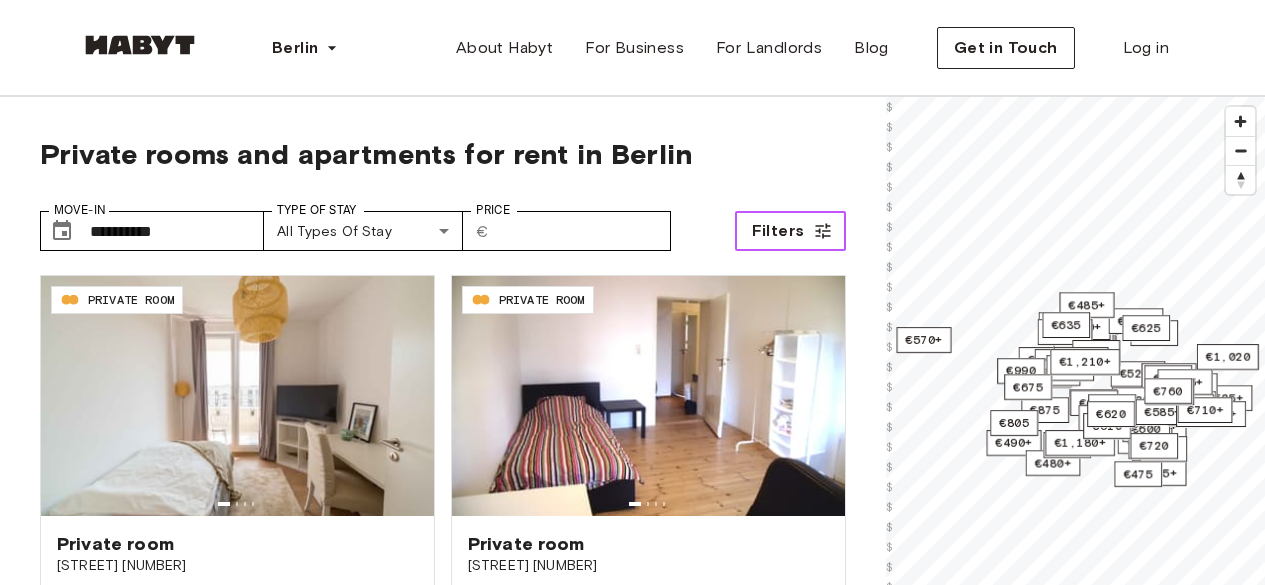 click on "Filters" at bounding box center (778, 231) 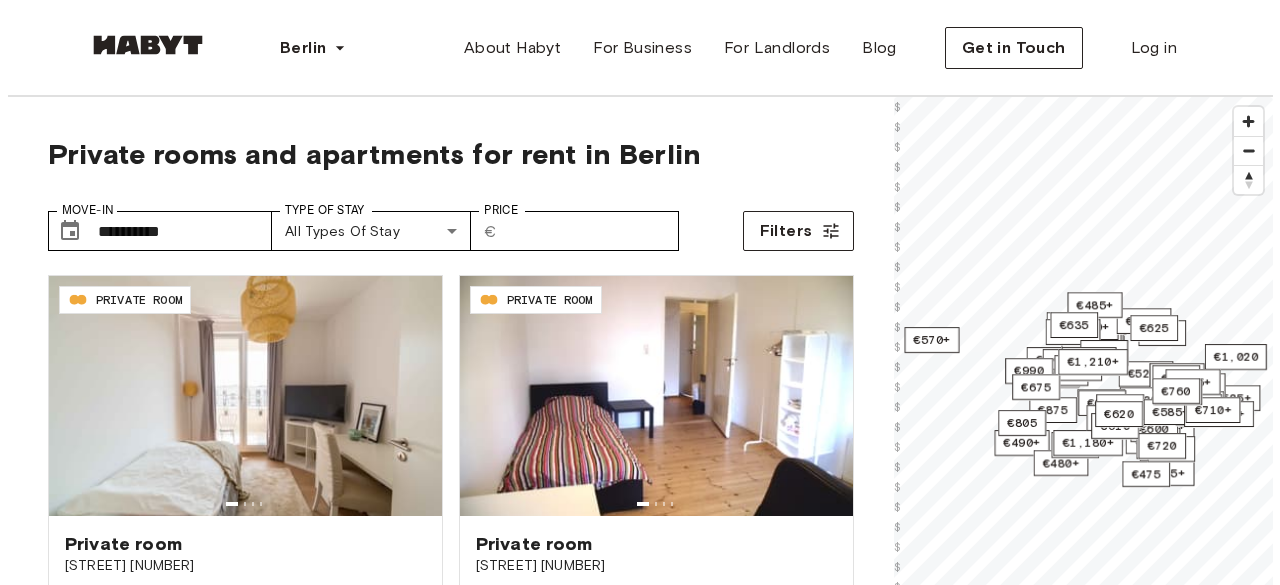 scroll, scrollTop: 0, scrollLeft: 0, axis: both 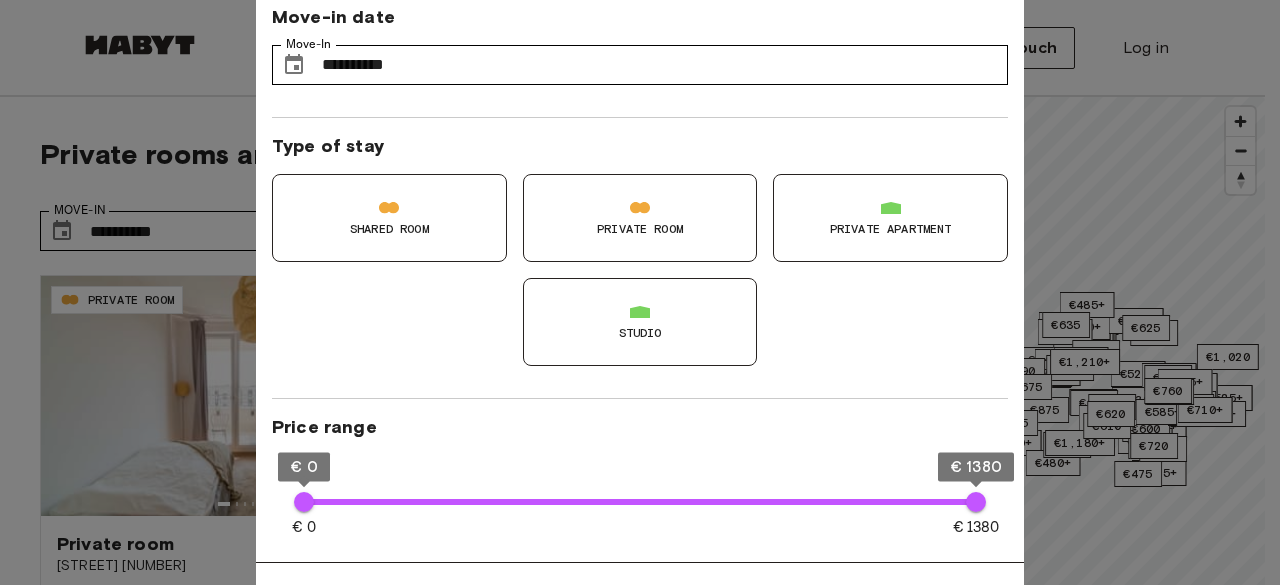 type on "**" 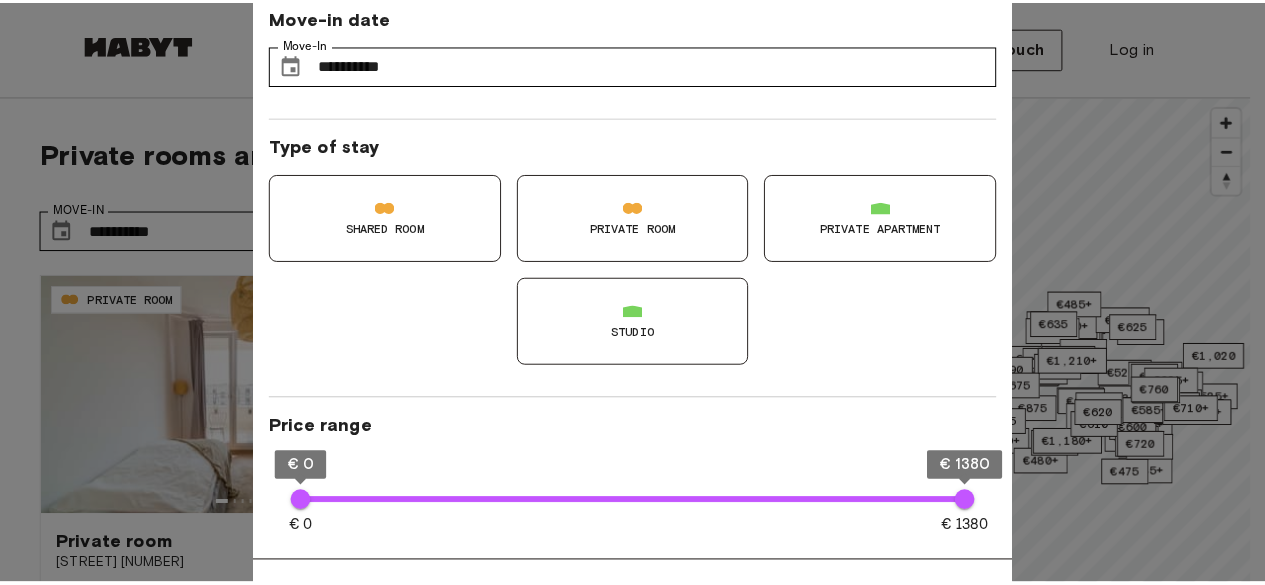 scroll, scrollTop: 0, scrollLeft: 0, axis: both 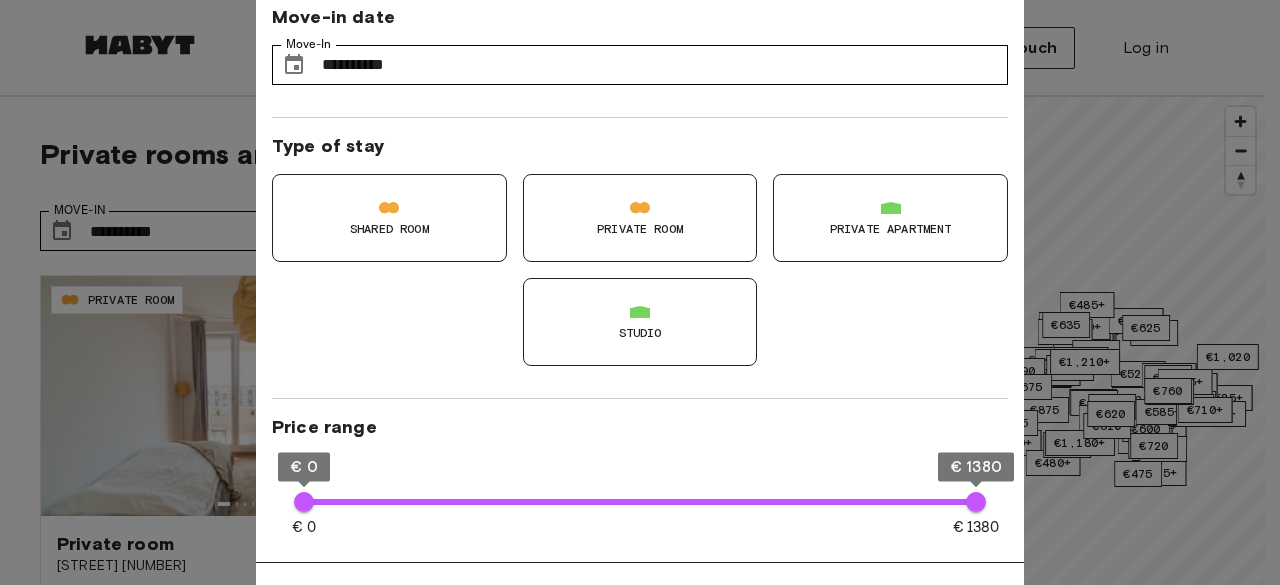 click on "Private Room" at bounding box center [640, 229] 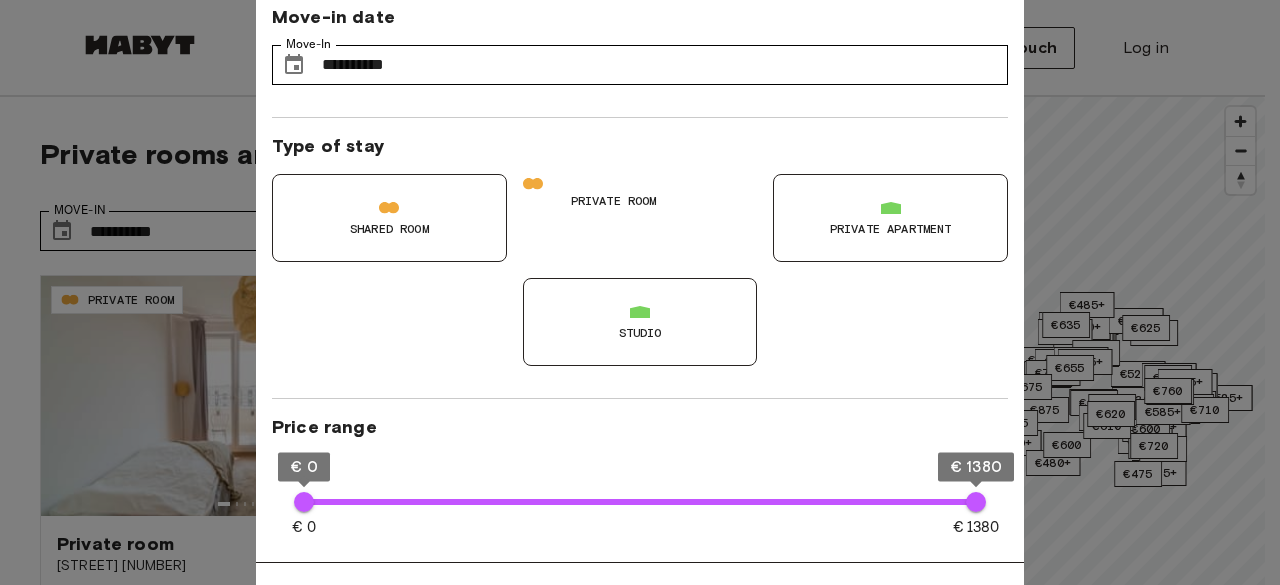 type on "**********" 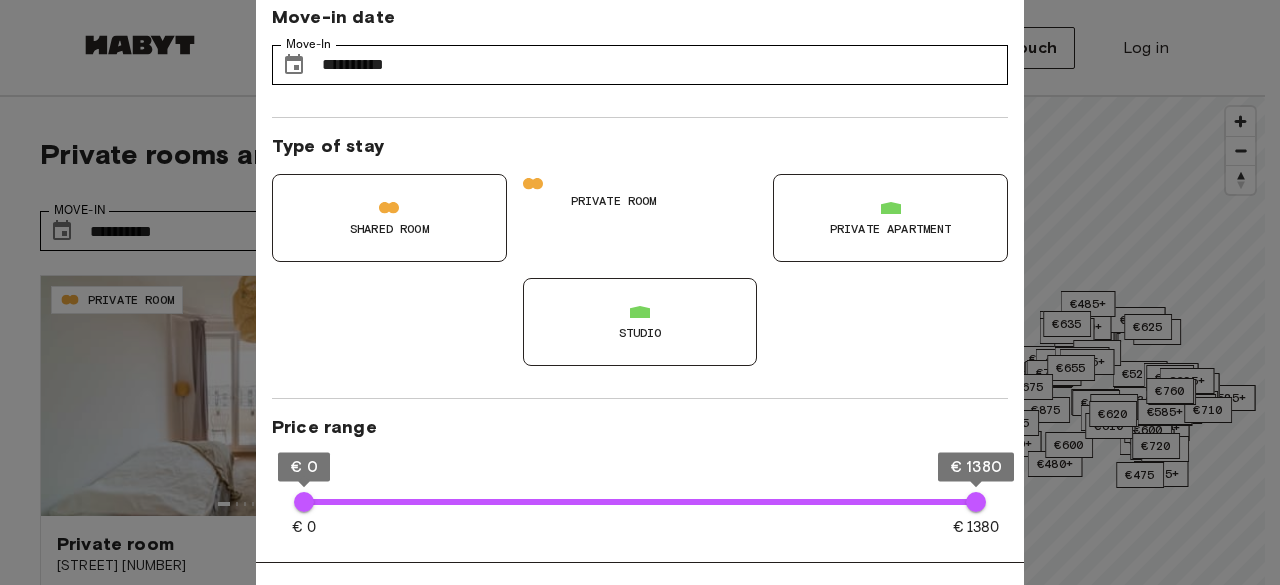 type on "**" 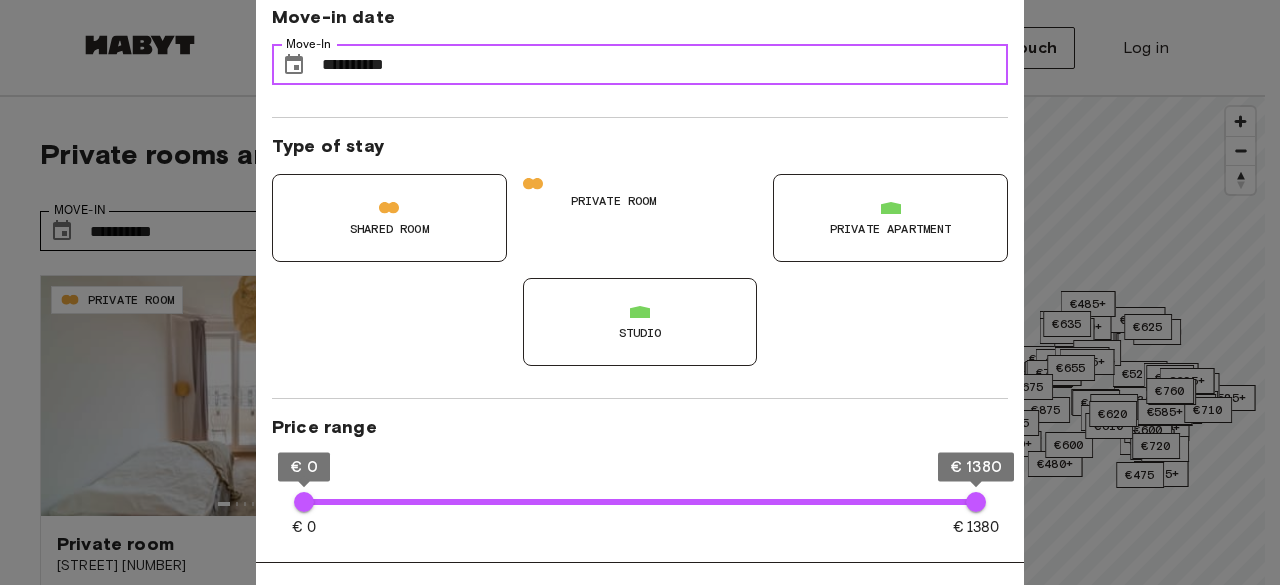 click on "**********" at bounding box center [665, 65] 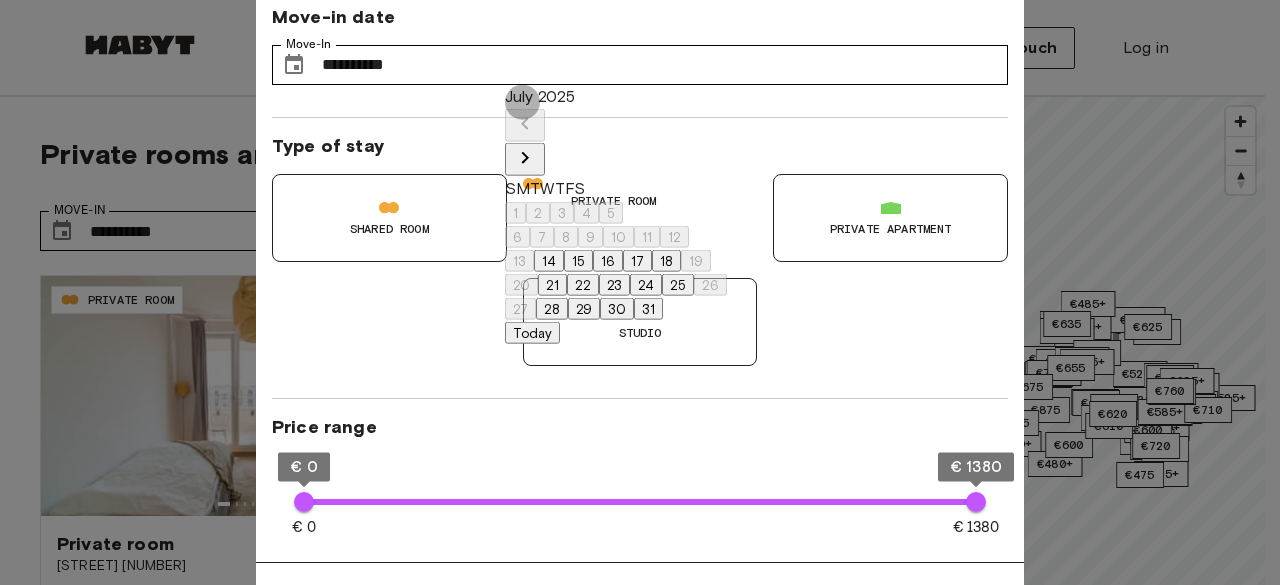 click 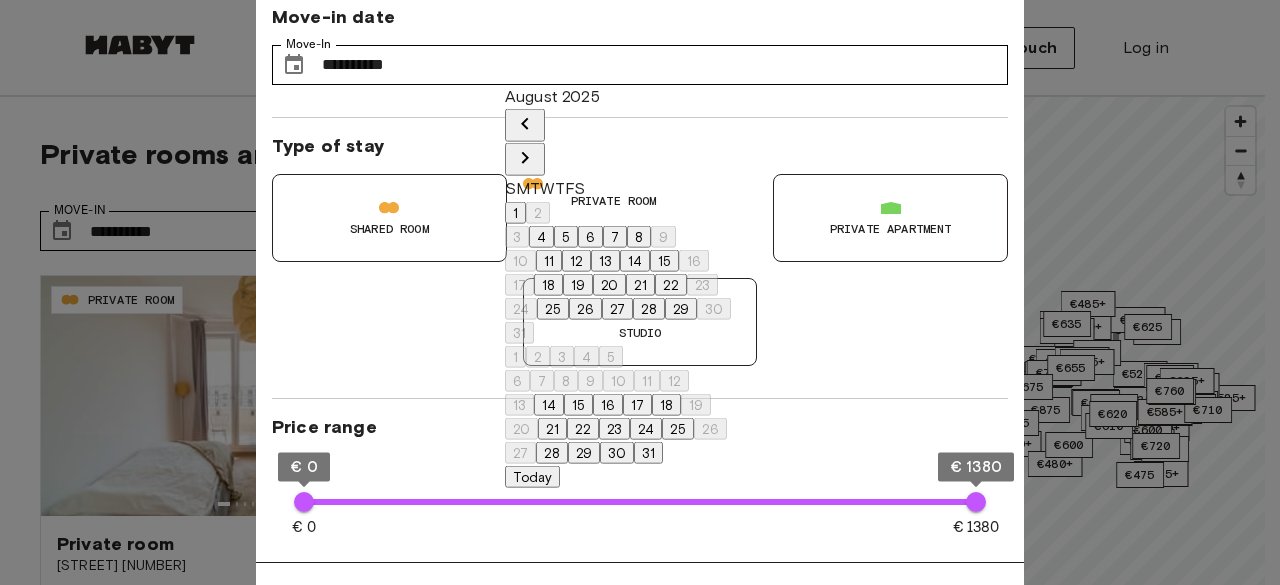 click 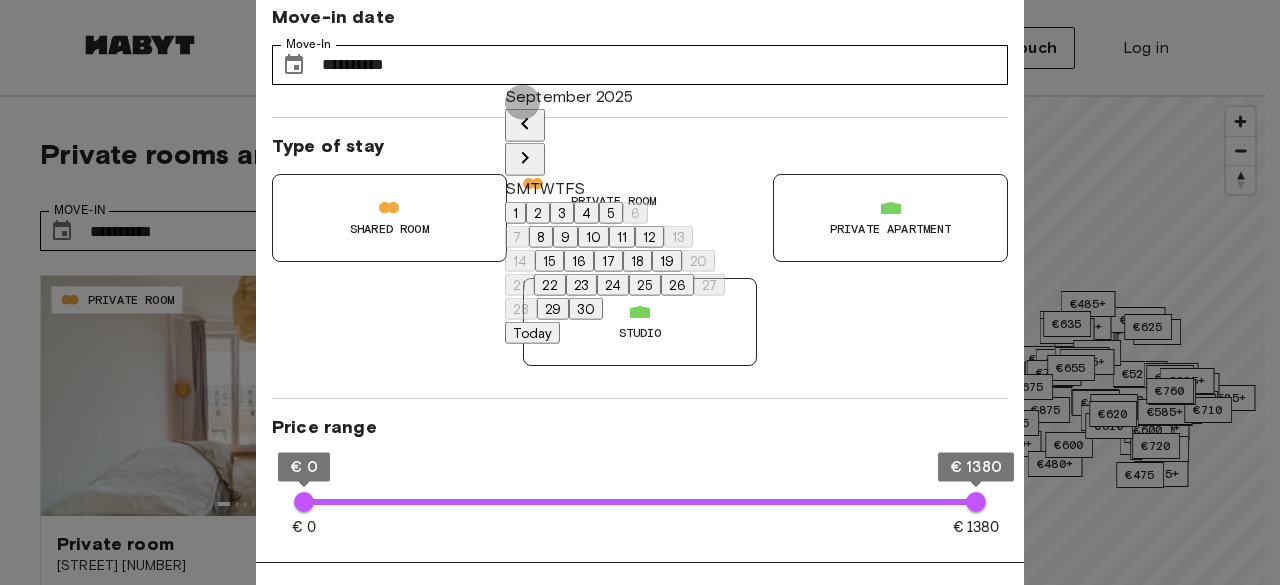 click 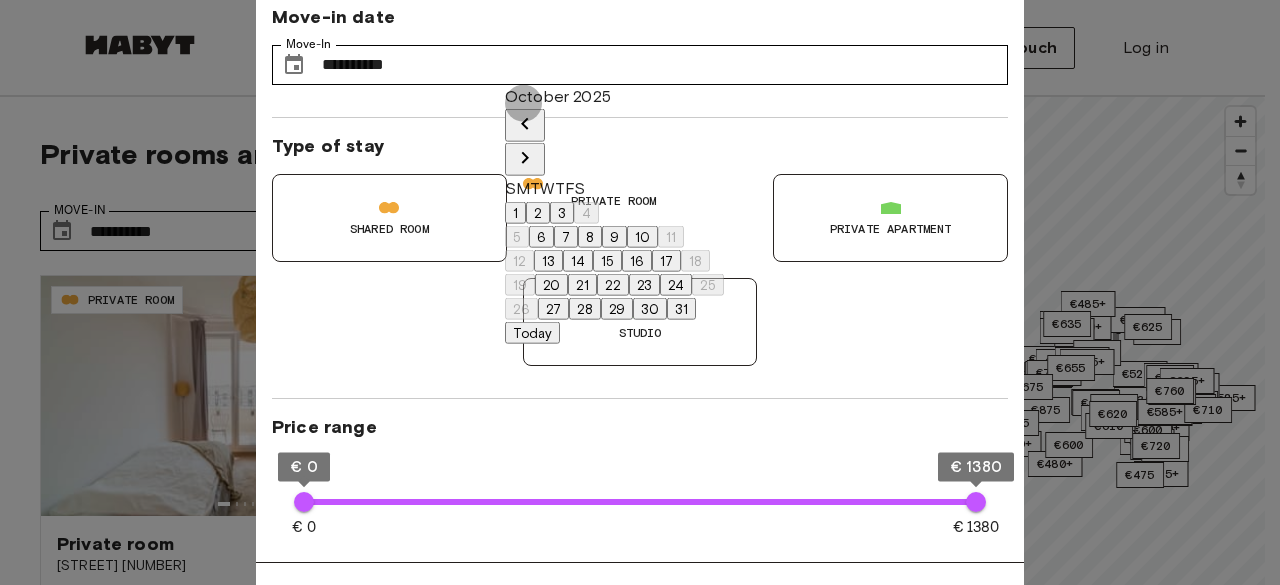 click on "1" at bounding box center (515, 213) 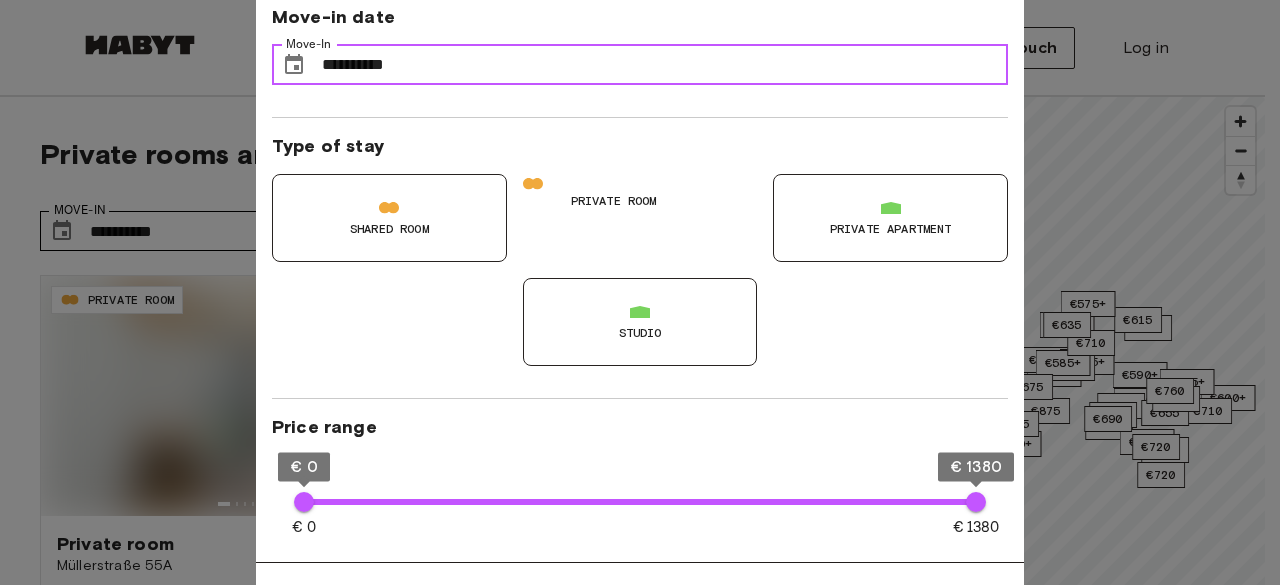 type on "**" 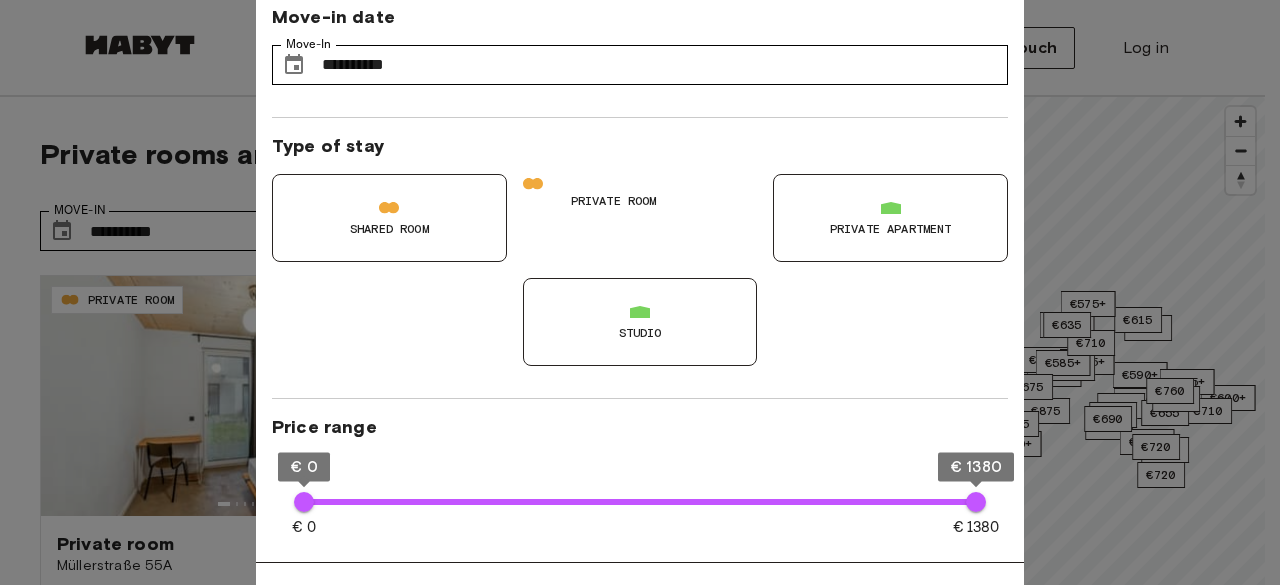 click at bounding box center (640, 292) 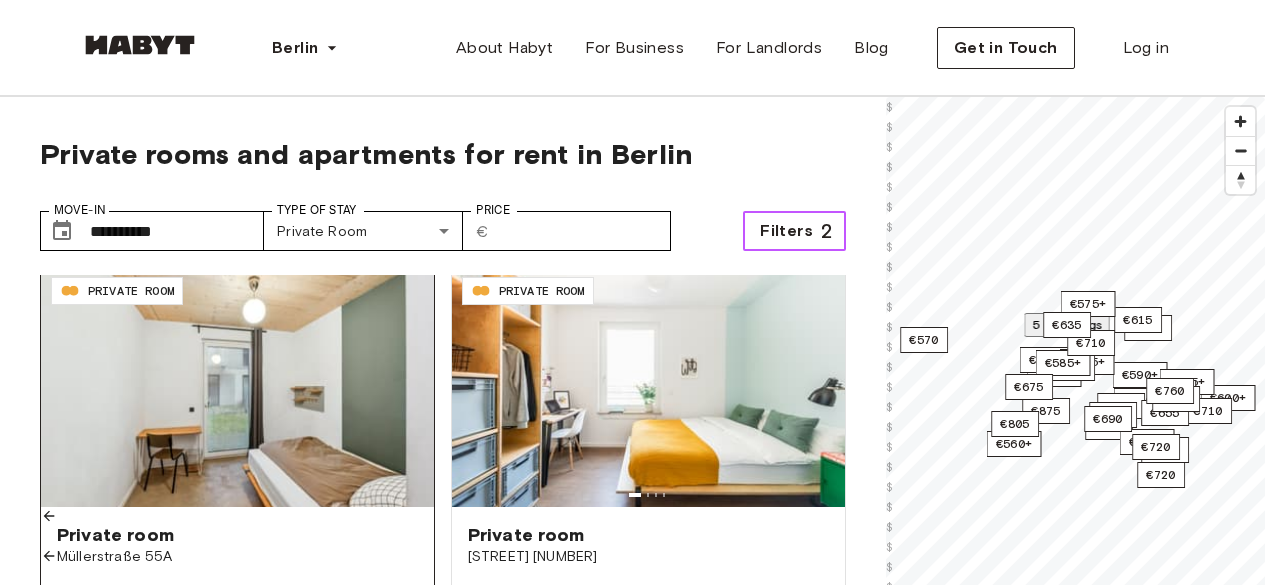 scroll, scrollTop: 0, scrollLeft: 0, axis: both 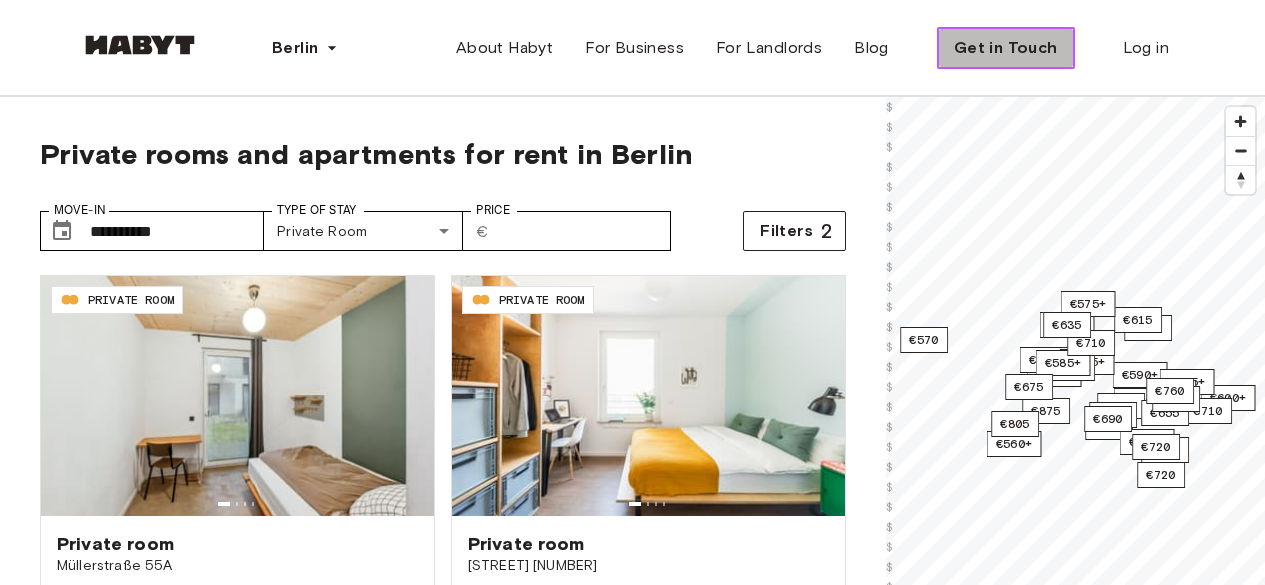 drag, startPoint x: 969, startPoint y: 33, endPoint x: 1065, endPoint y: -87, distance: 153.67499 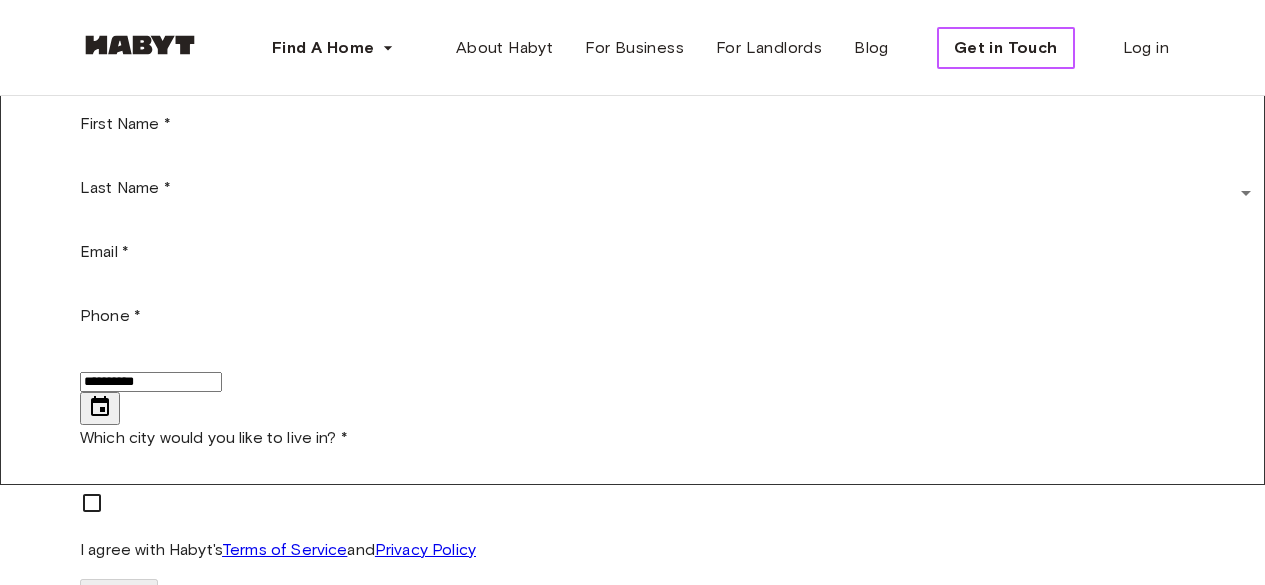 scroll, scrollTop: 400, scrollLeft: 0, axis: vertical 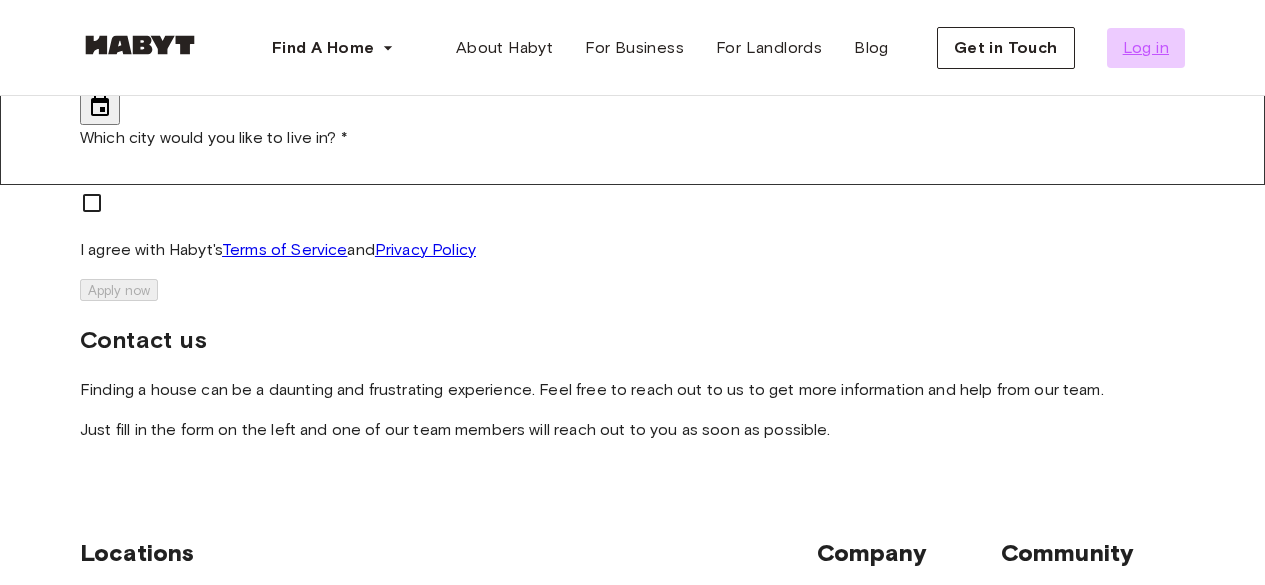 click on "Log in" at bounding box center [1146, 48] 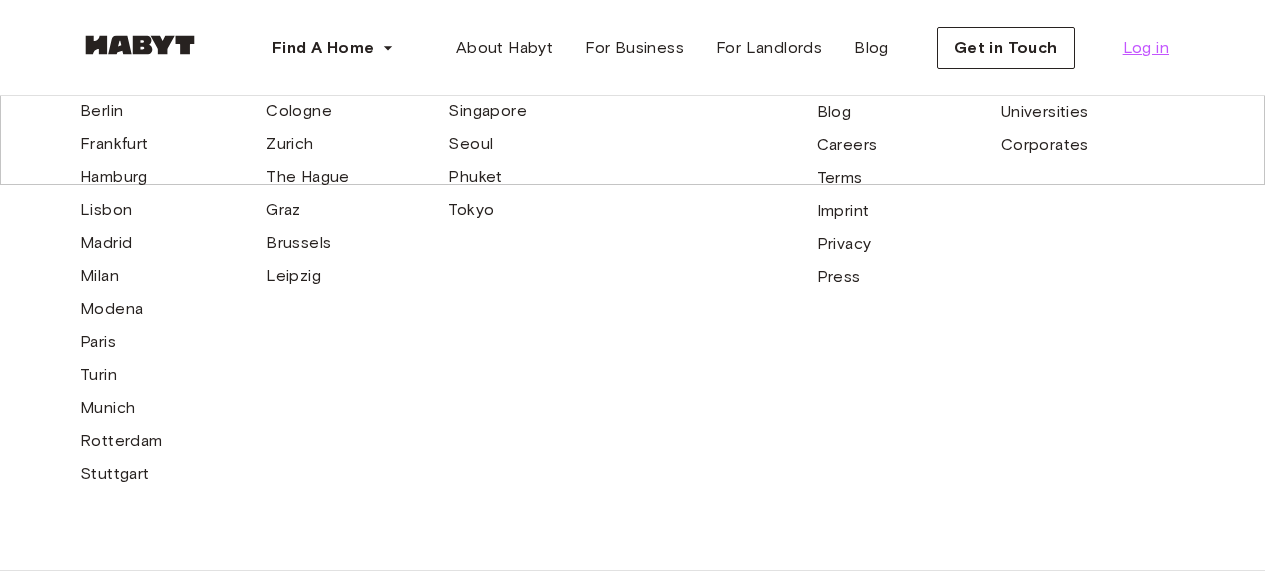 scroll, scrollTop: 0, scrollLeft: 0, axis: both 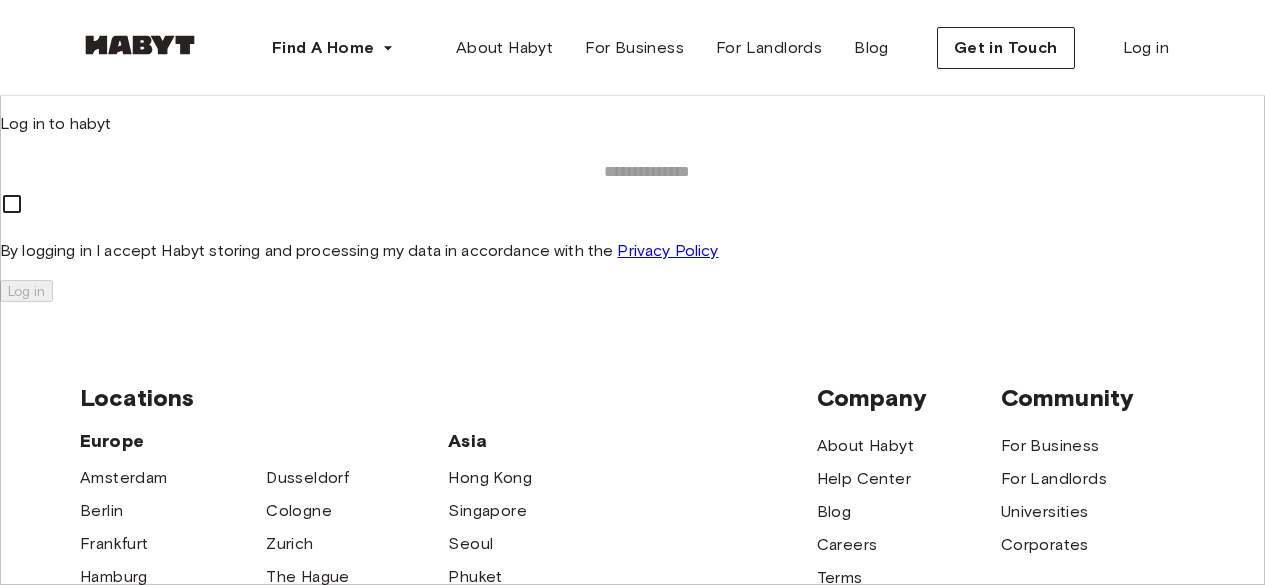 click at bounding box center [646, 172] 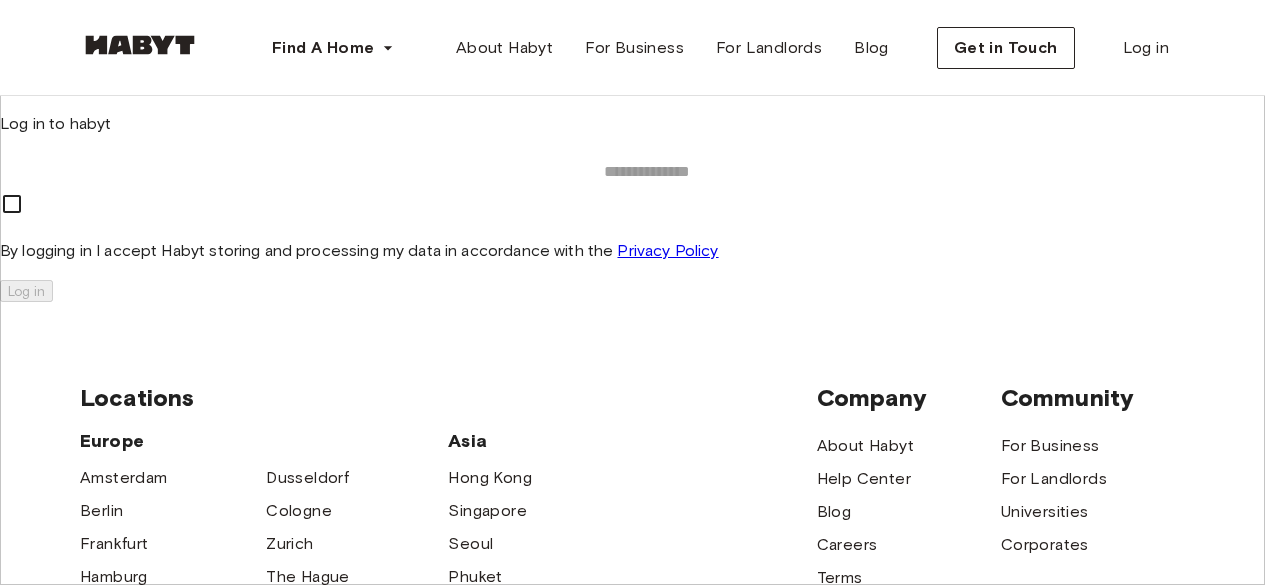 type on "**********" 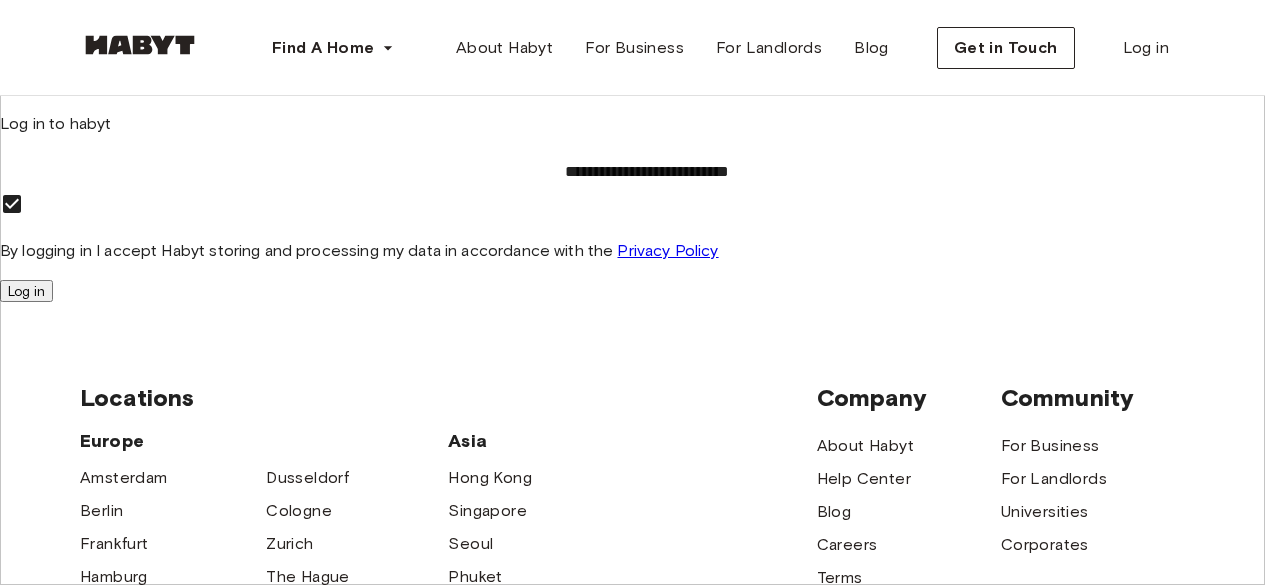 click on "Log in" at bounding box center [26, 291] 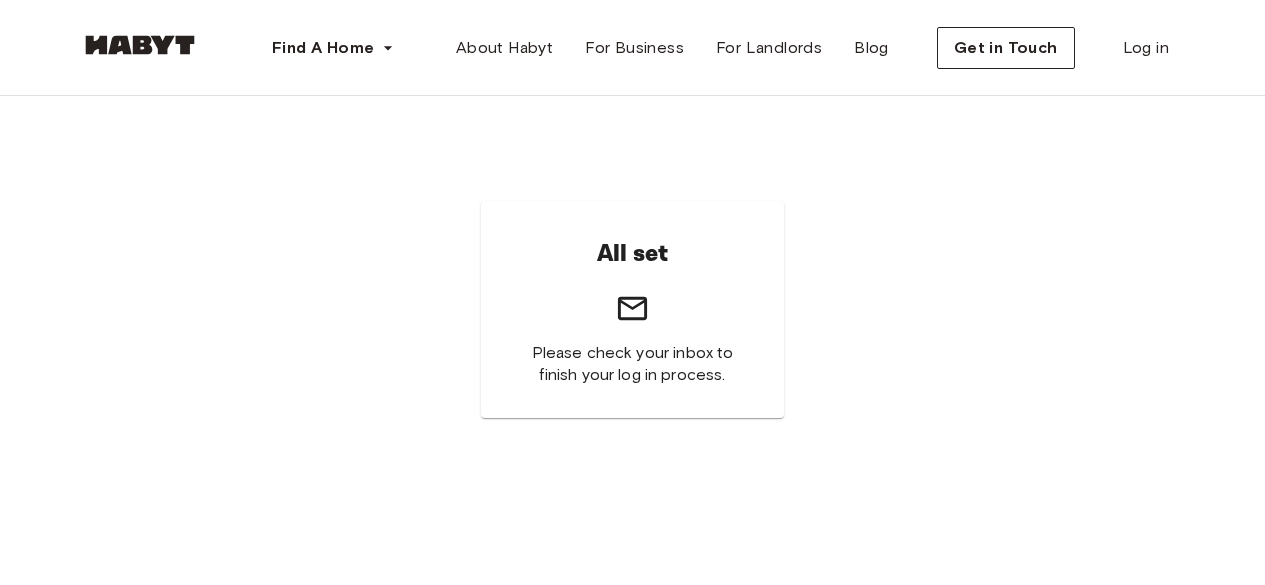 scroll, scrollTop: 0, scrollLeft: 0, axis: both 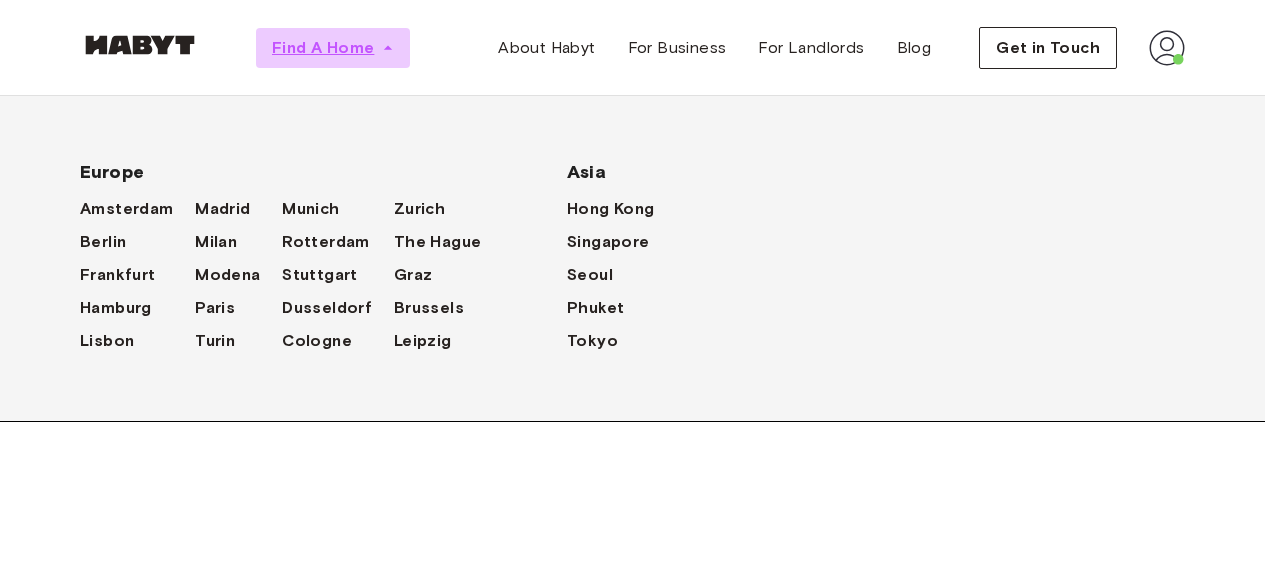 click on "Find A Home" at bounding box center [323, 48] 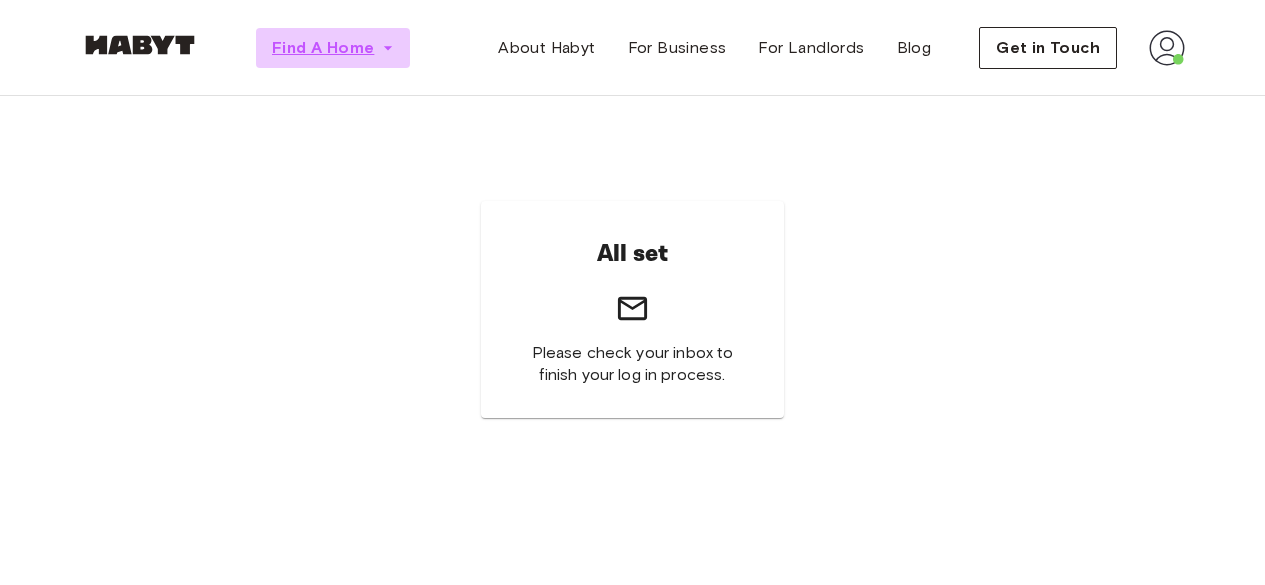 click 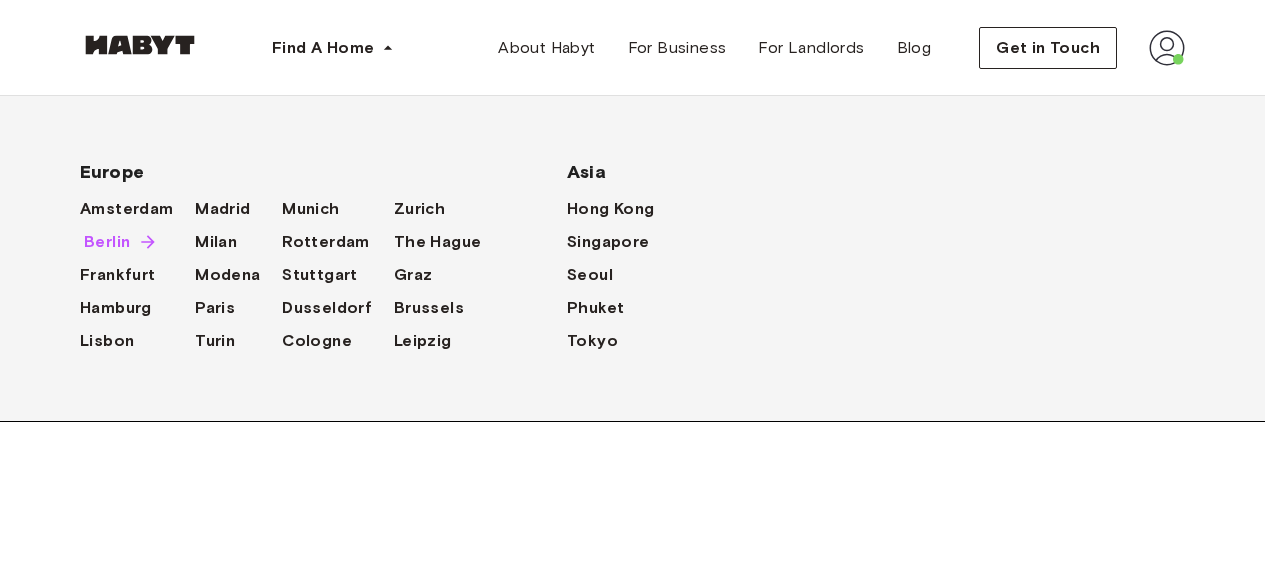 click on "Berlin" at bounding box center [107, 242] 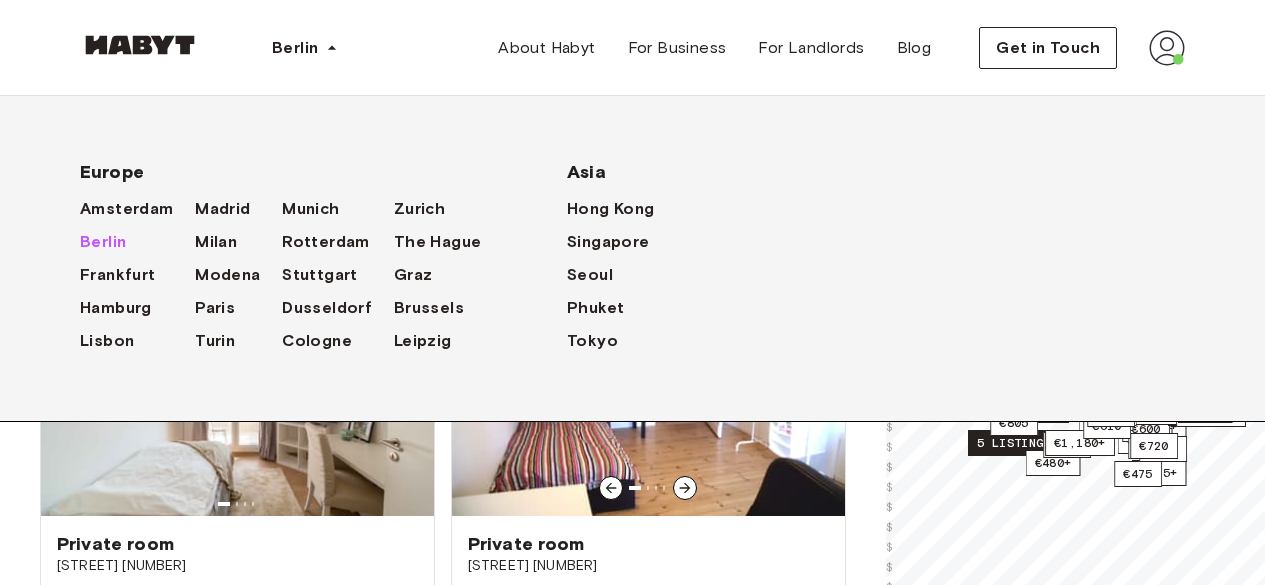 scroll, scrollTop: 100, scrollLeft: 0, axis: vertical 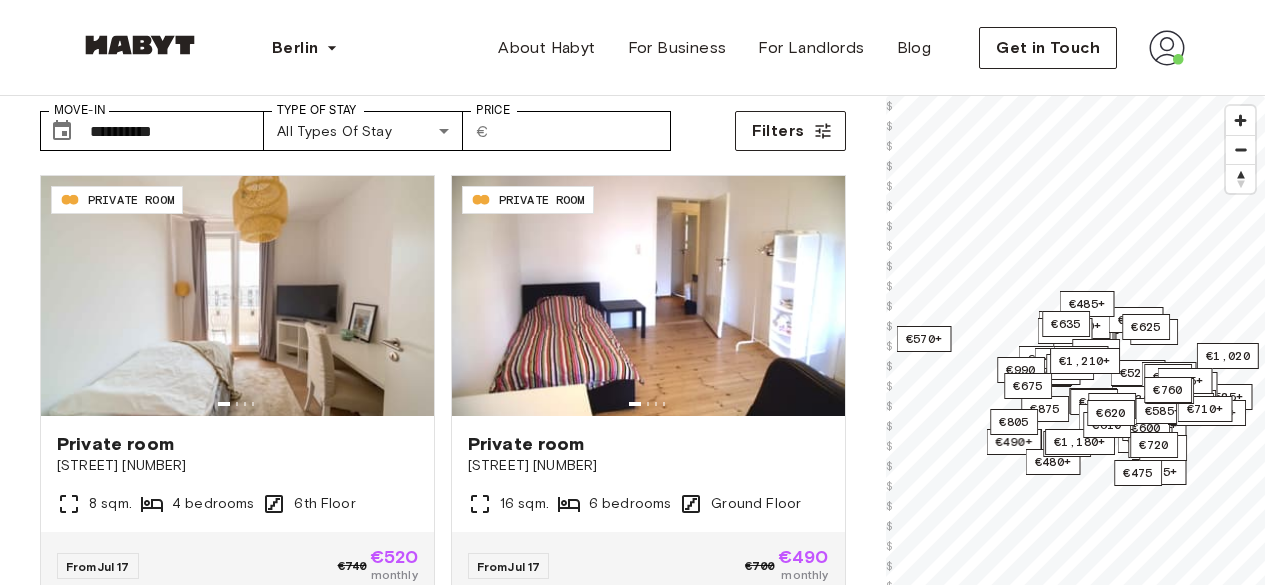 click on "**********" at bounding box center [443, 378] 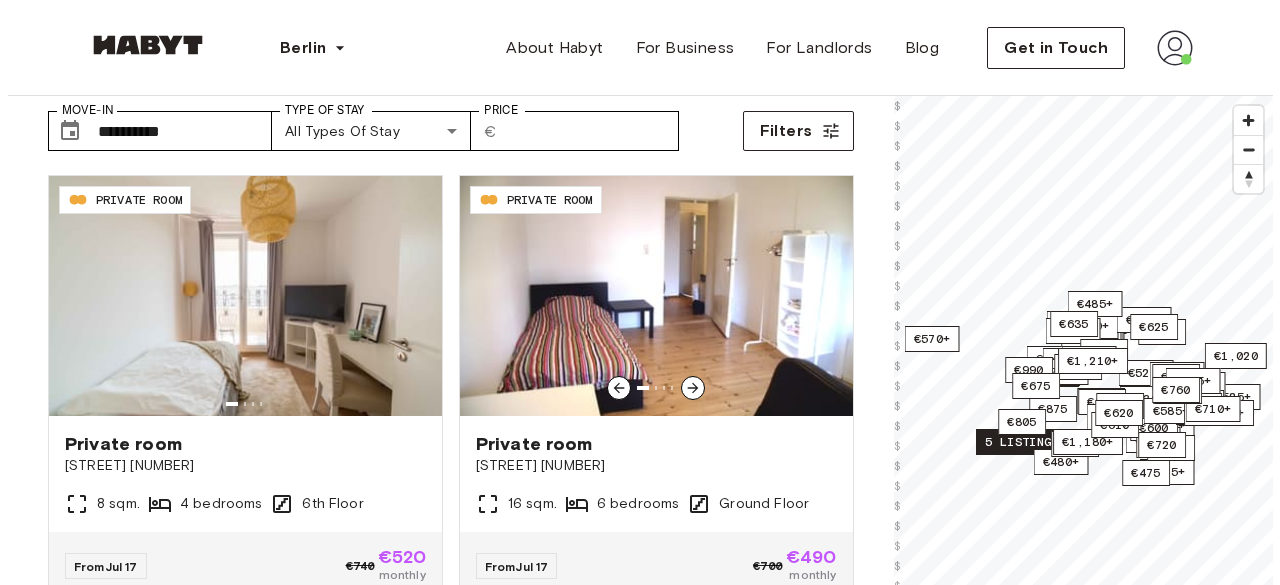scroll, scrollTop: 0, scrollLeft: 0, axis: both 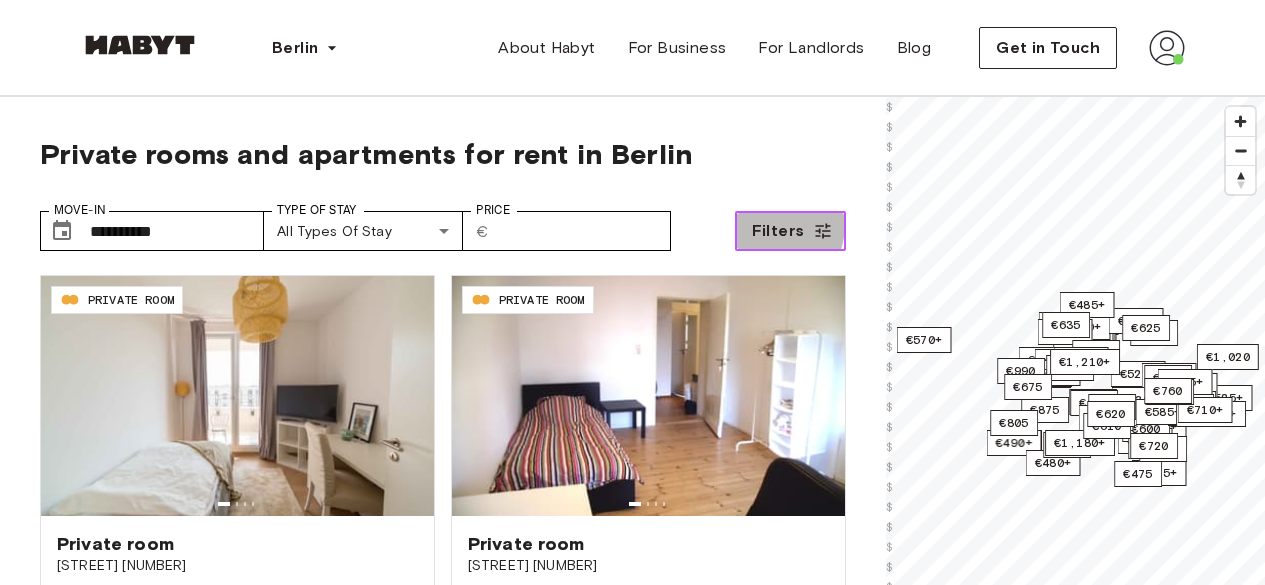 click on "Filters" at bounding box center (778, 231) 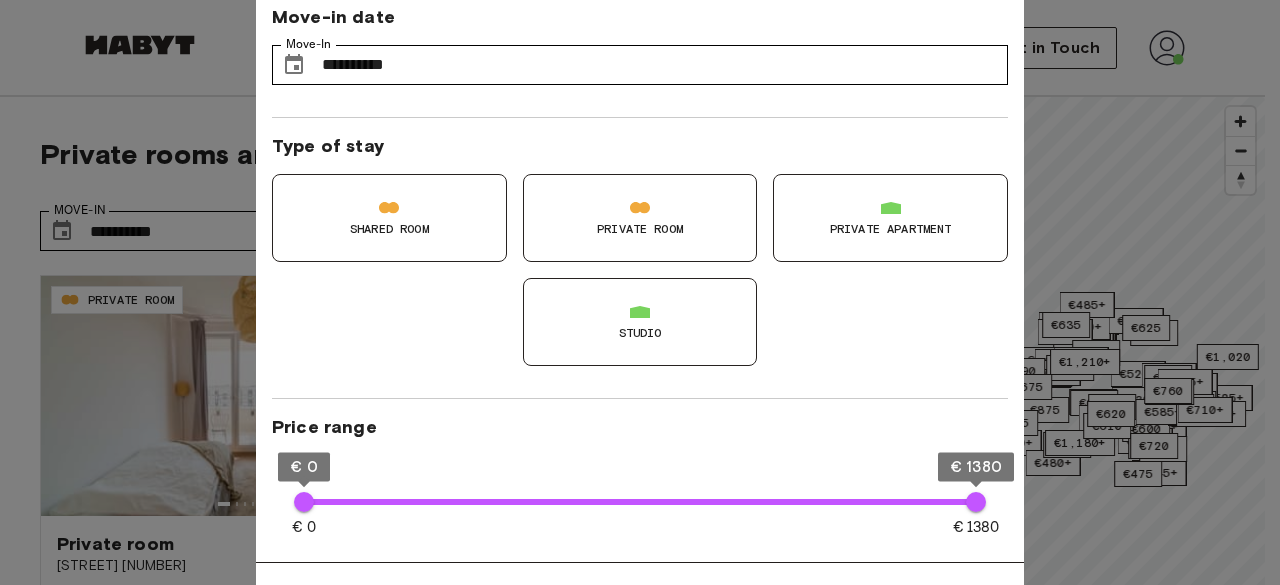 click on "Private Room" at bounding box center (640, 229) 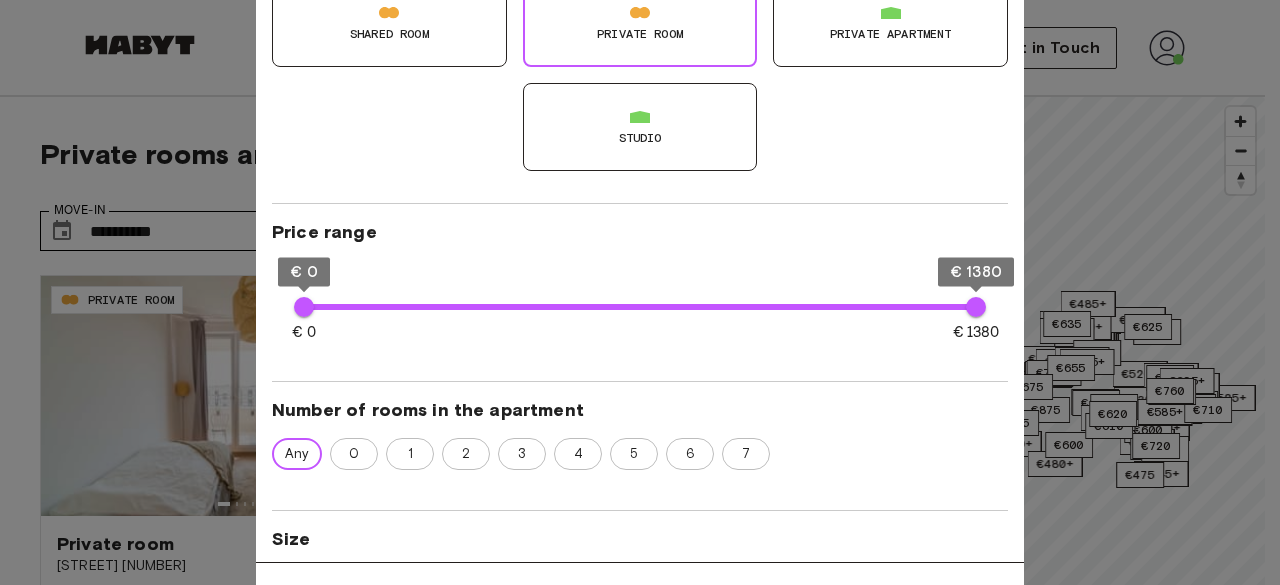 scroll, scrollTop: 200, scrollLeft: 0, axis: vertical 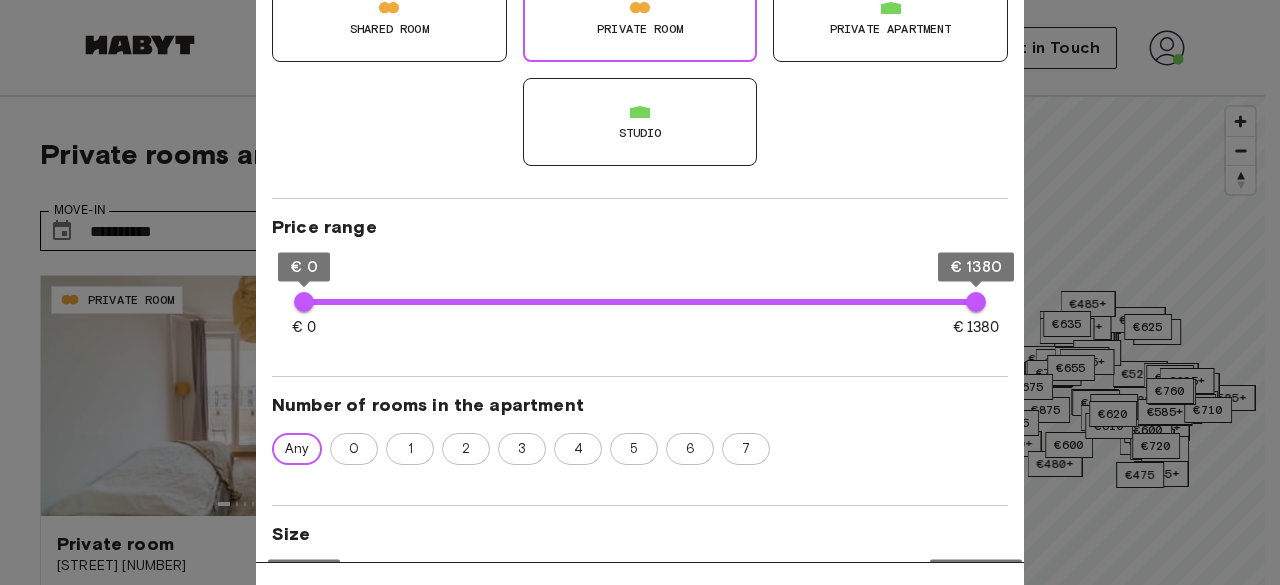 drag, startPoint x: 500, startPoint y: 455, endPoint x: 457, endPoint y: 358, distance: 106.10372 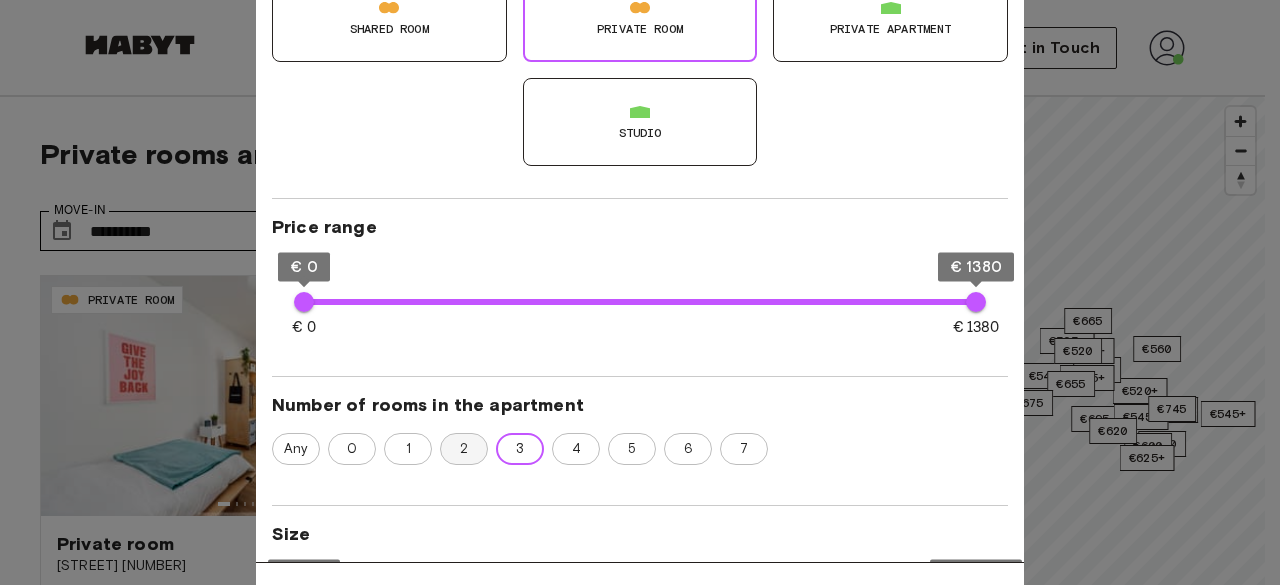 click on "2" at bounding box center (464, 449) 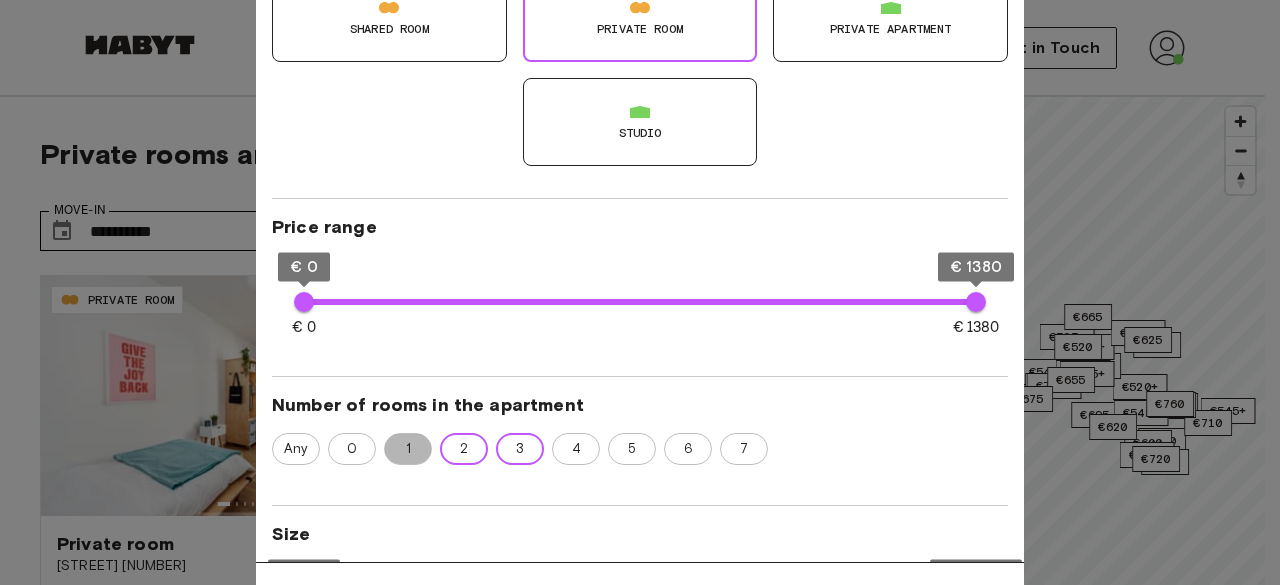 click on "1" at bounding box center (408, 449) 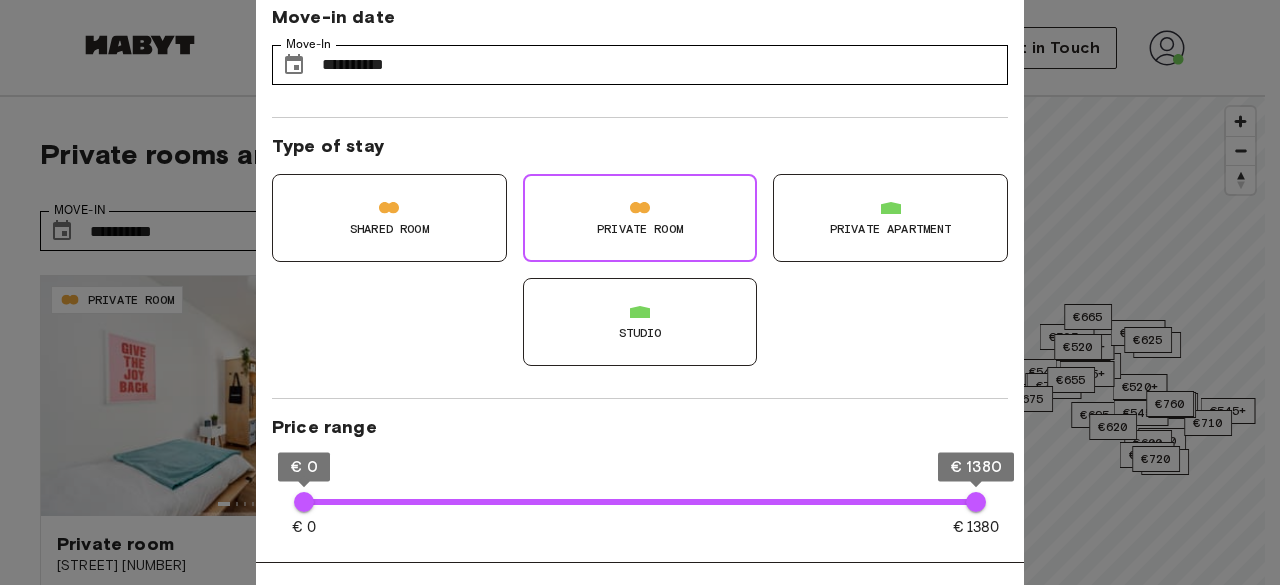 scroll, scrollTop: 300, scrollLeft: 0, axis: vertical 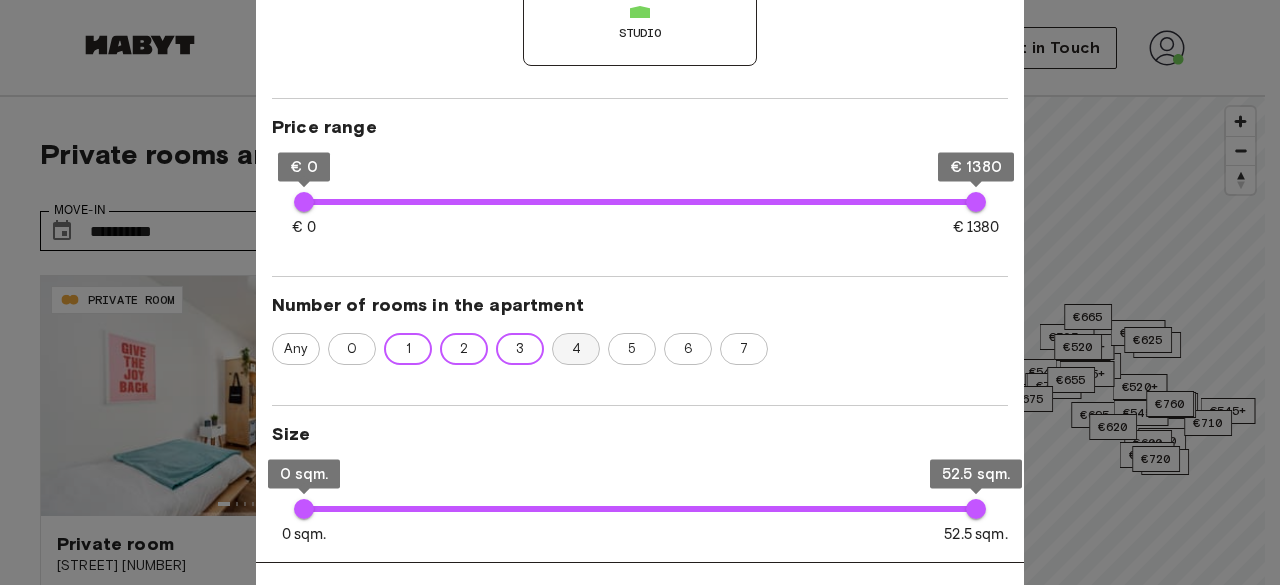 click on "4" at bounding box center [576, 349] 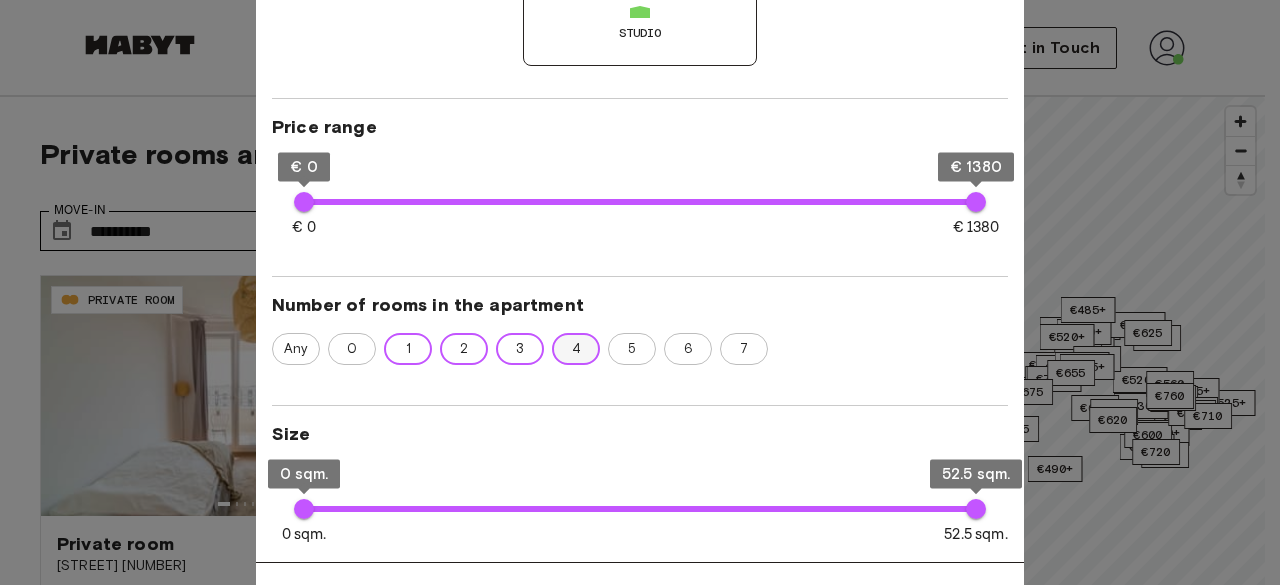 type on "**" 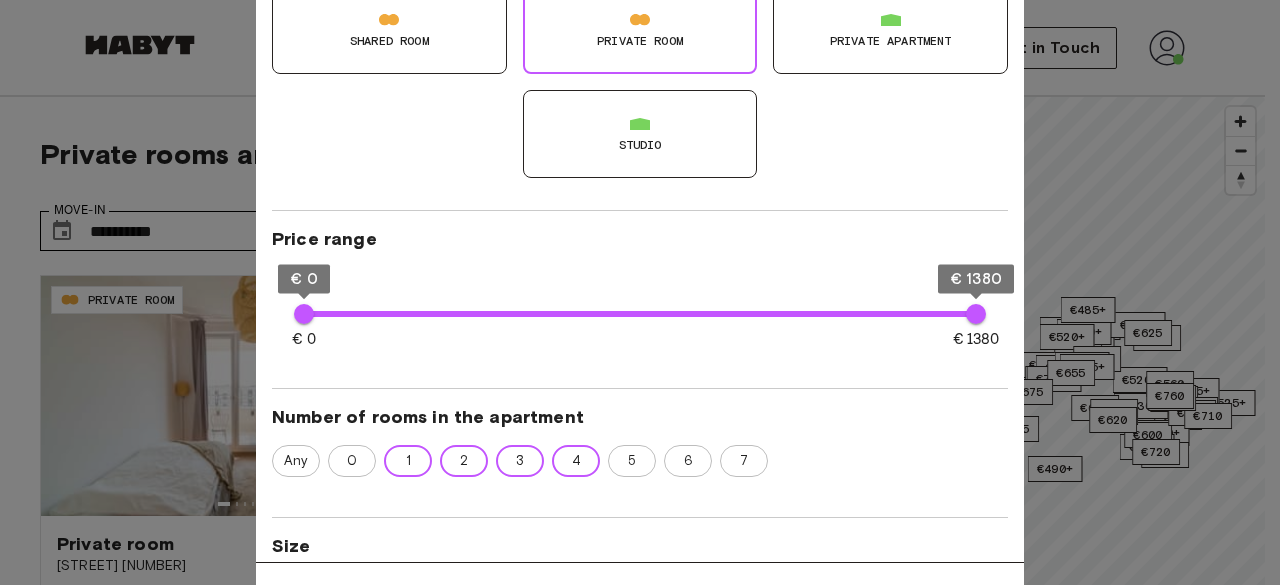 scroll, scrollTop: 0, scrollLeft: 0, axis: both 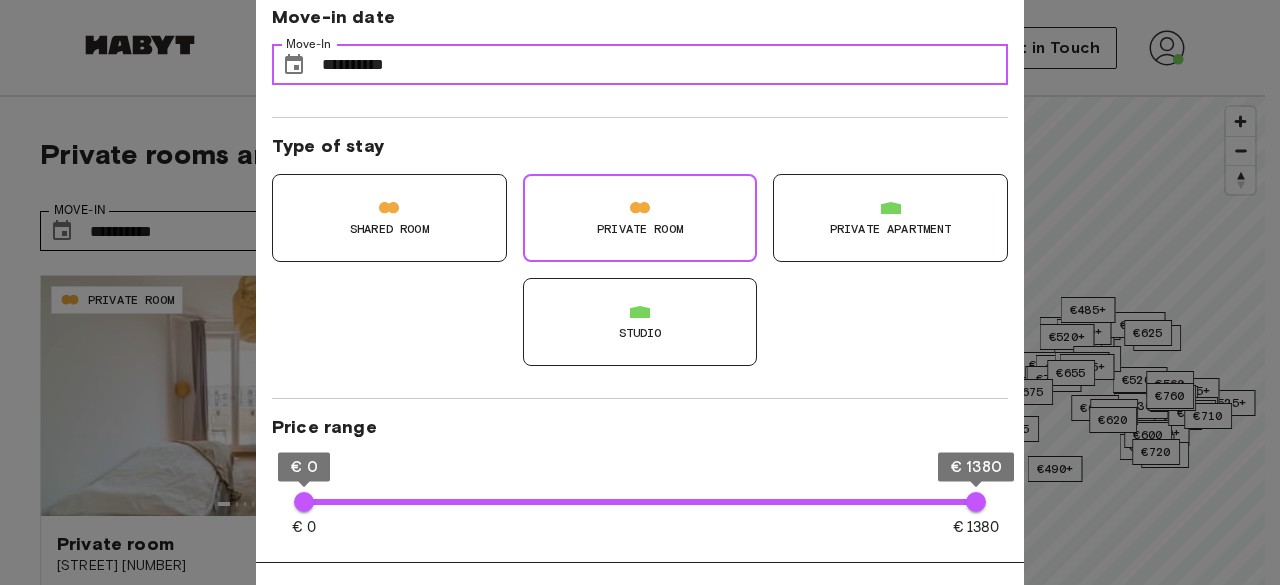 click on "**********" at bounding box center [665, 65] 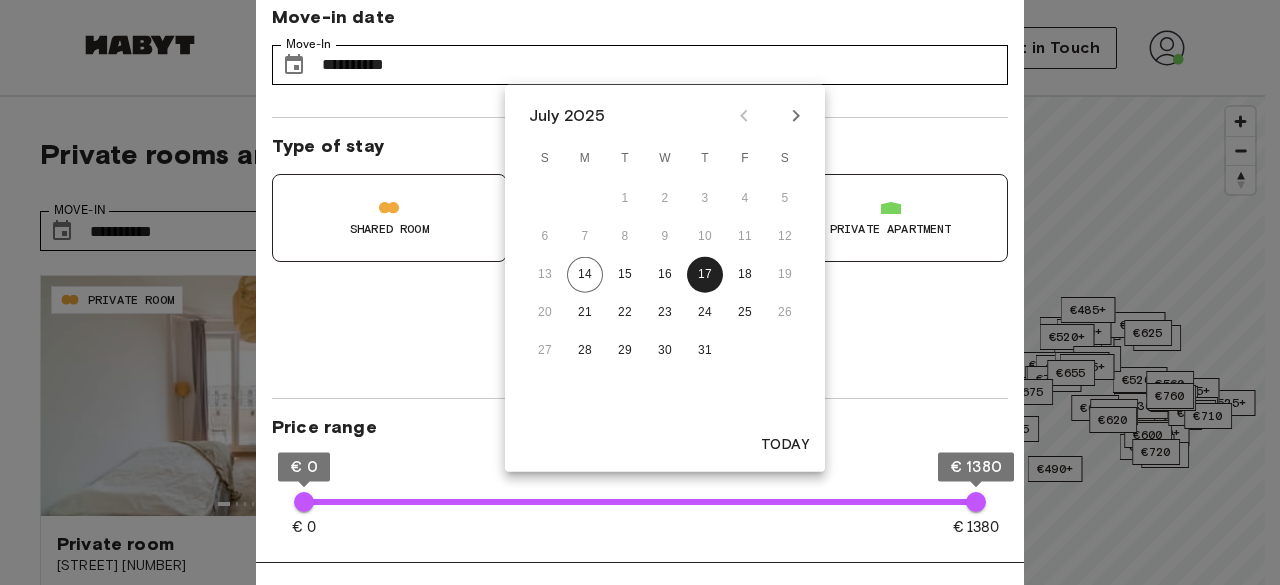 click 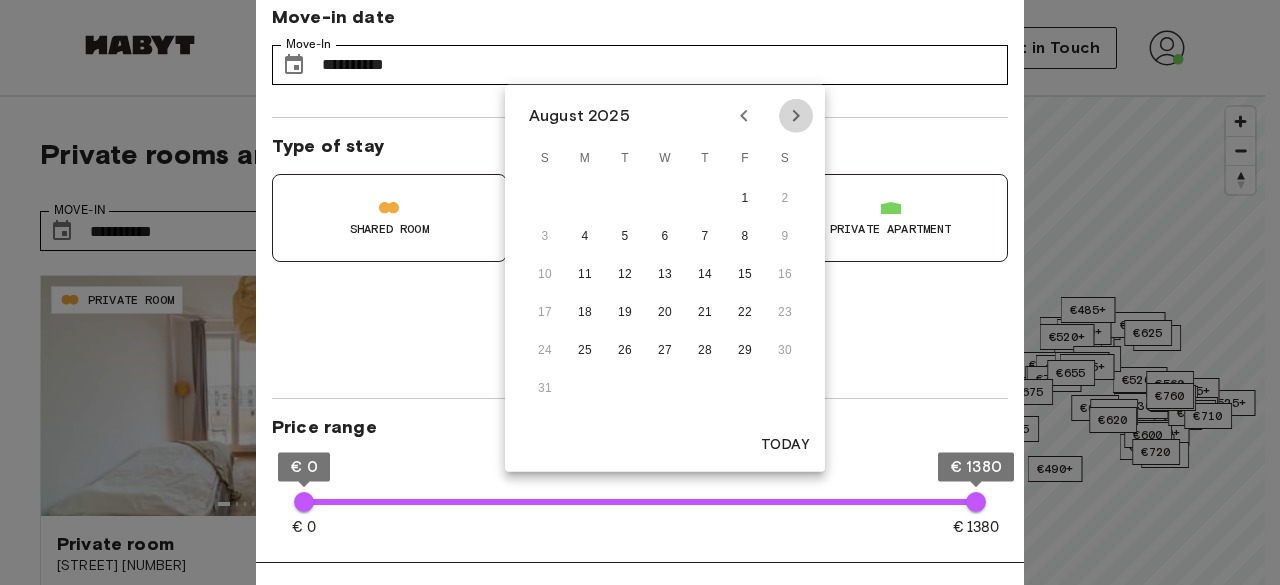 click 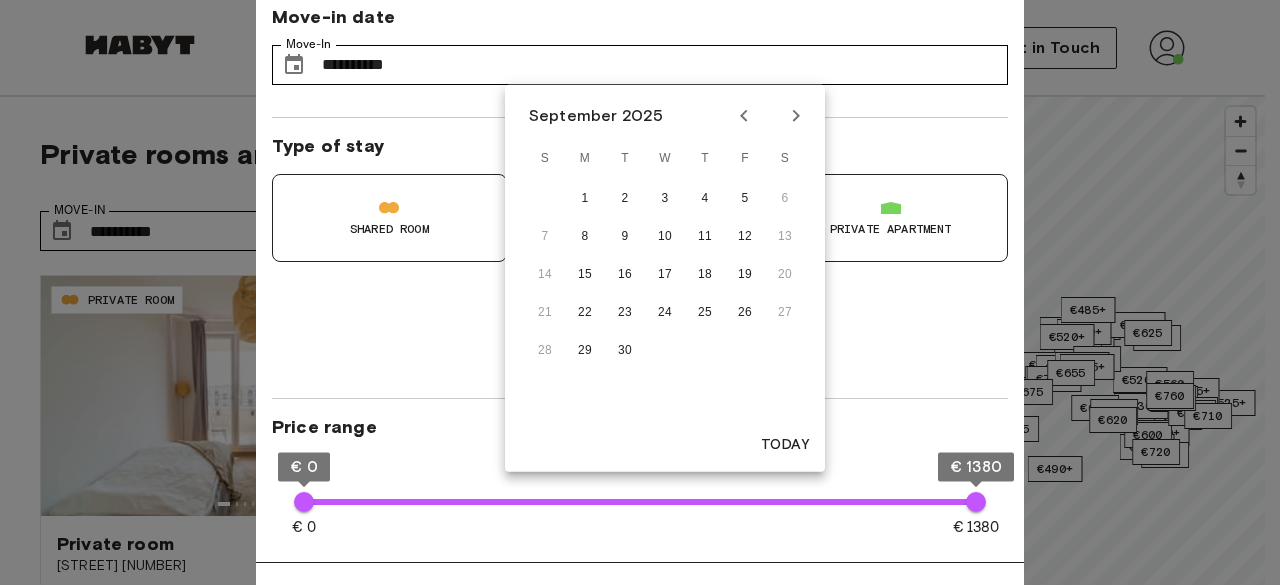 click at bounding box center [770, 116] 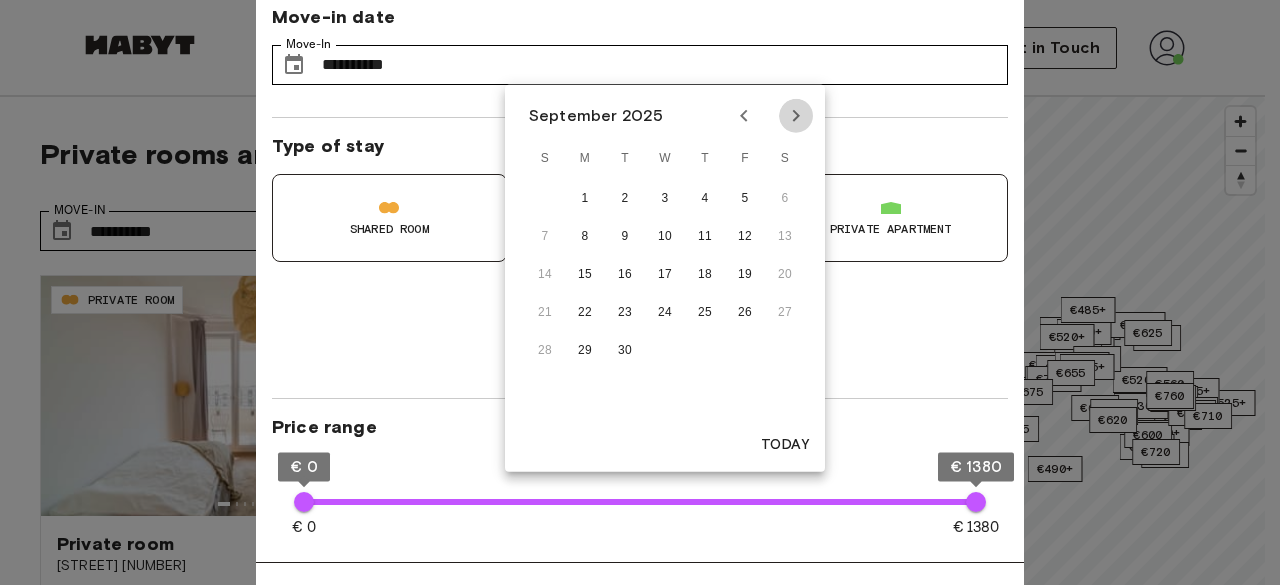 click 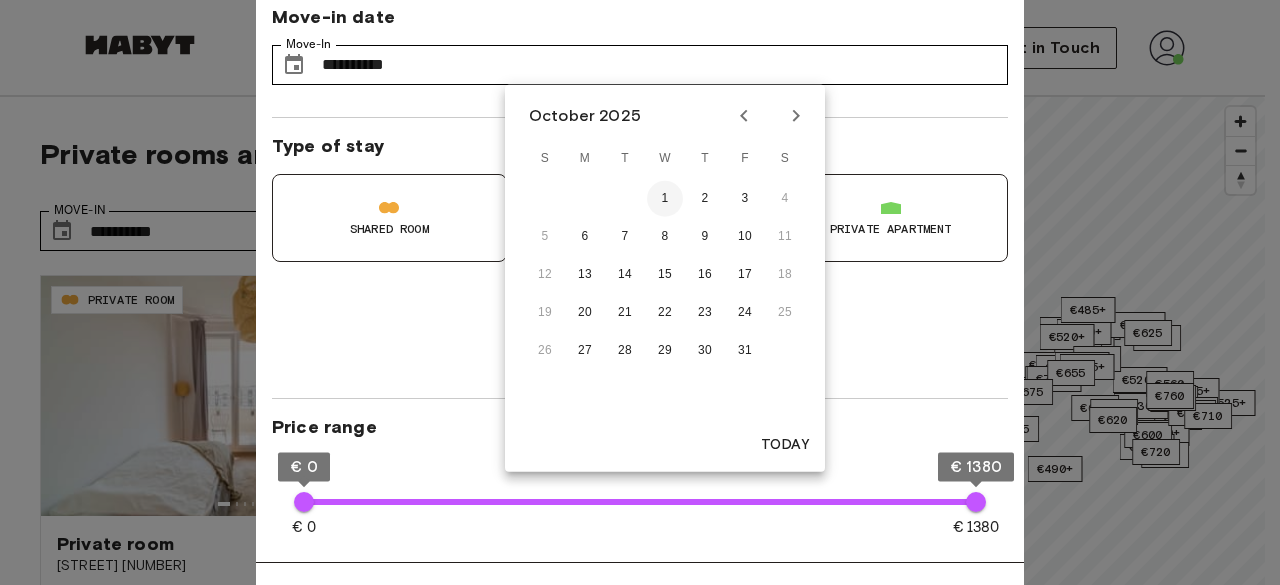 click on "1" at bounding box center (665, 199) 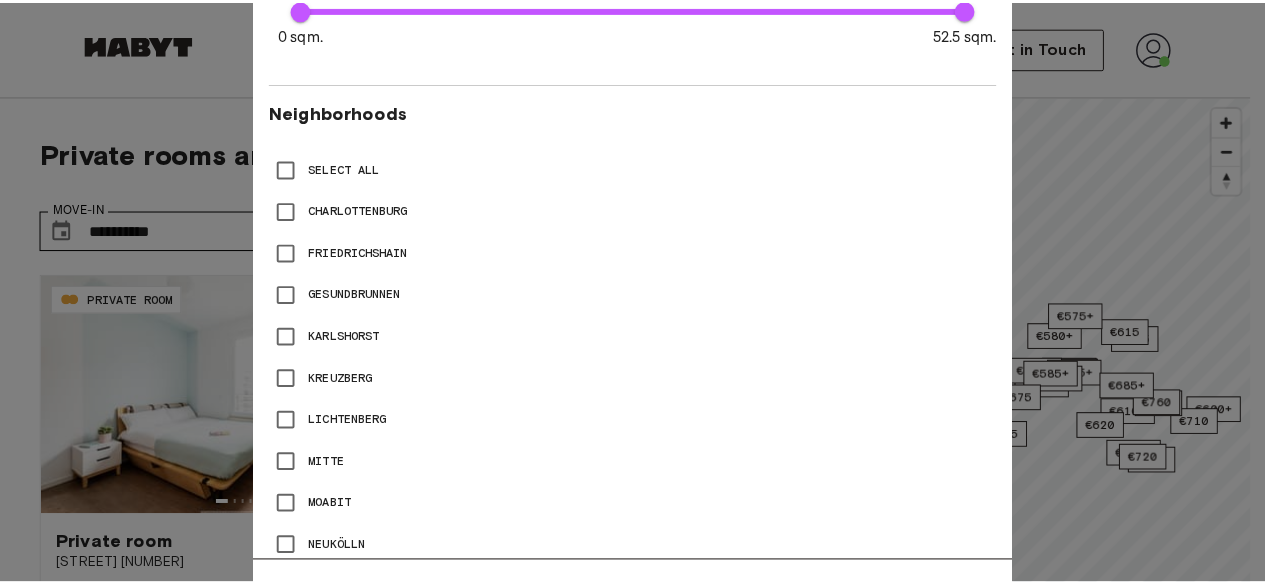 scroll, scrollTop: 1000, scrollLeft: 0, axis: vertical 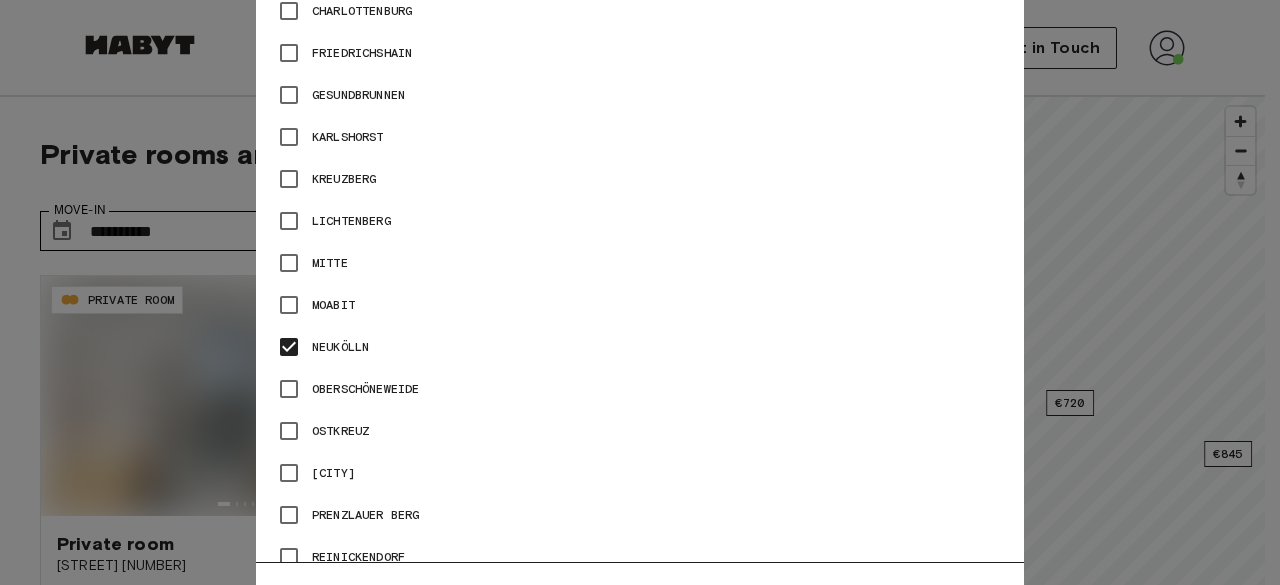 type on "**" 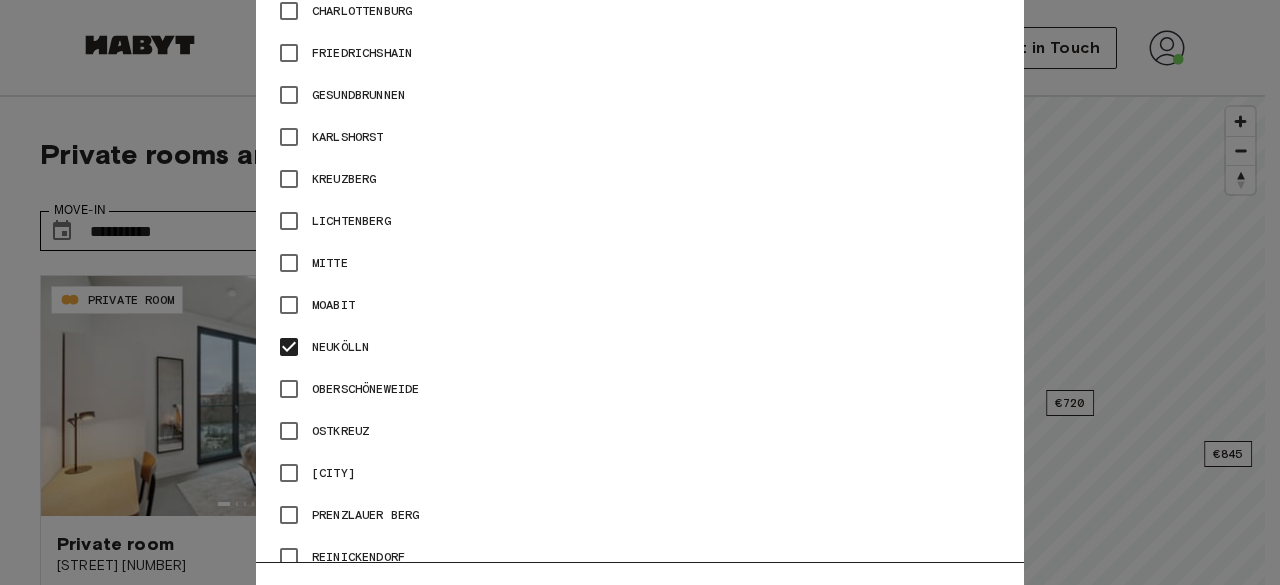 click at bounding box center (640, 292) 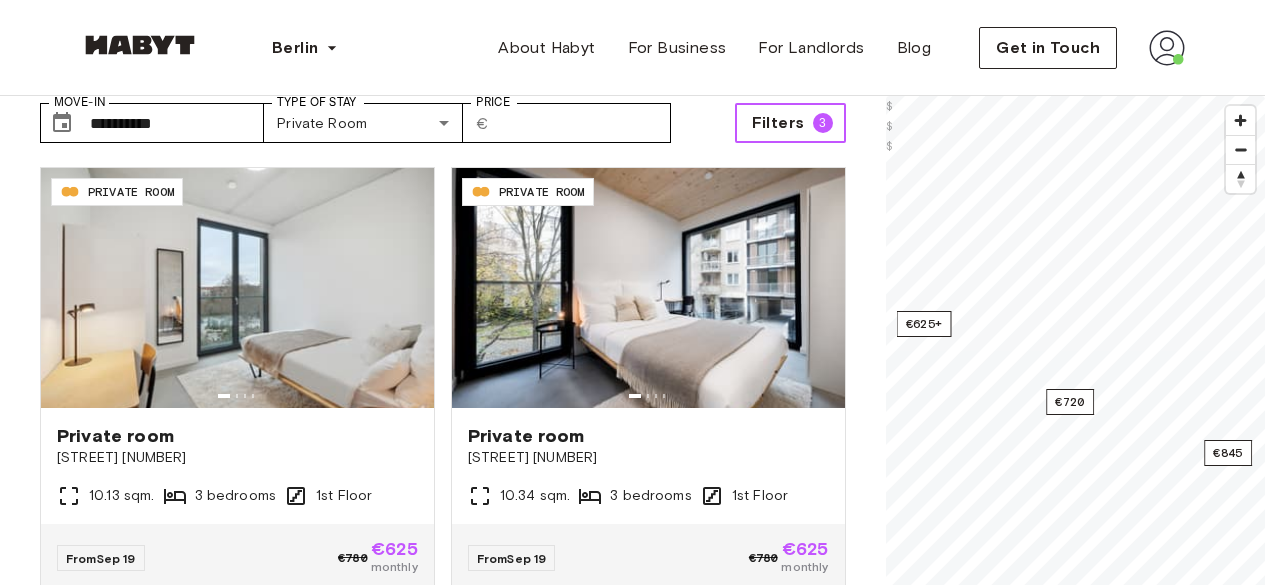 scroll, scrollTop: 100, scrollLeft: 0, axis: vertical 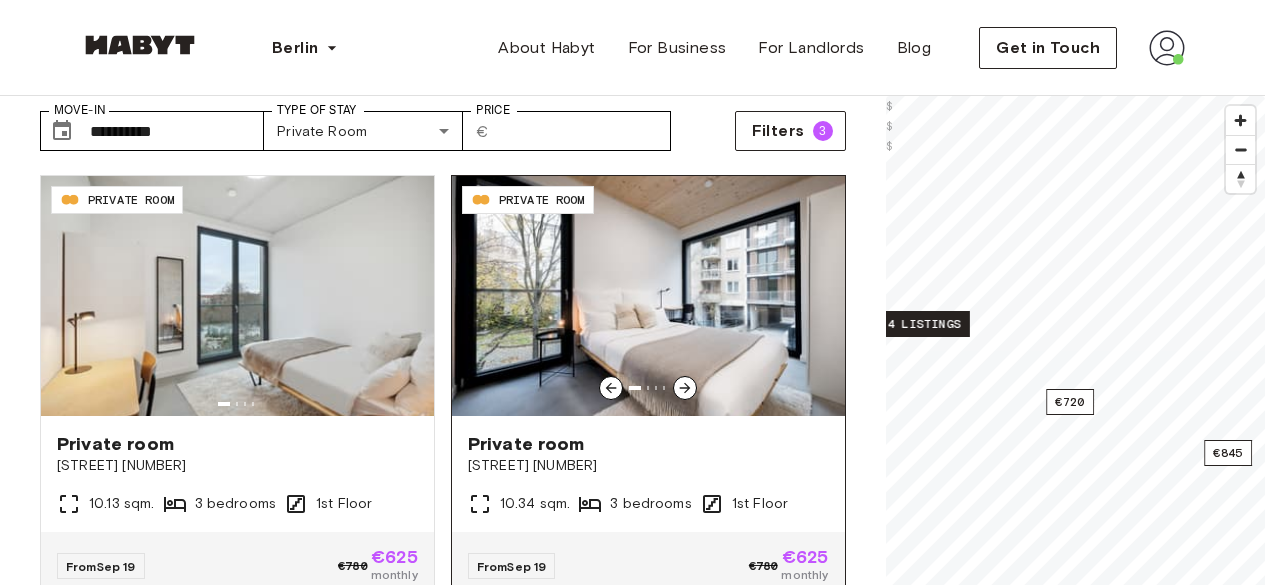 click 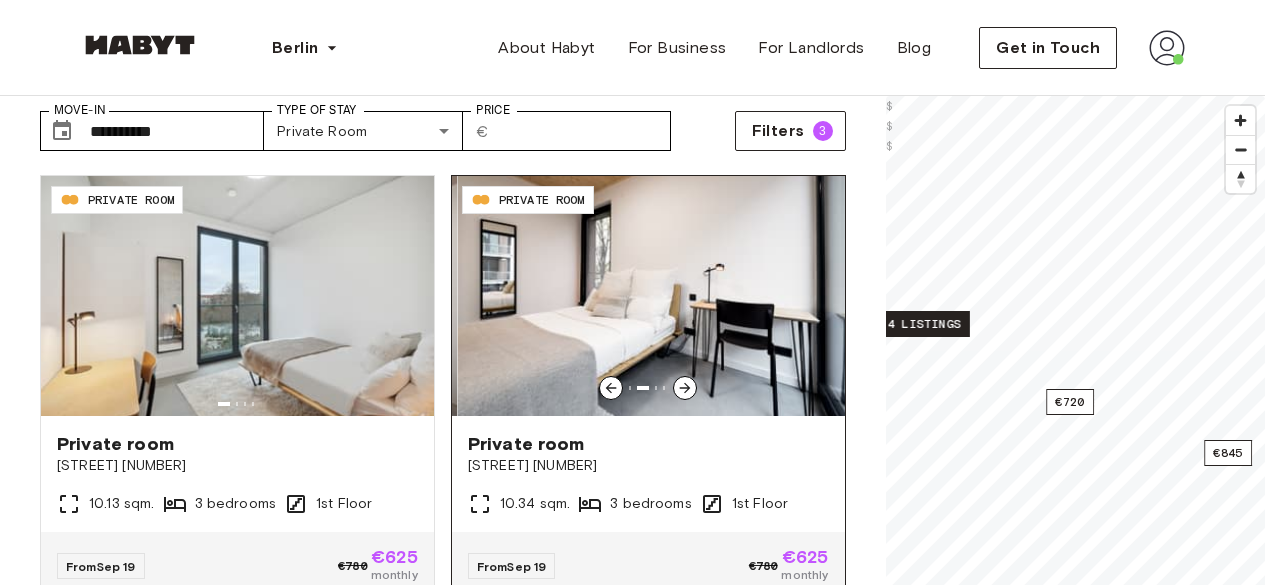 click 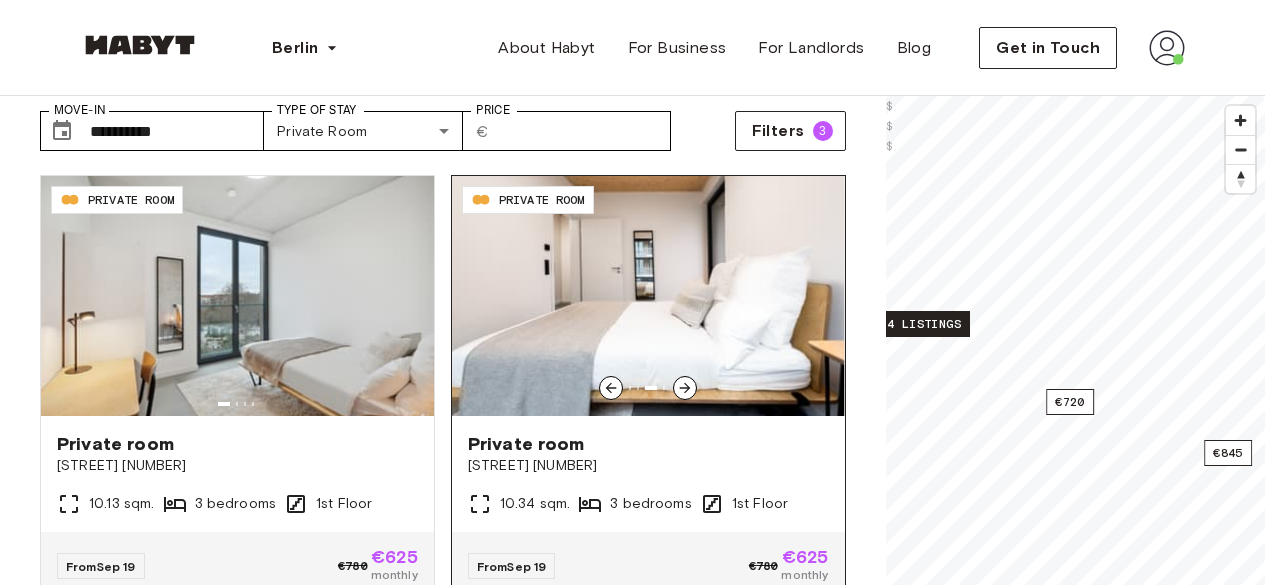 click 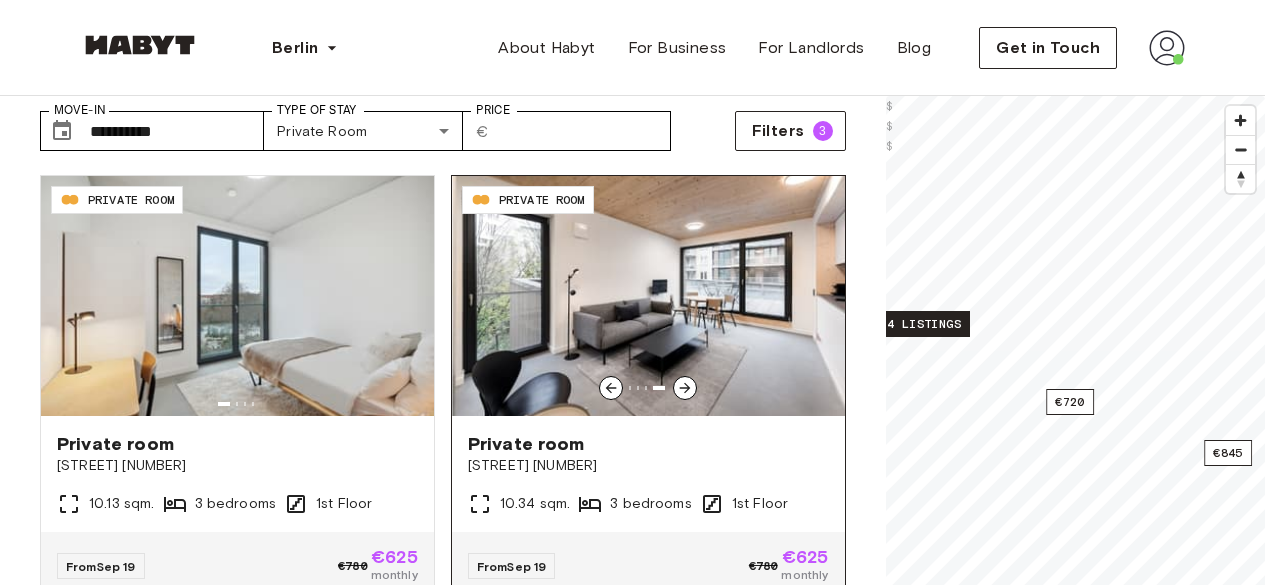 click 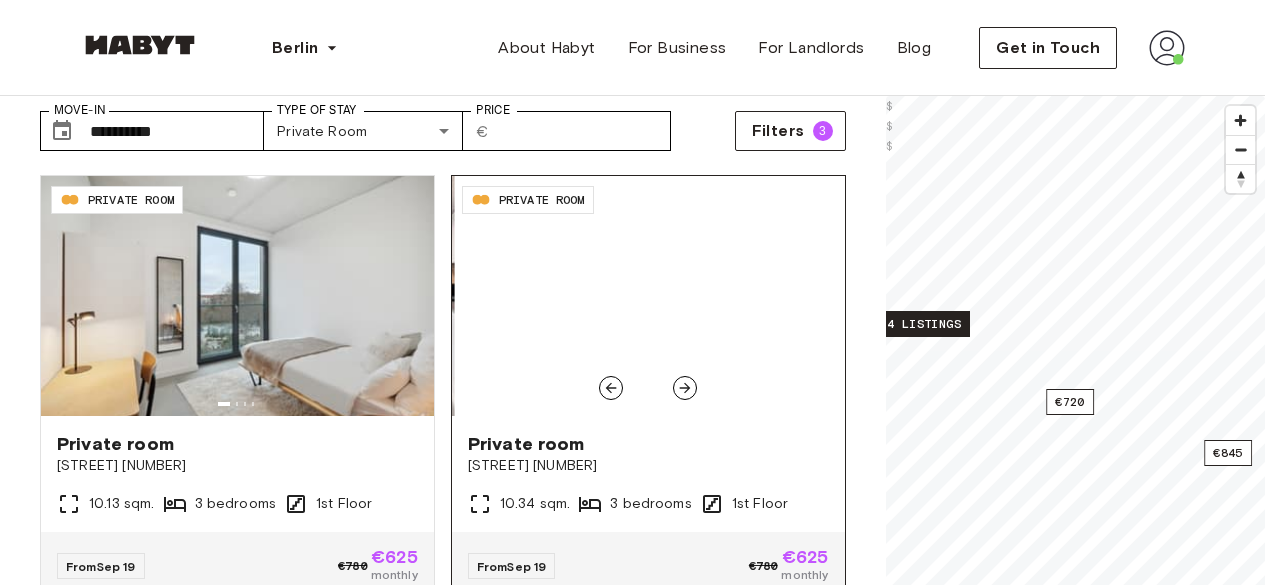 click 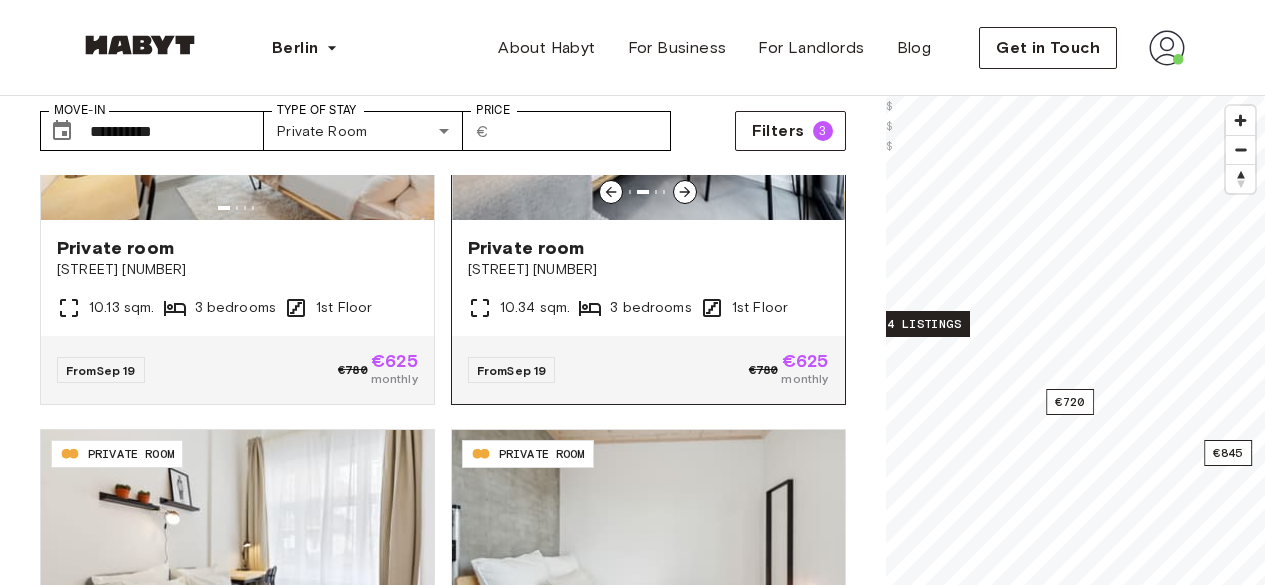 scroll, scrollTop: 796, scrollLeft: 0, axis: vertical 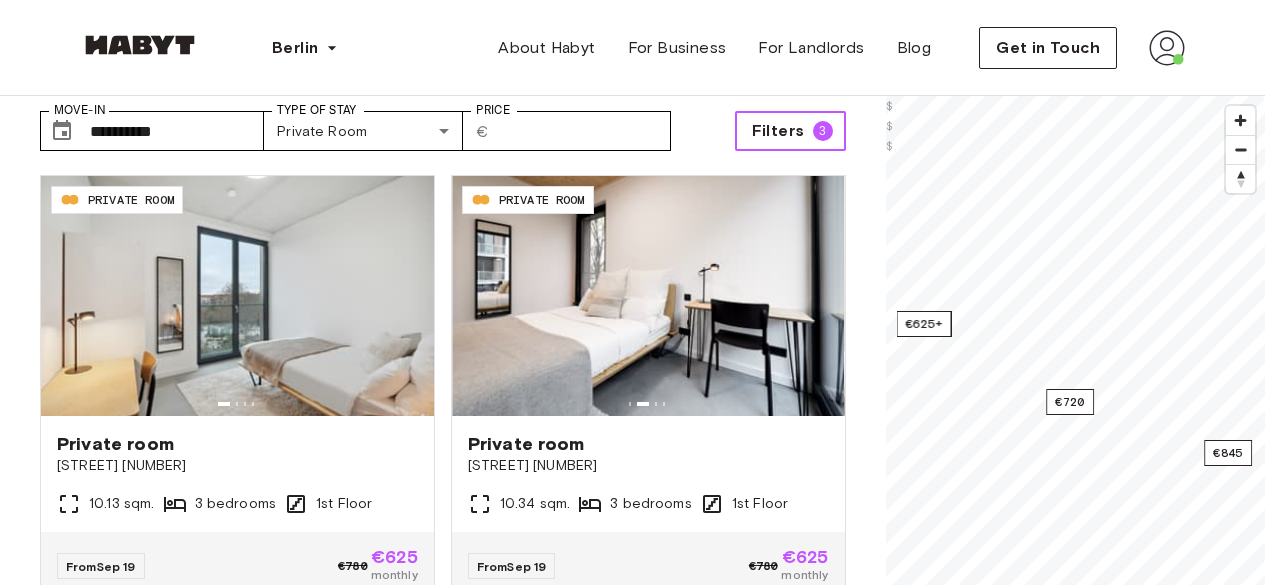 click on "Filters" at bounding box center [778, 131] 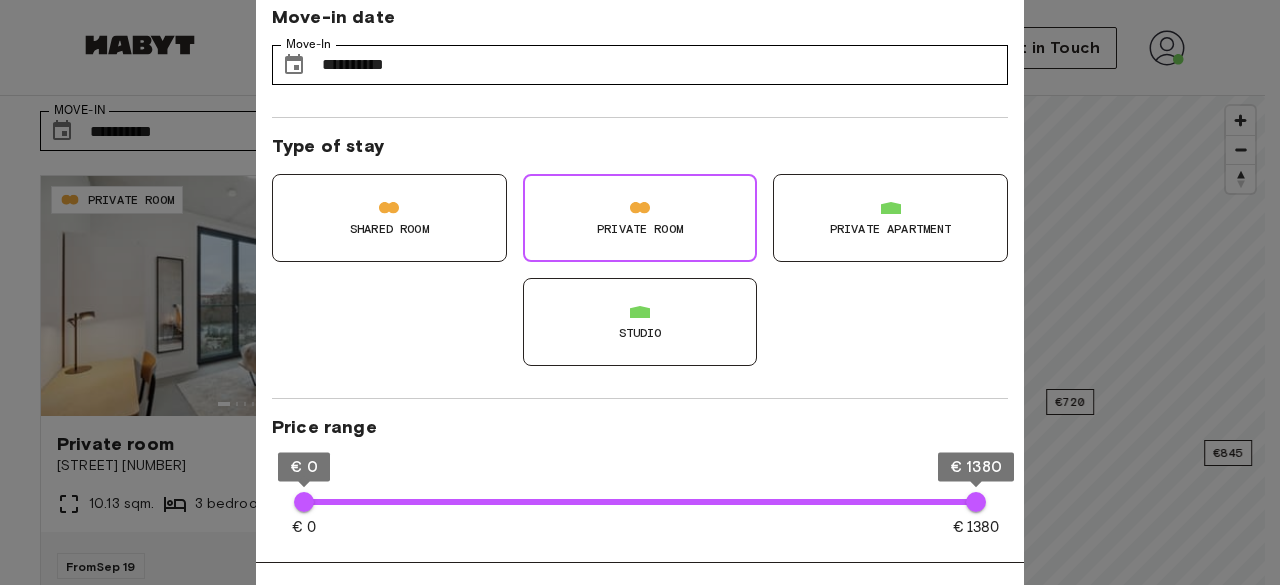 click at bounding box center (640, 292) 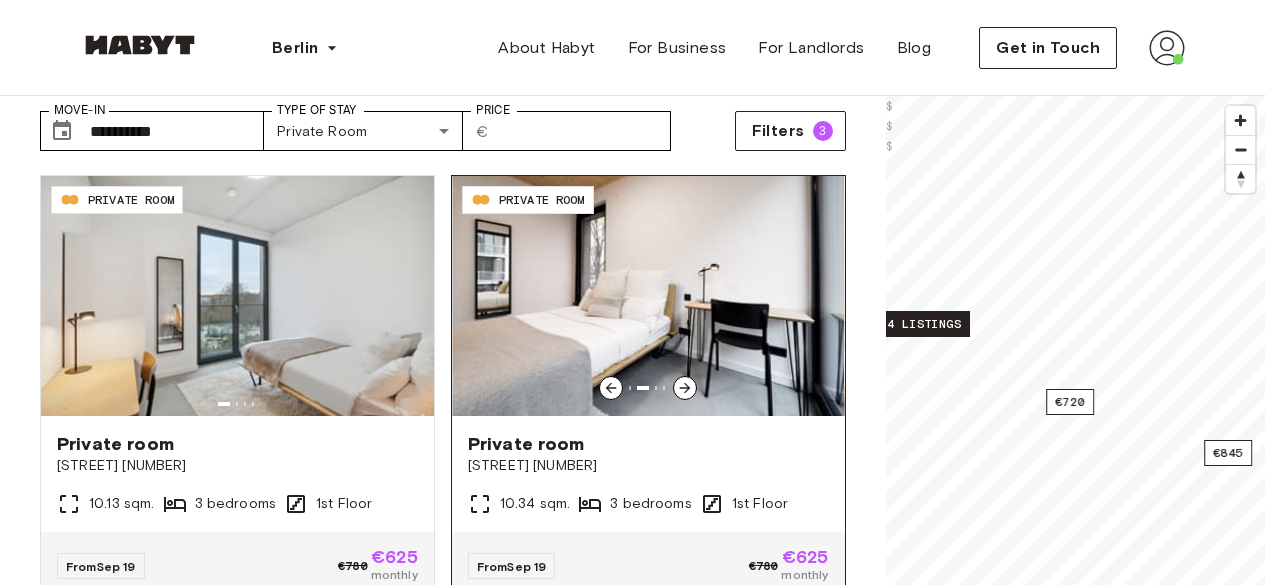 click 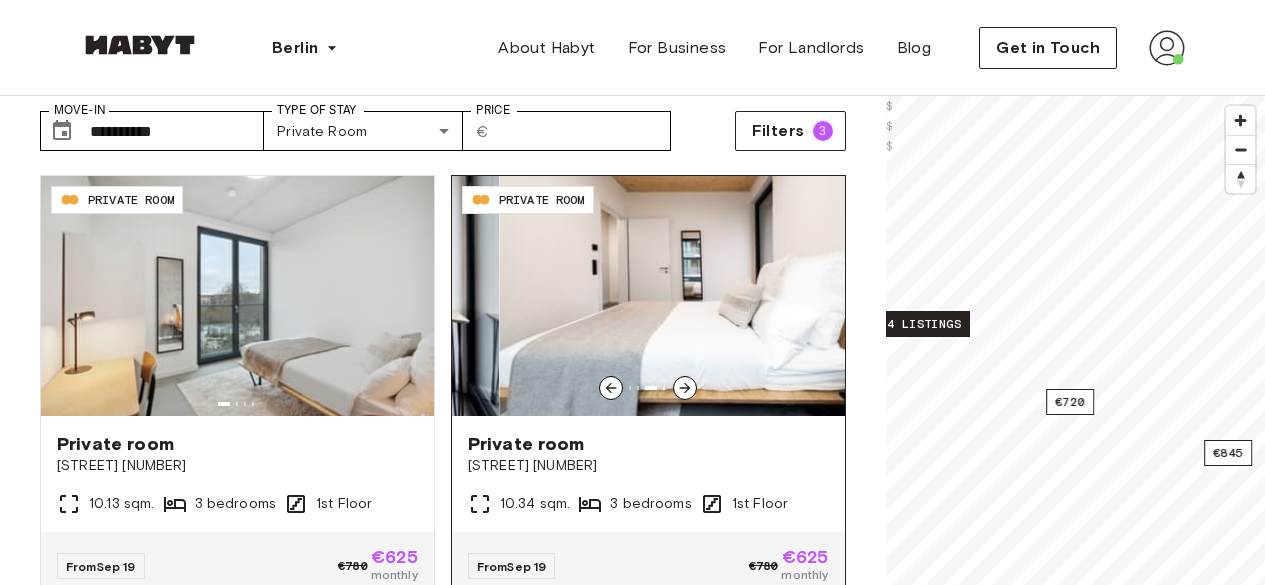 click 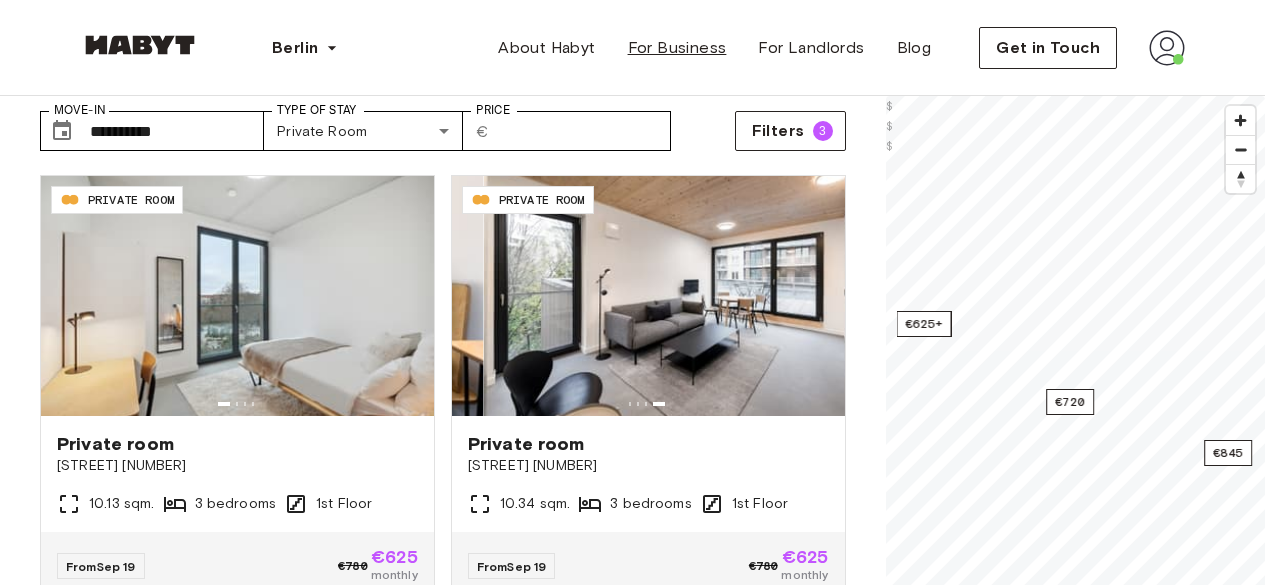 drag, startPoint x: 650, startPoint y: 285, endPoint x: 641, endPoint y: 53, distance: 232.1745 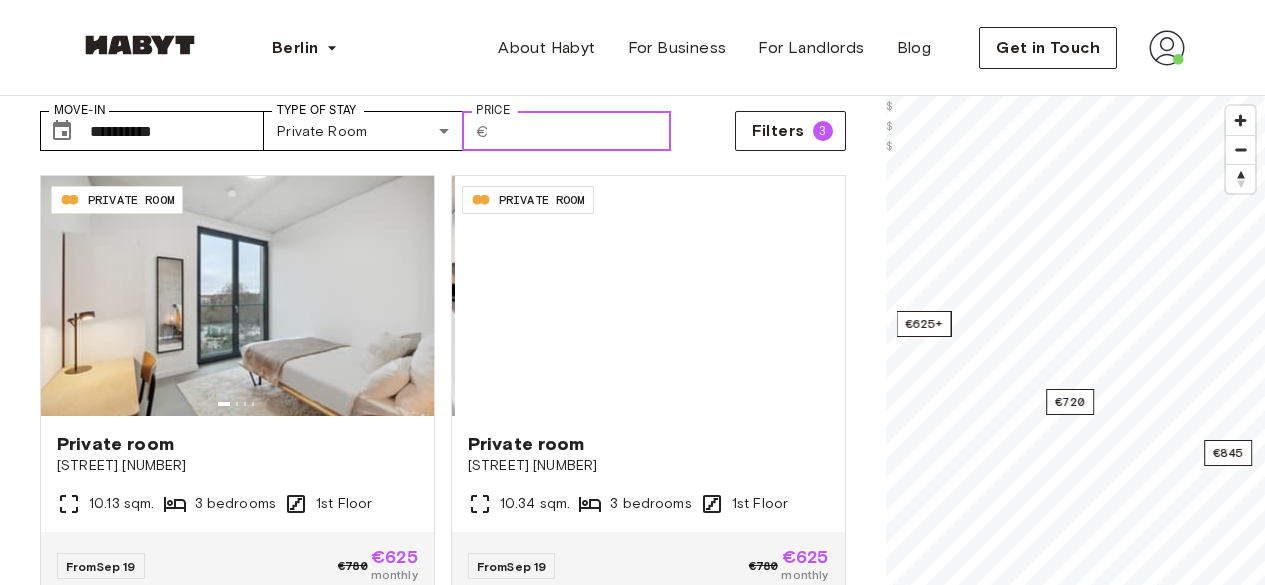 drag, startPoint x: 583, startPoint y: 144, endPoint x: 586, endPoint y: 156, distance: 12.369317 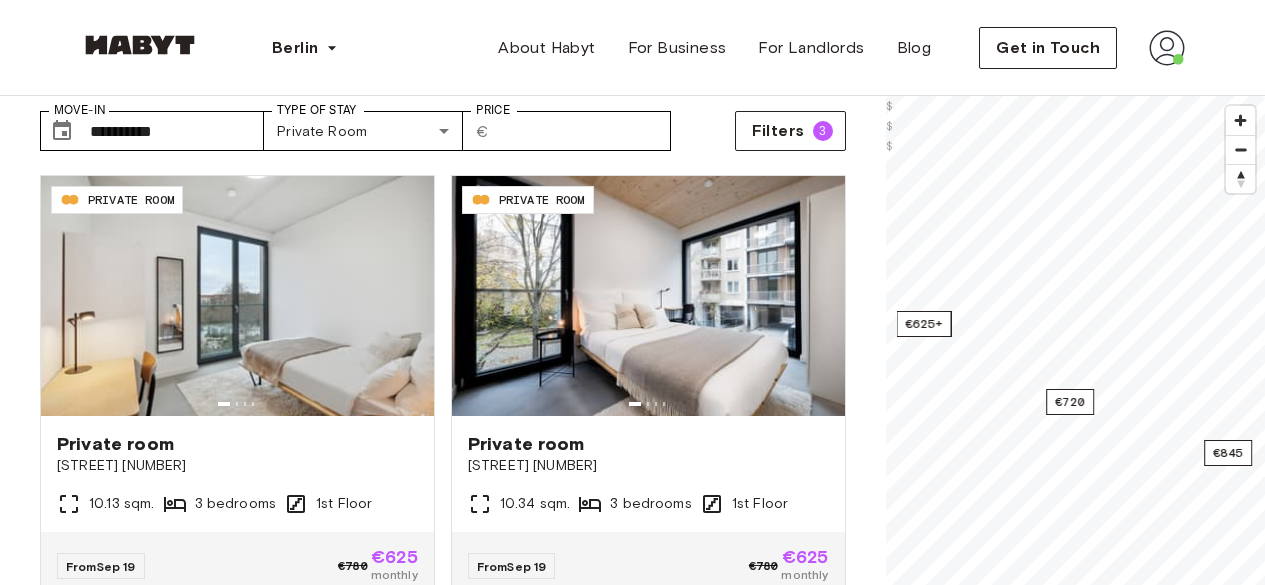 click on "**********" at bounding box center [443, 123] 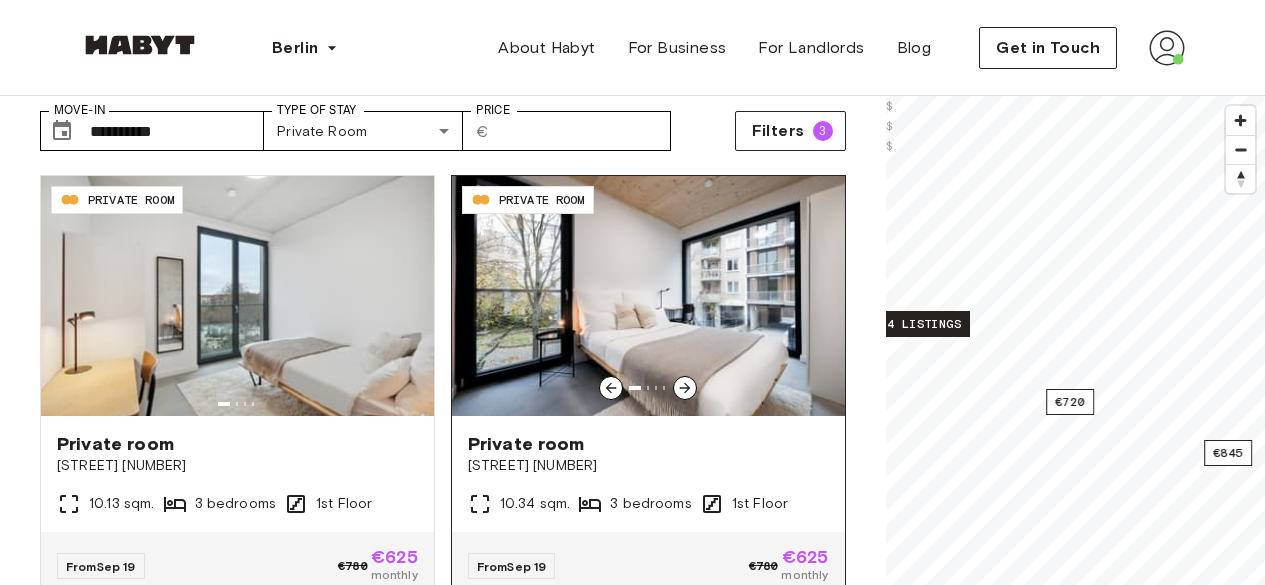 click 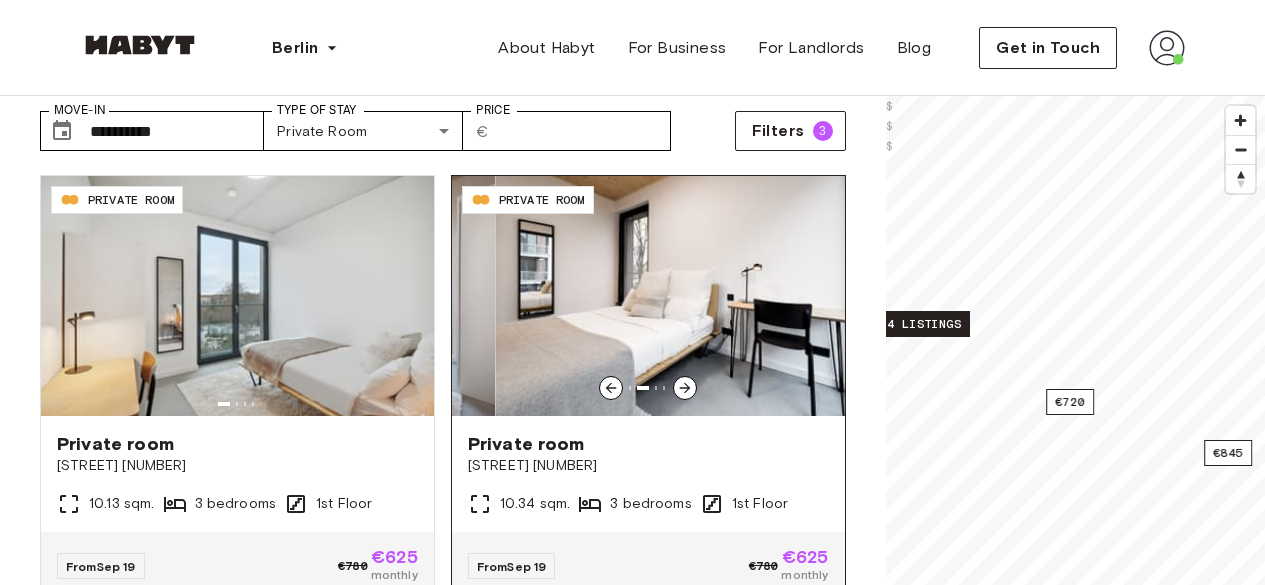 click 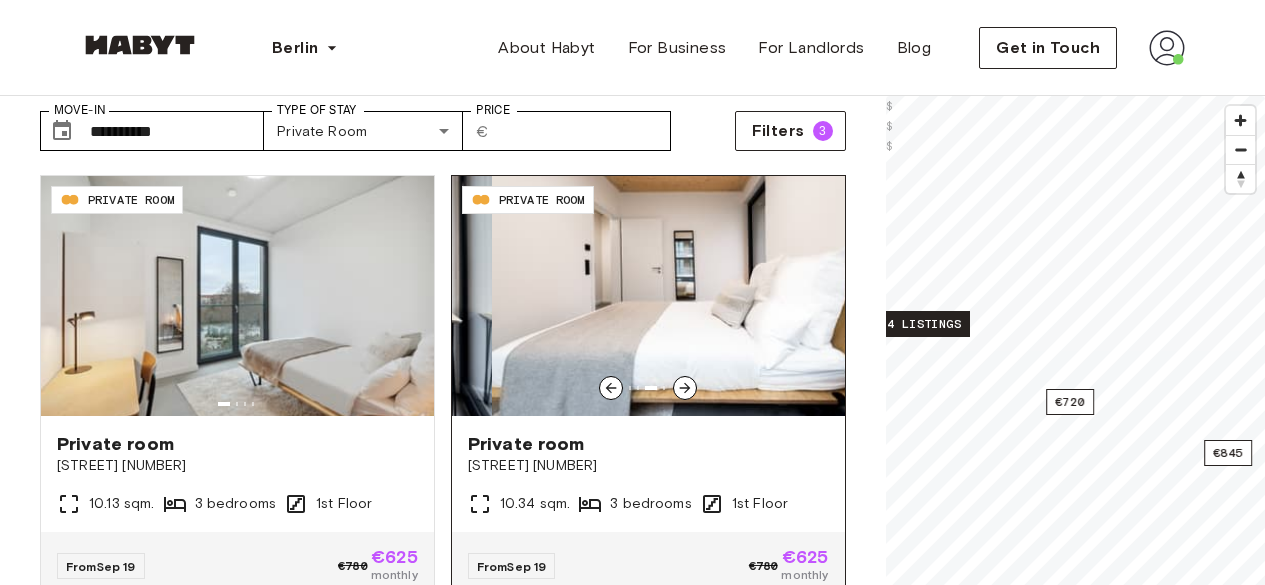 click 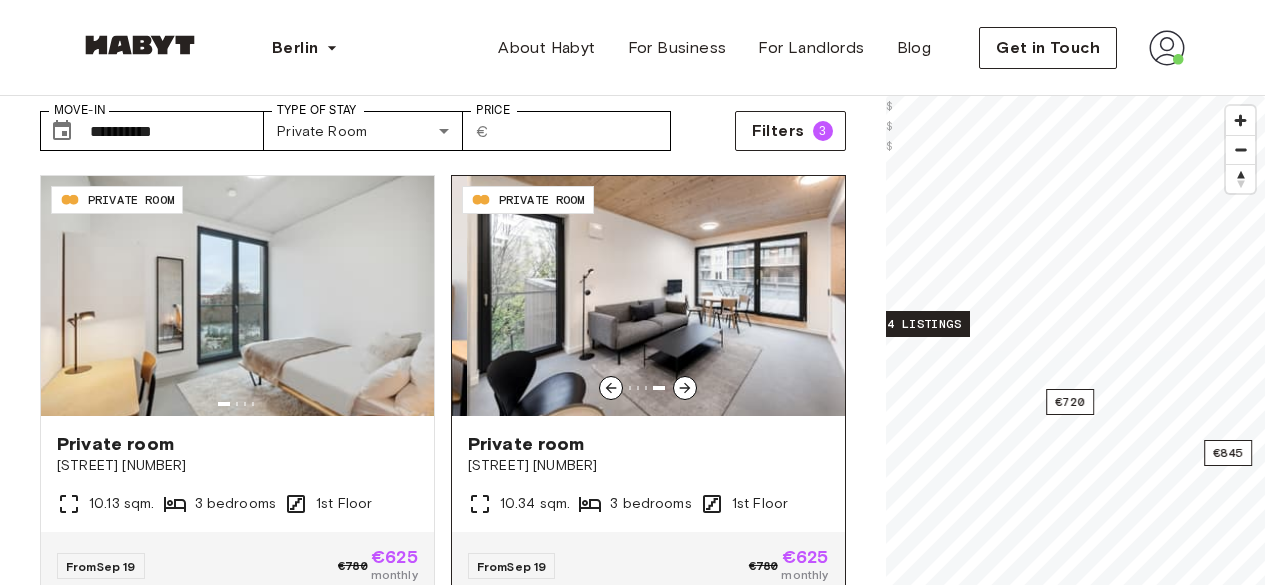 click 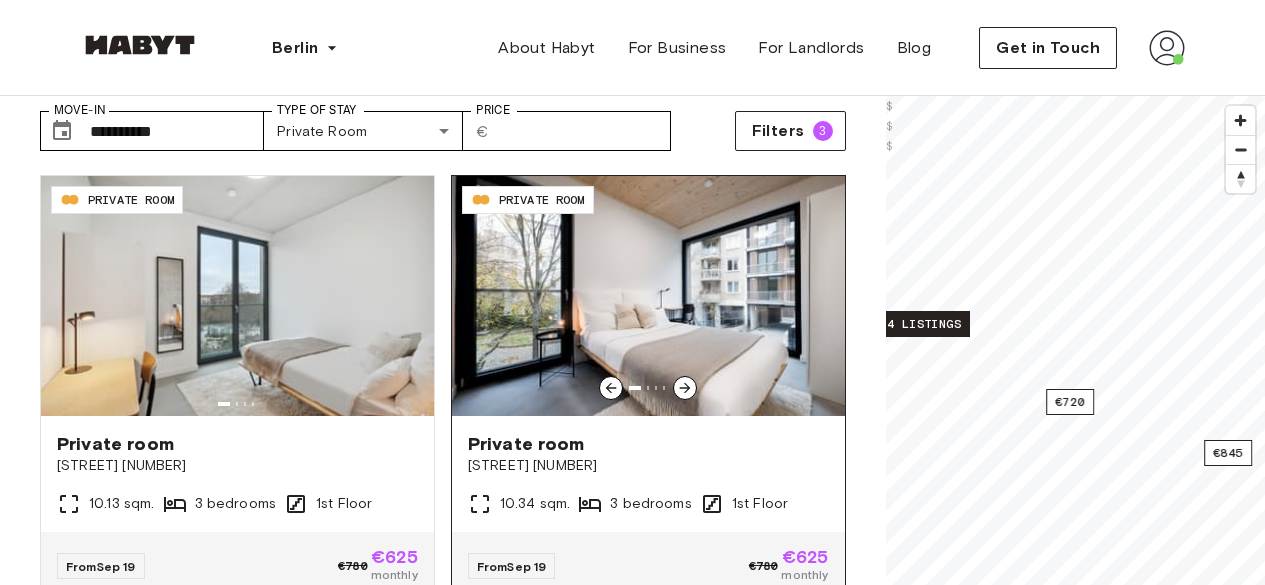 click at bounding box center (648, 296) 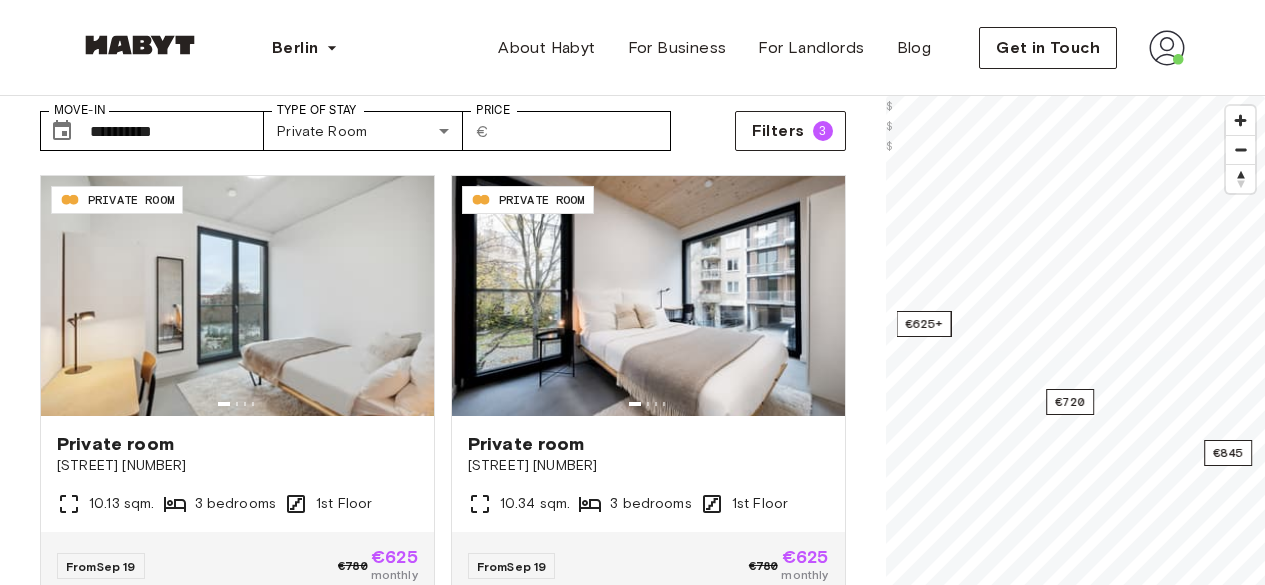 click on "**********" at bounding box center [443, 123] 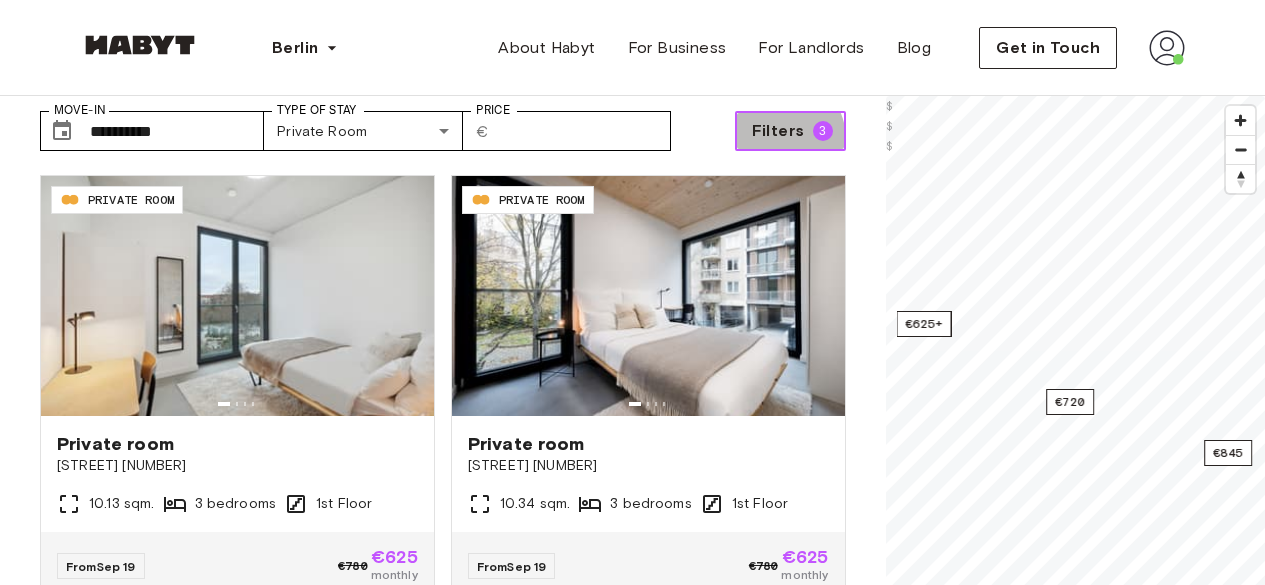 click on "Filters 3" at bounding box center (790, 131) 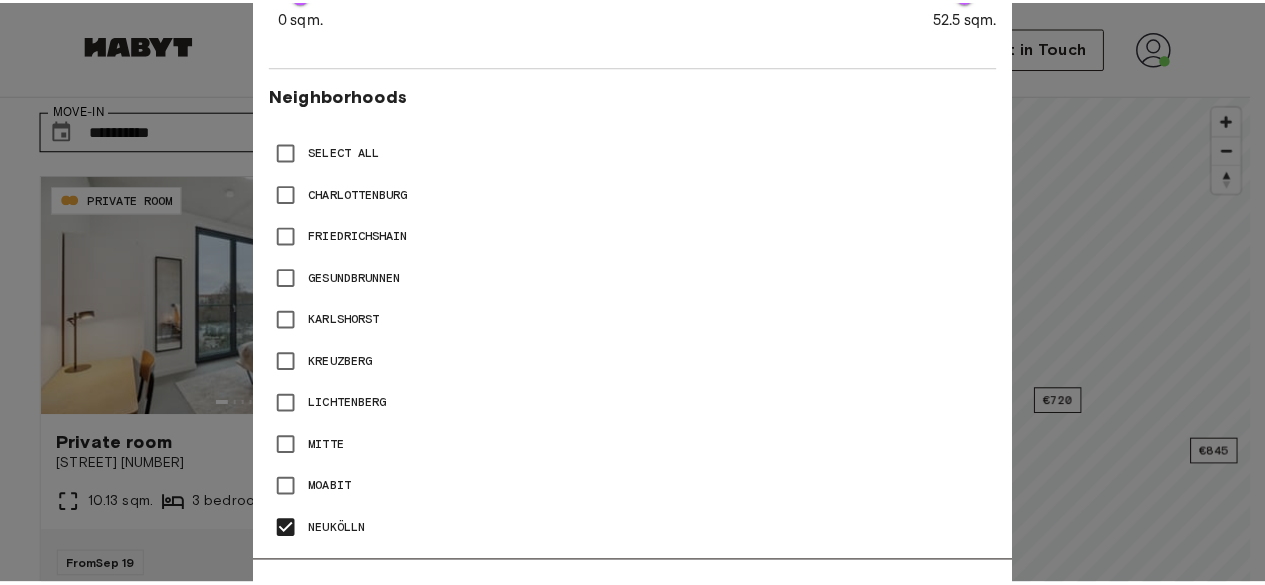 scroll, scrollTop: 1100, scrollLeft: 0, axis: vertical 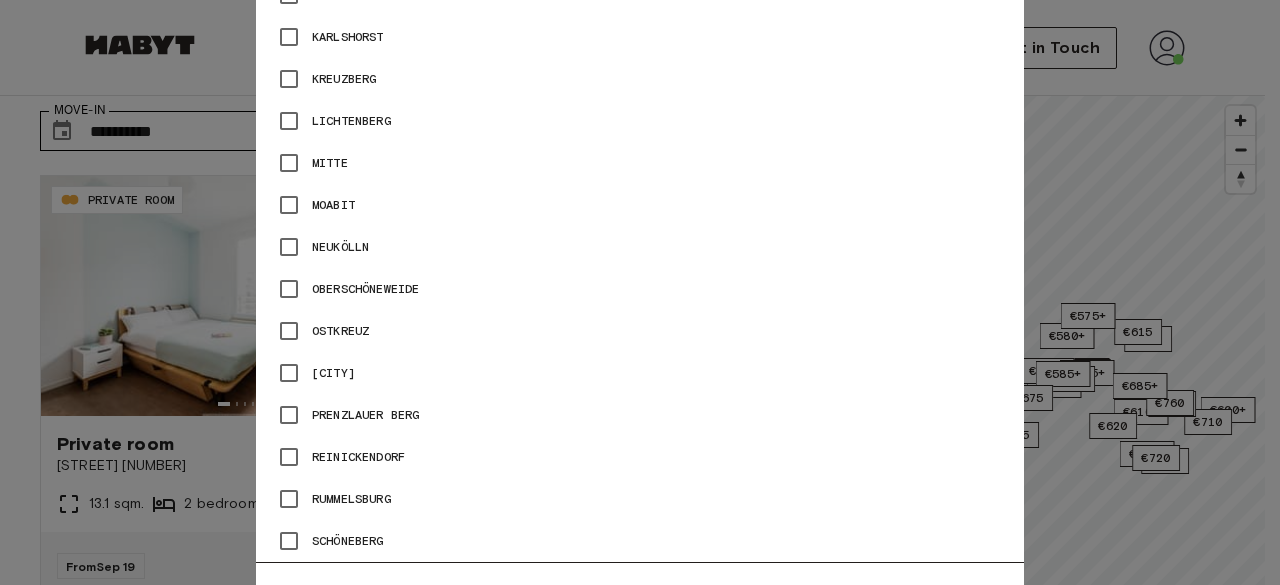 type on "**" 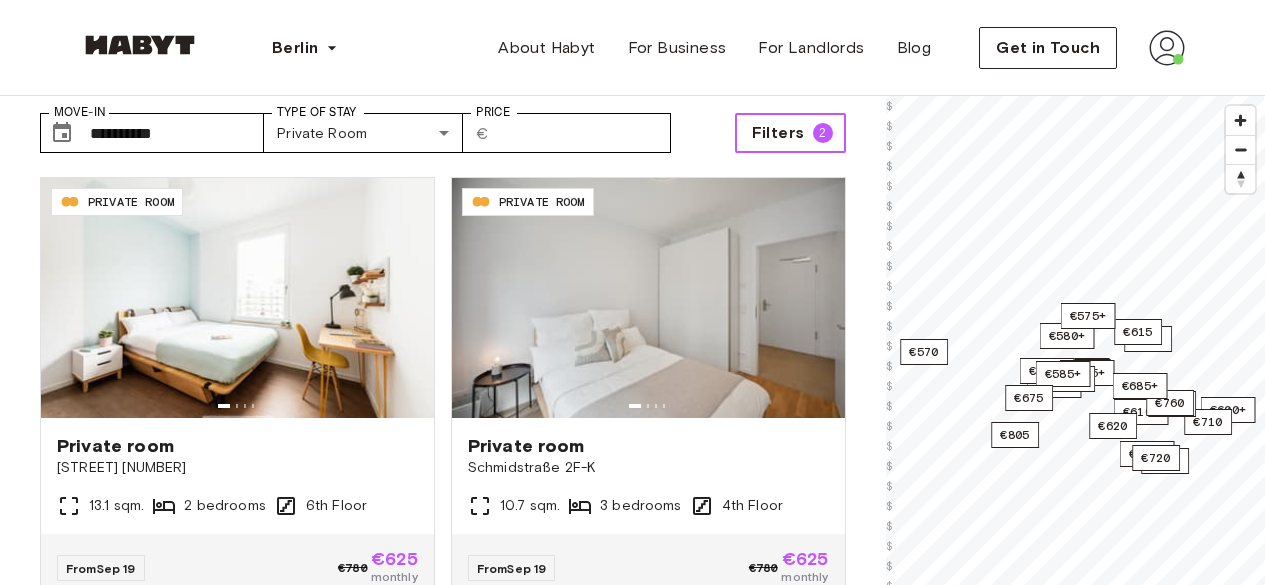 scroll, scrollTop: 0, scrollLeft: 0, axis: both 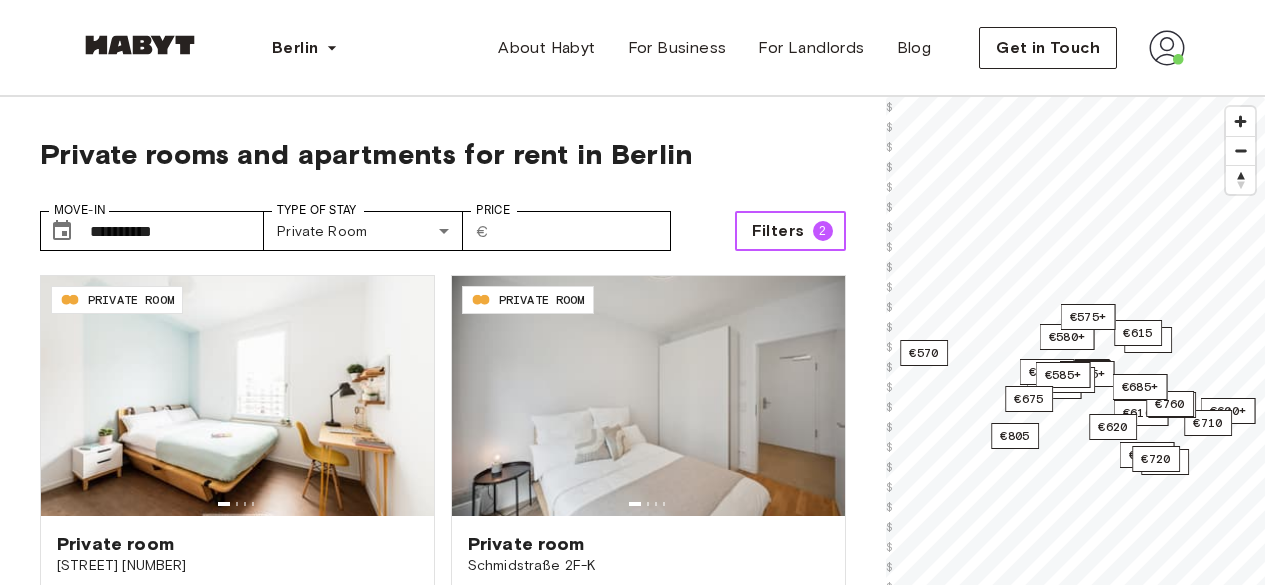 click on "Filters 2" at bounding box center [790, 231] 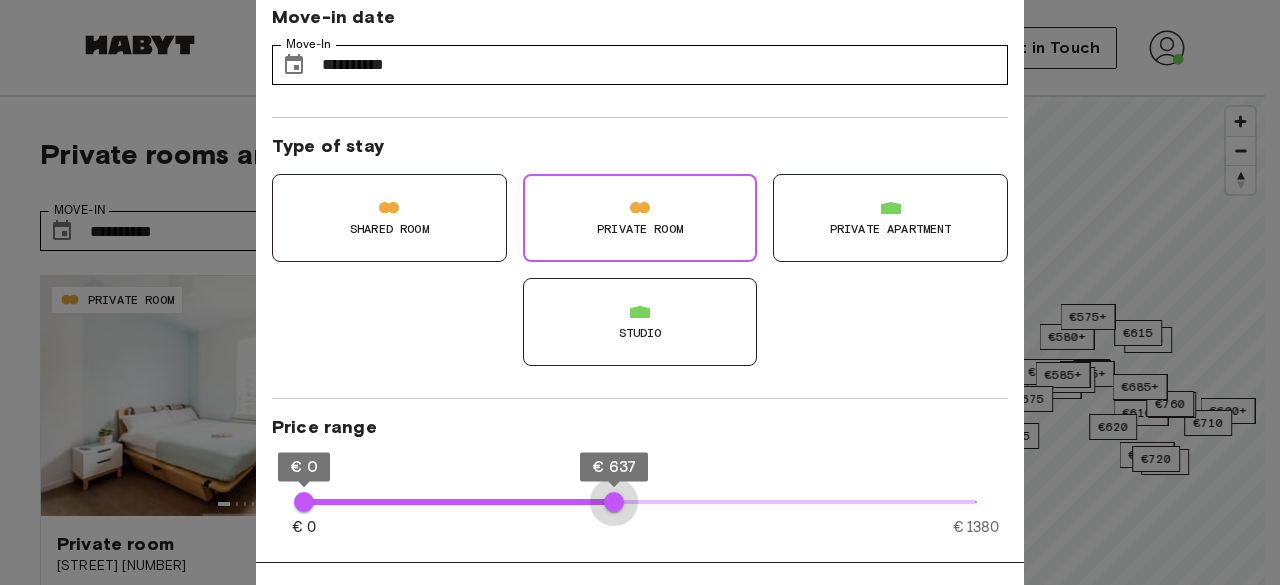type on "***" 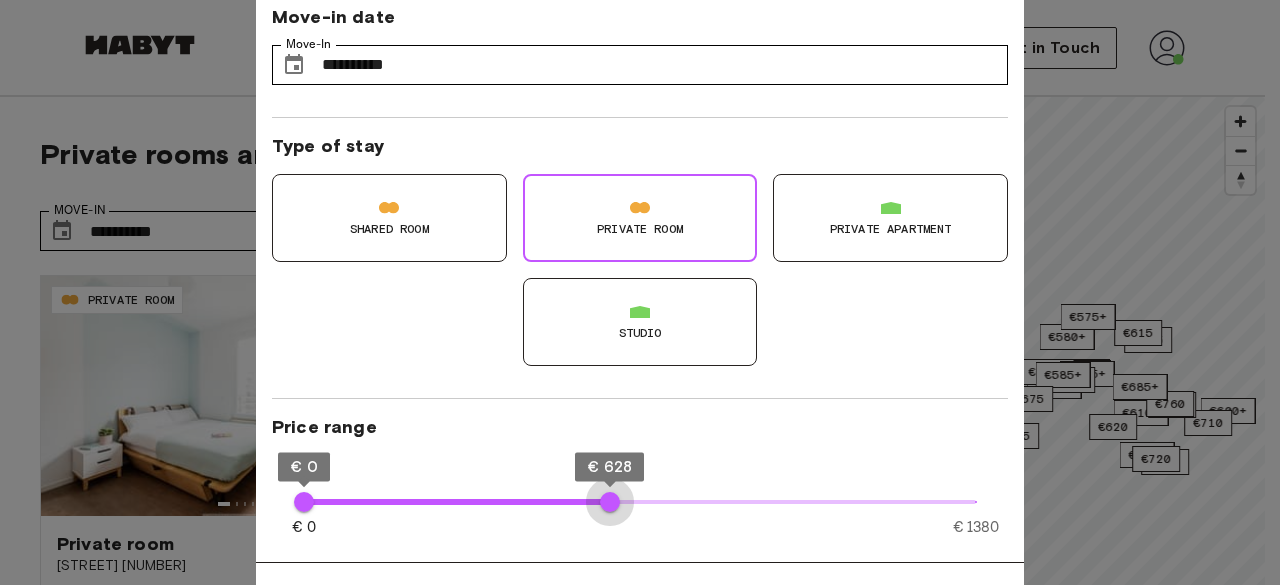 drag, startPoint x: 983, startPoint y: 496, endPoint x: 610, endPoint y: 481, distance: 373.30148 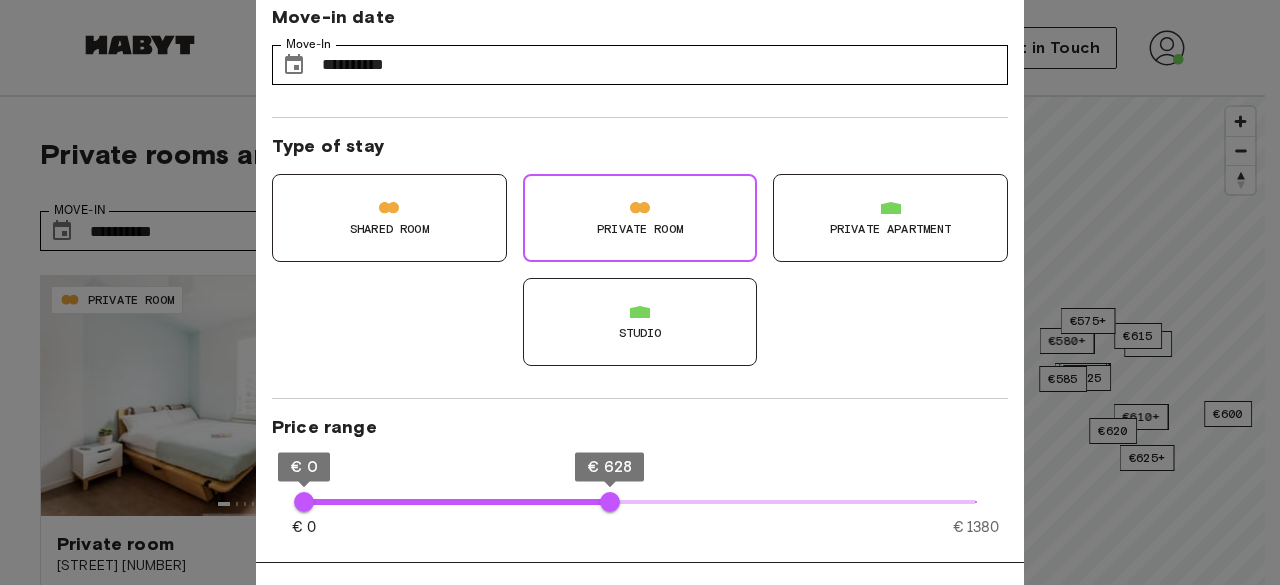 click at bounding box center (640, 292) 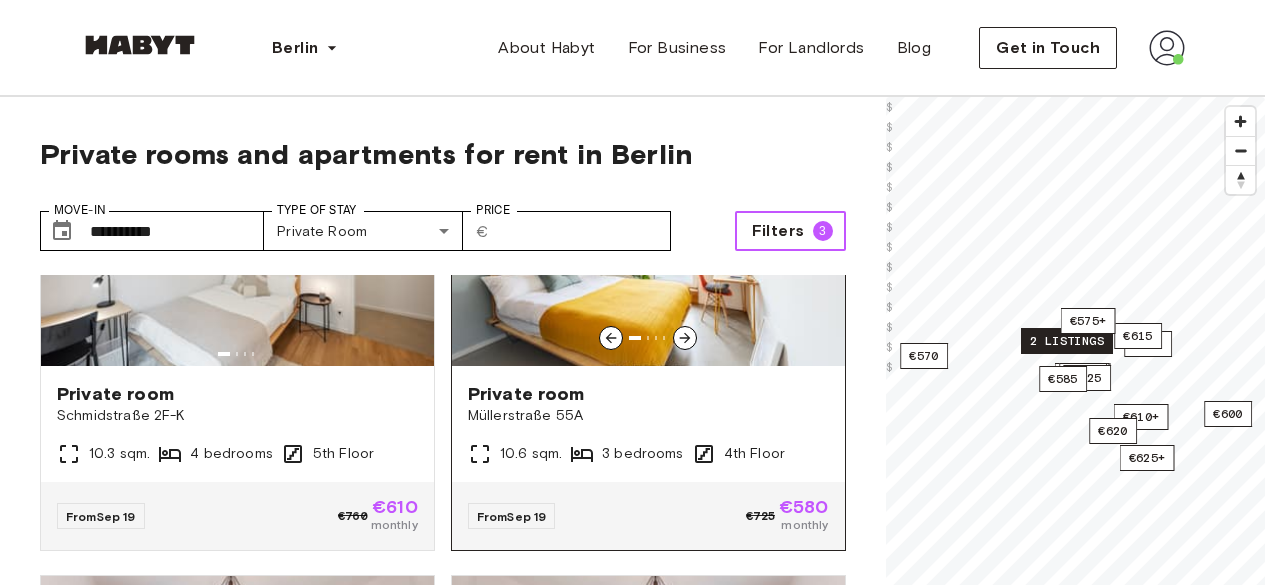 scroll, scrollTop: 500, scrollLeft: 0, axis: vertical 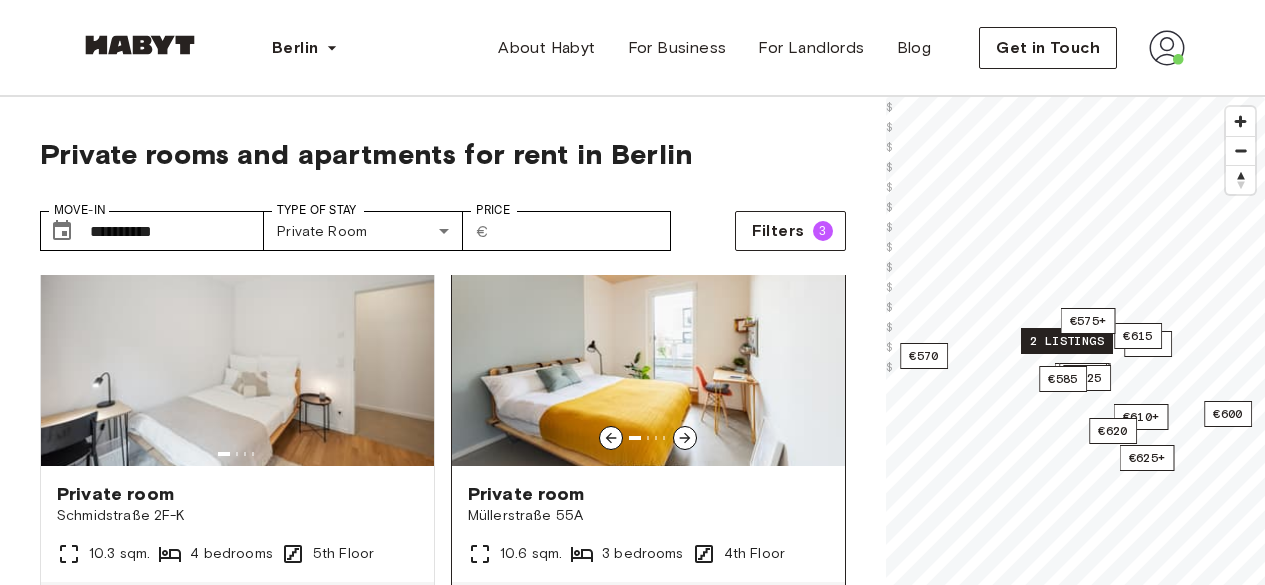 drag, startPoint x: 576, startPoint y: 390, endPoint x: 0, endPoint y: 354, distance: 577.1239 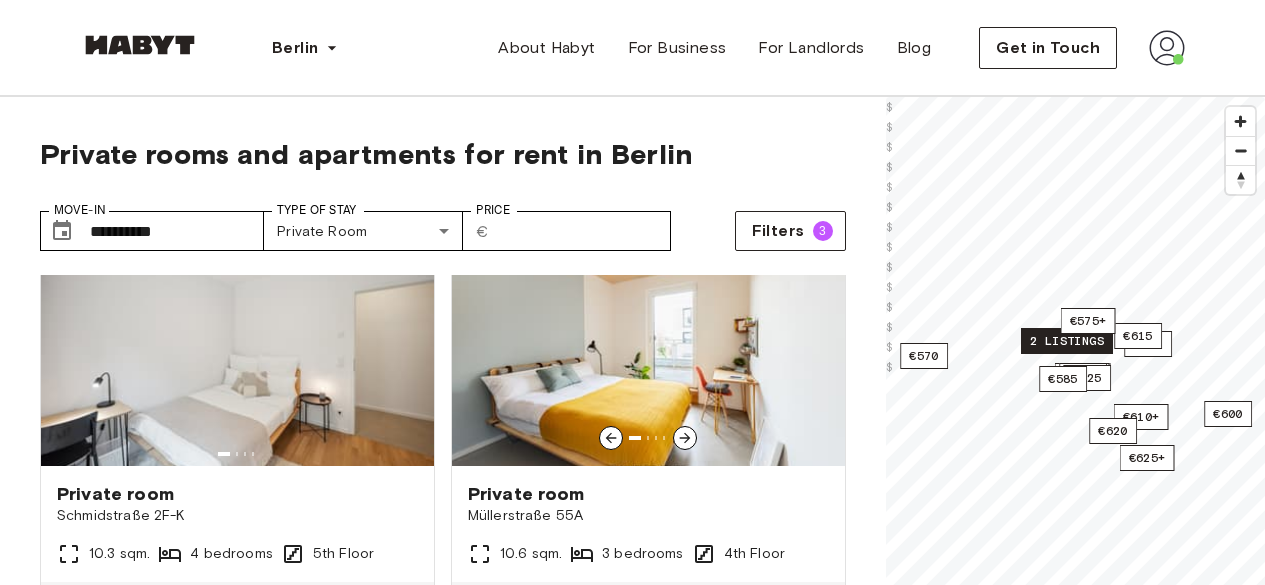 click on "**********" at bounding box center [443, 478] 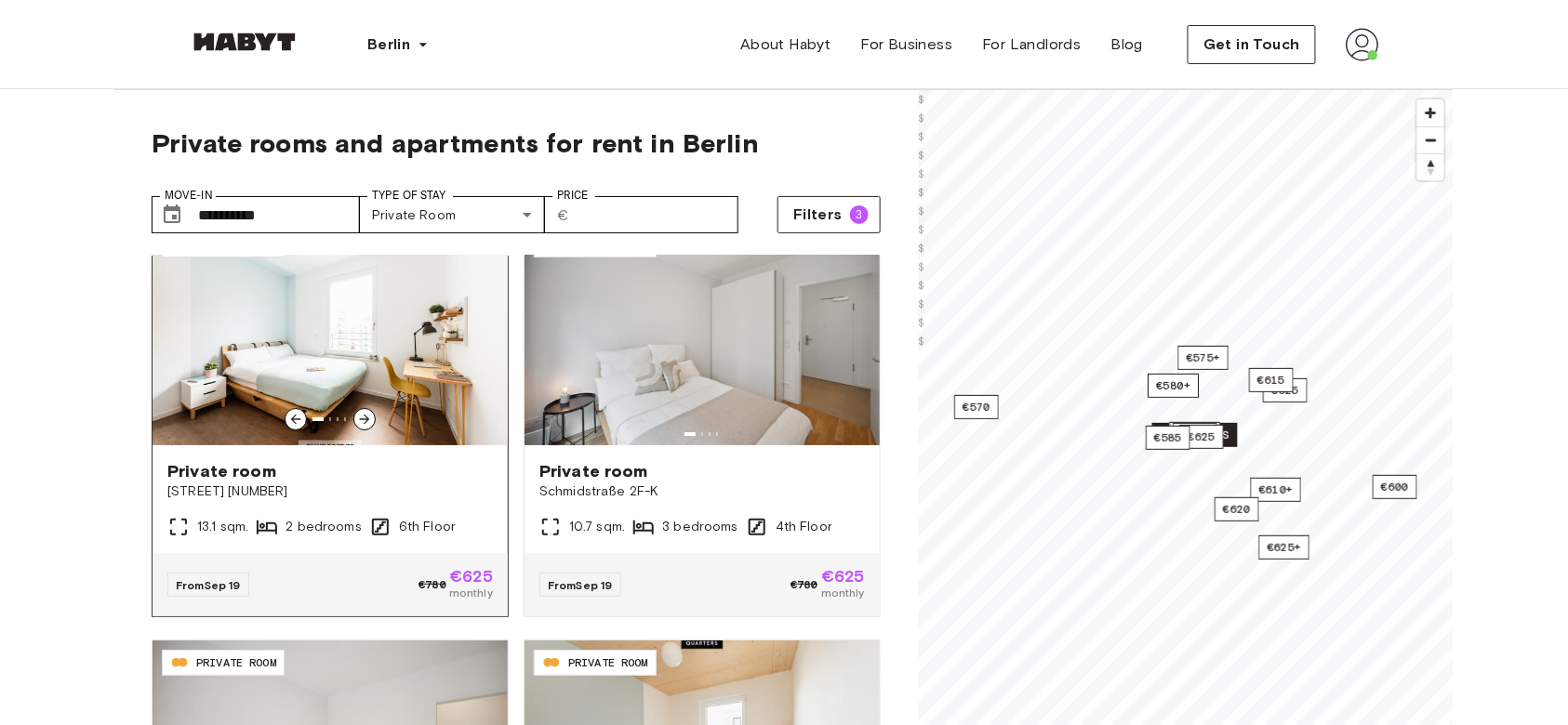 scroll, scrollTop: 0, scrollLeft: 0, axis: both 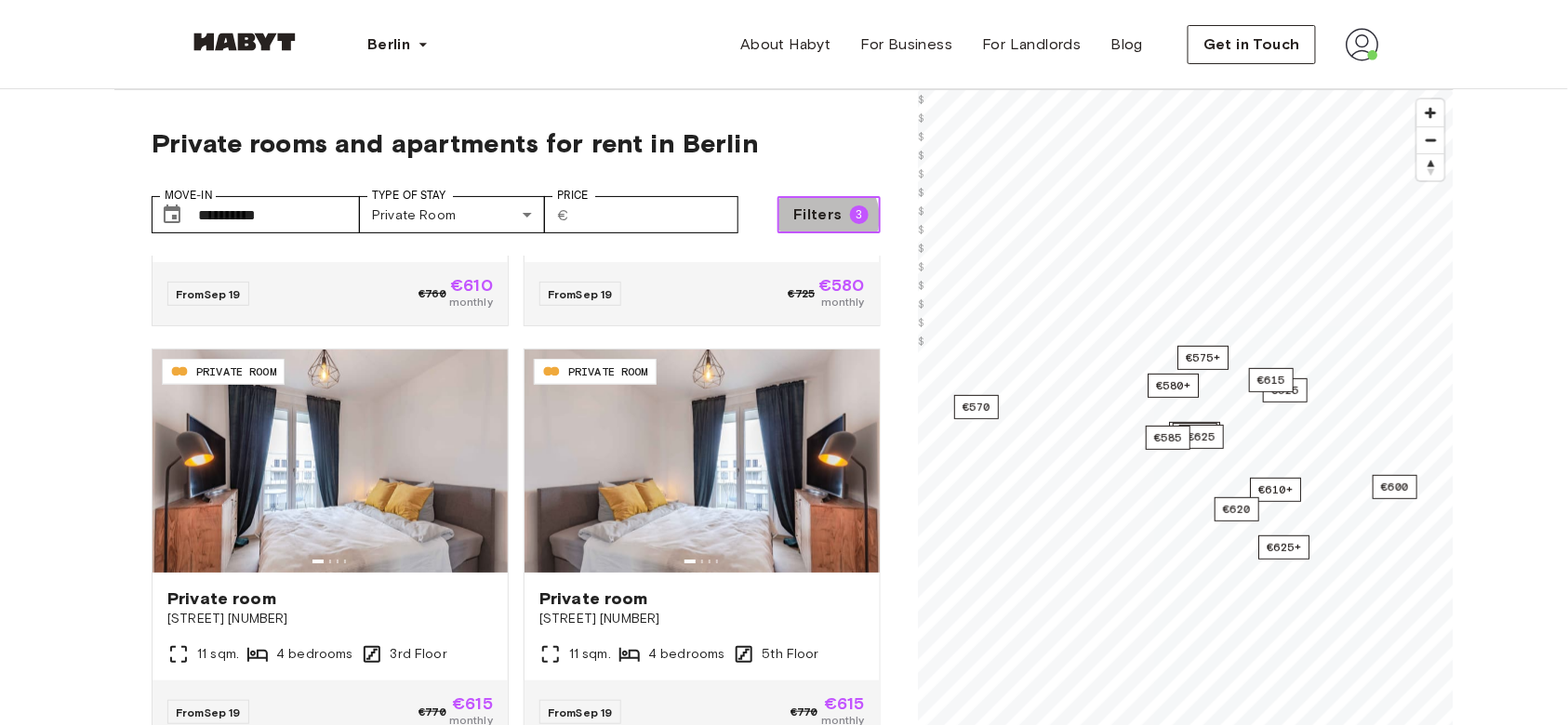click on "Filters" at bounding box center [817, 215] 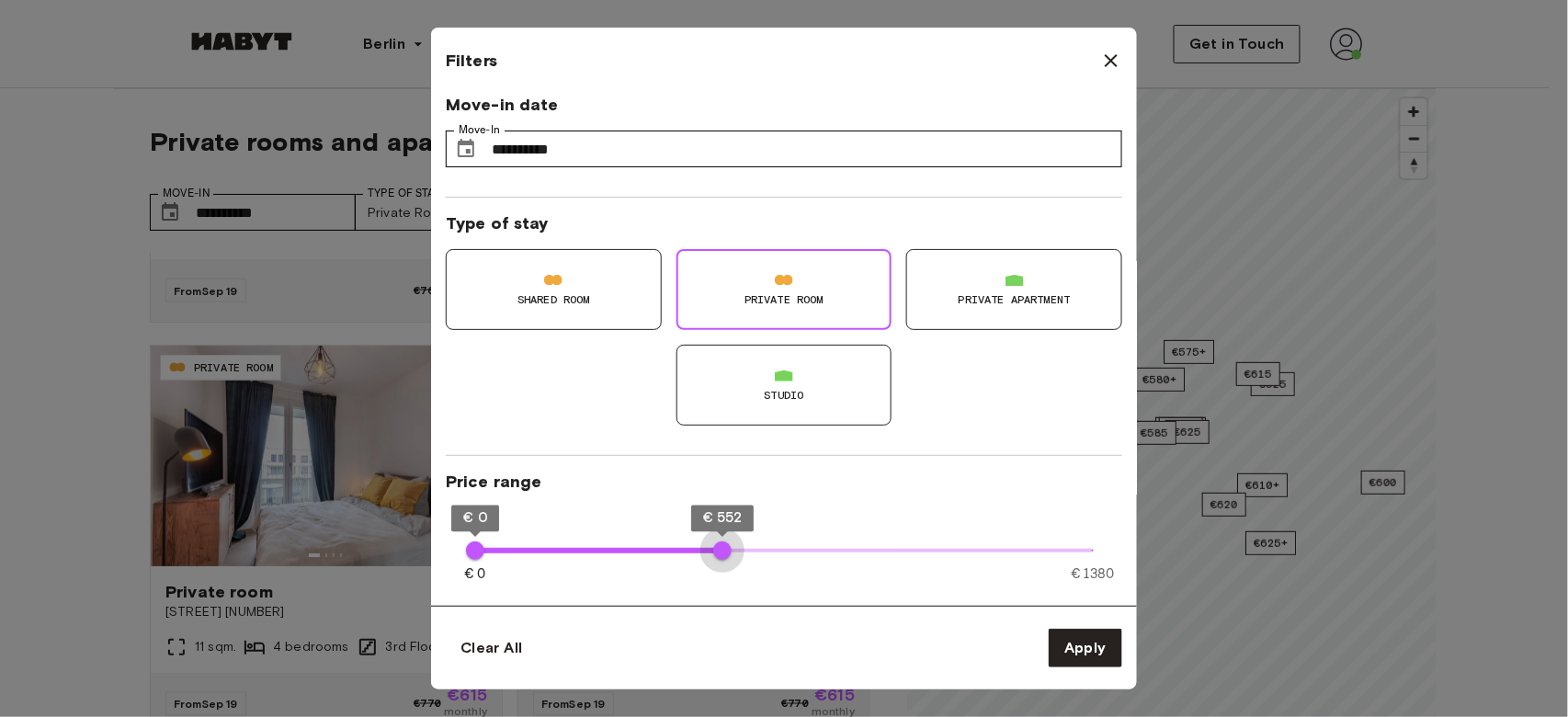 type on "***" 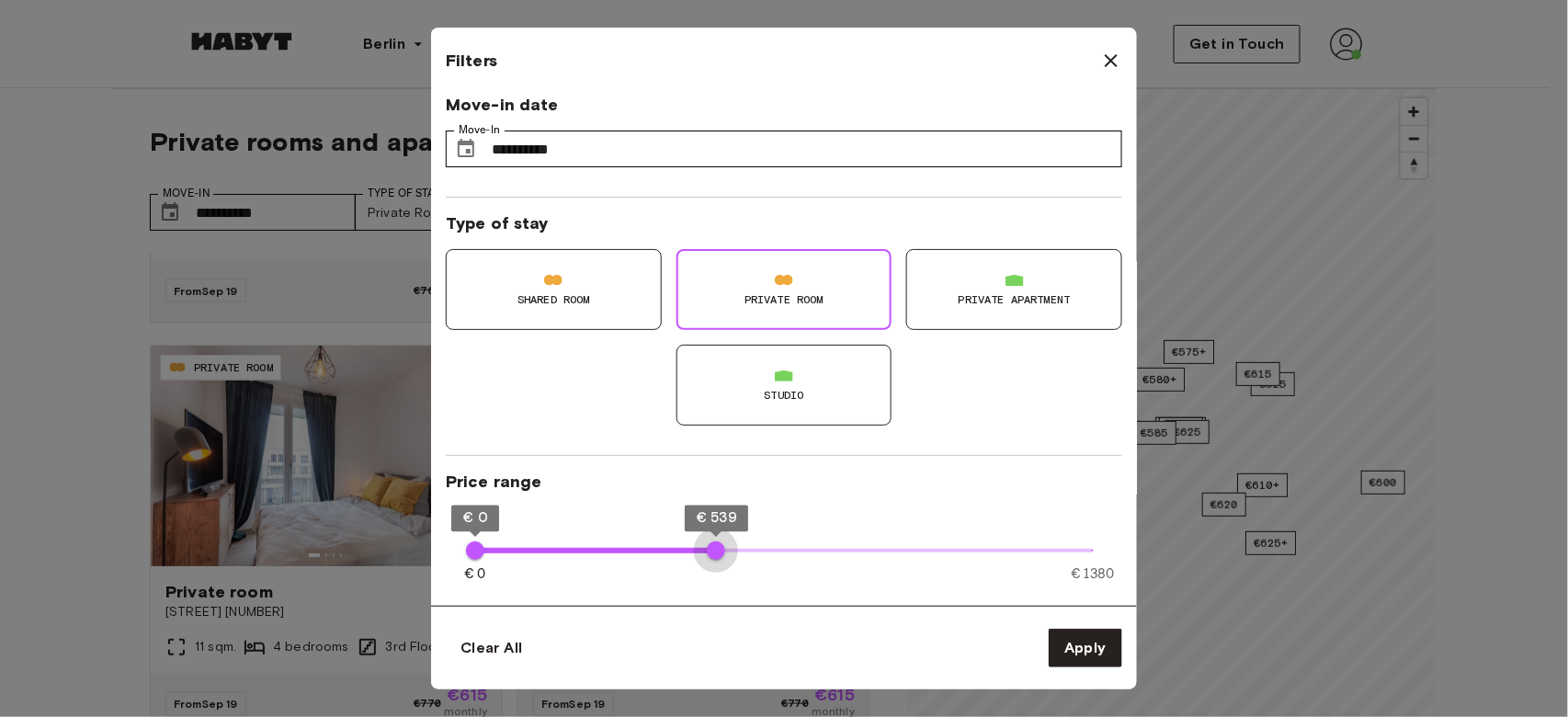 drag, startPoint x: 739, startPoint y: 535, endPoint x: 717, endPoint y: 534, distance: 22.022716 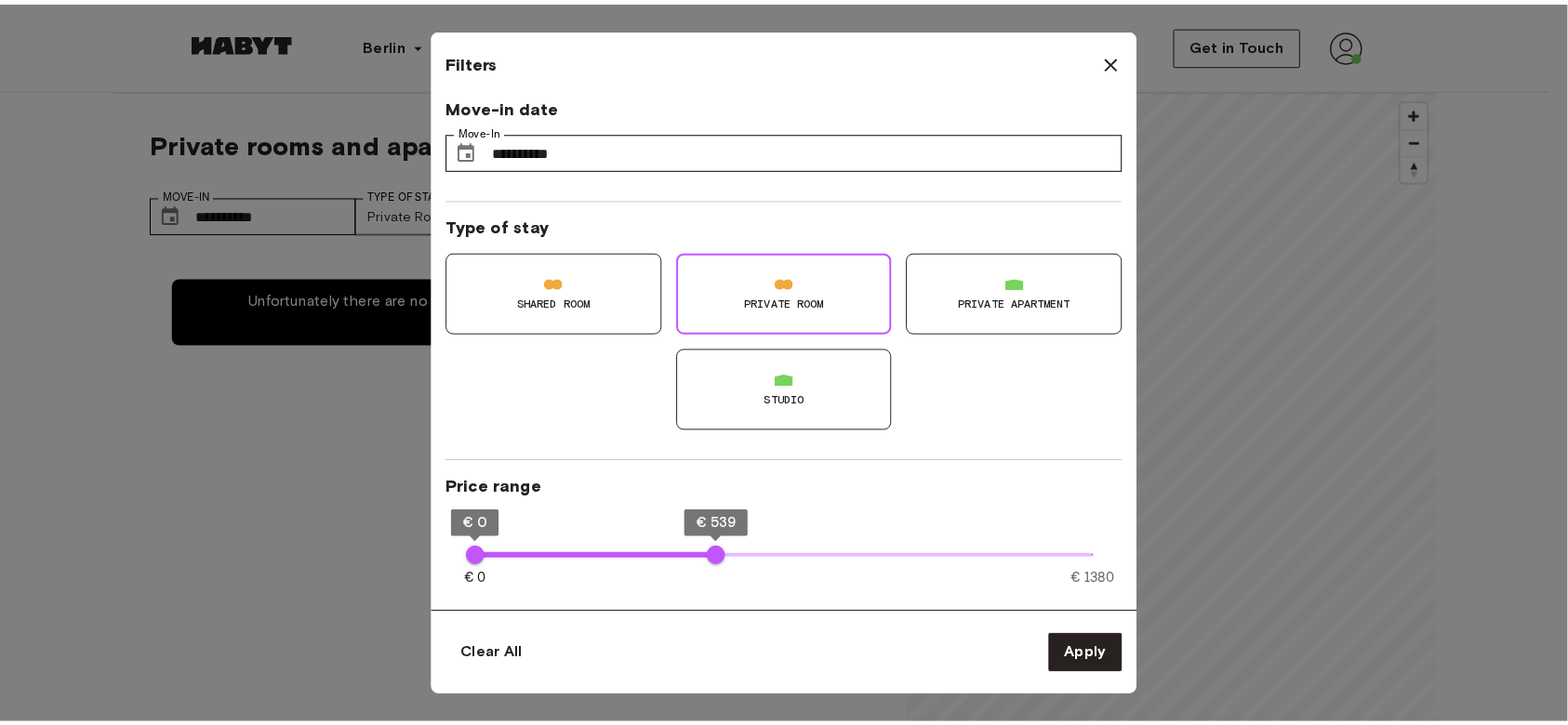 scroll, scrollTop: 0, scrollLeft: 0, axis: both 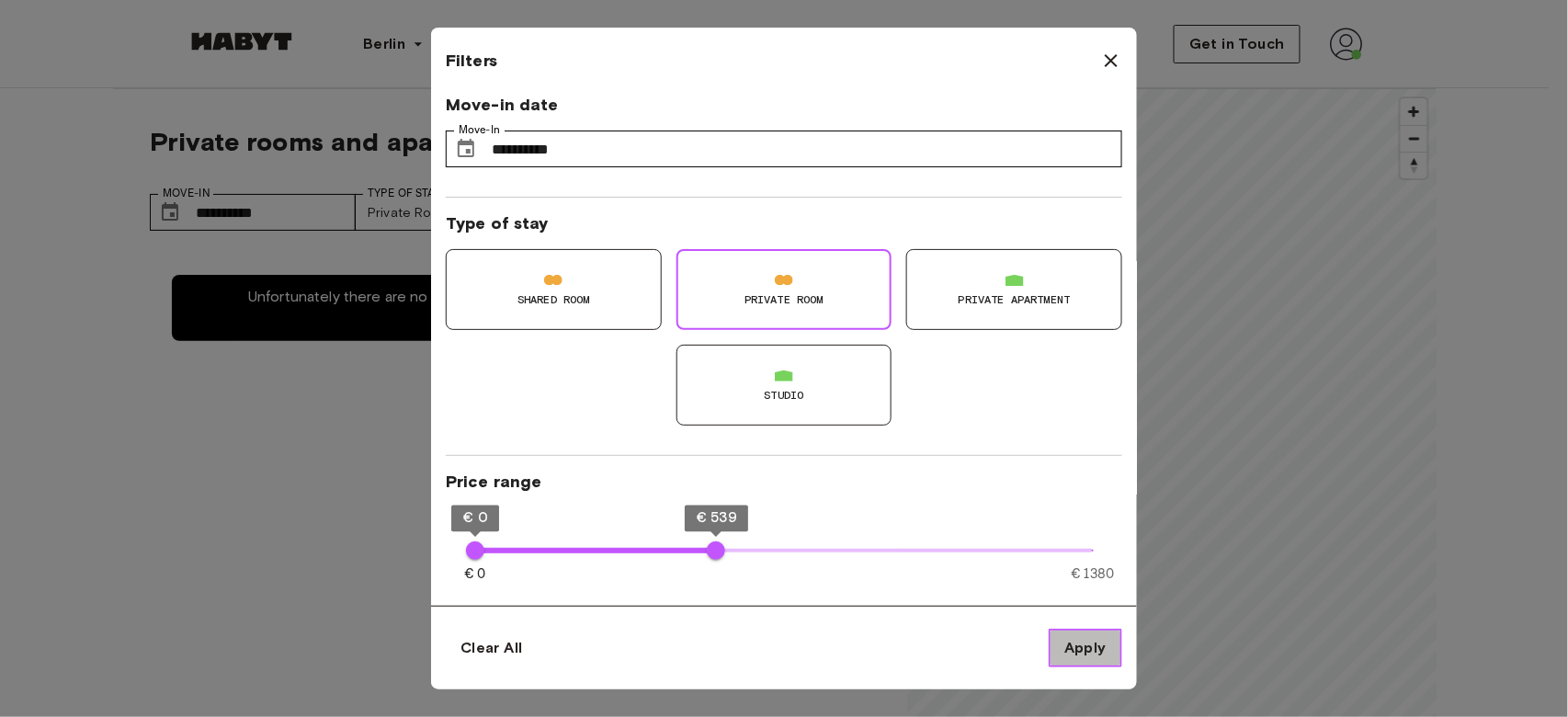 click on "Apply" at bounding box center [1085, 648] 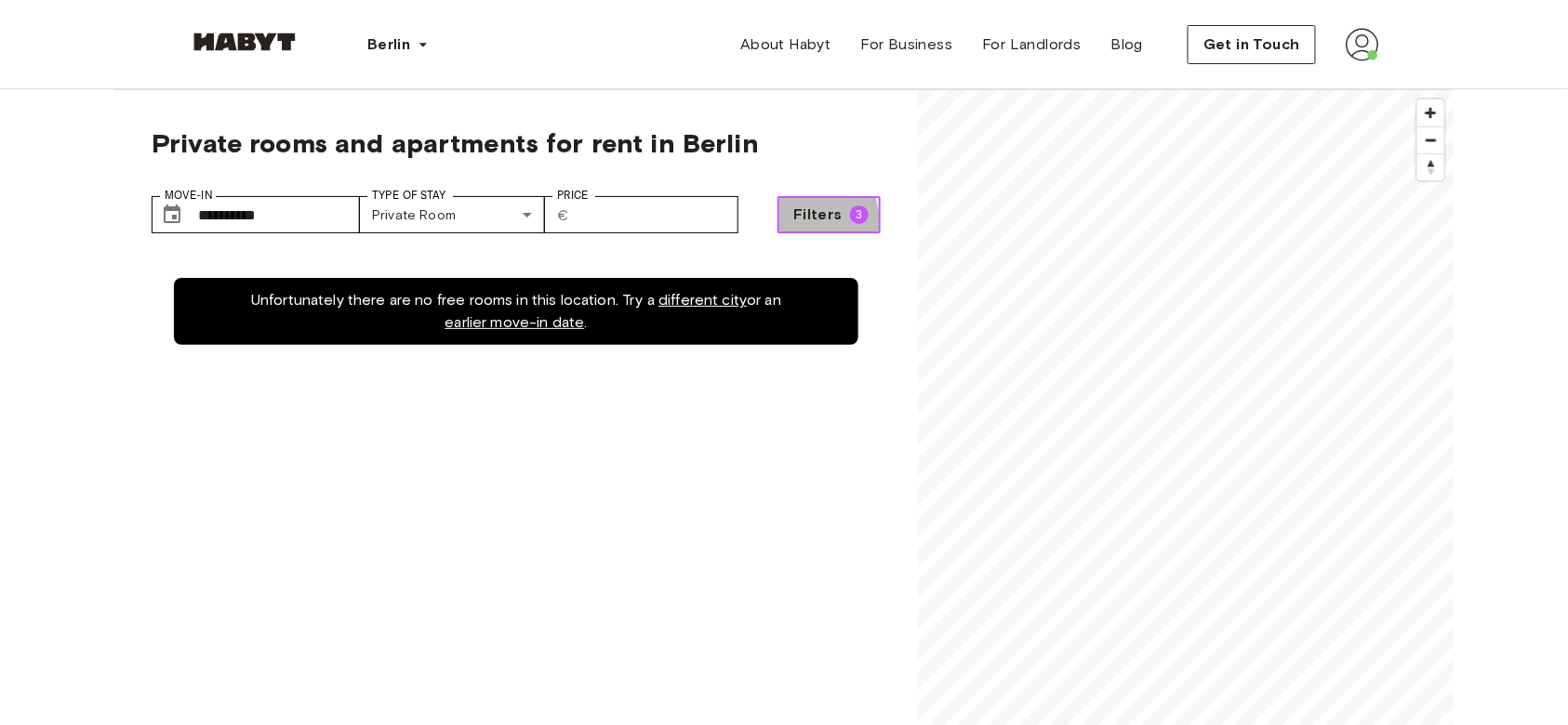 click on "Filters 3" at bounding box center (829, 215) 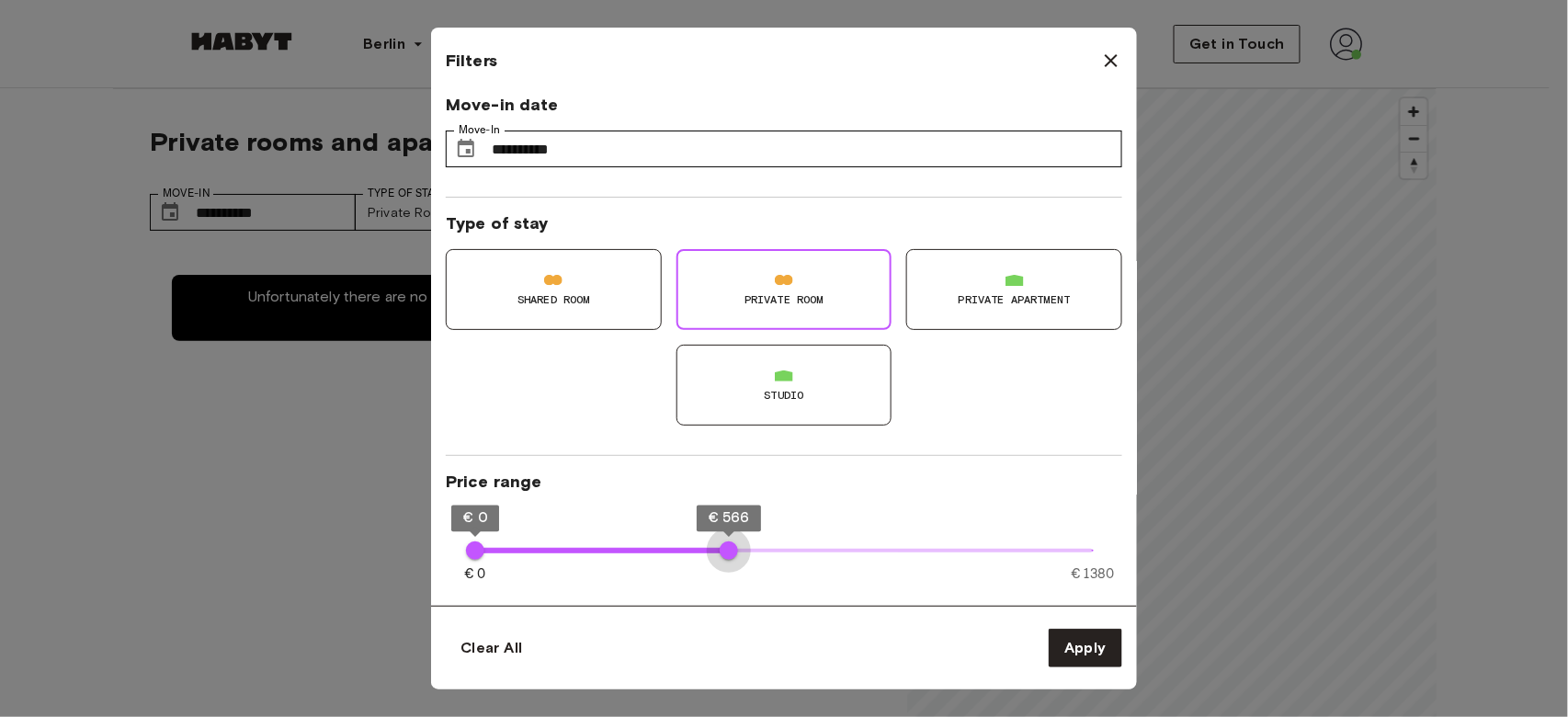 type on "***" 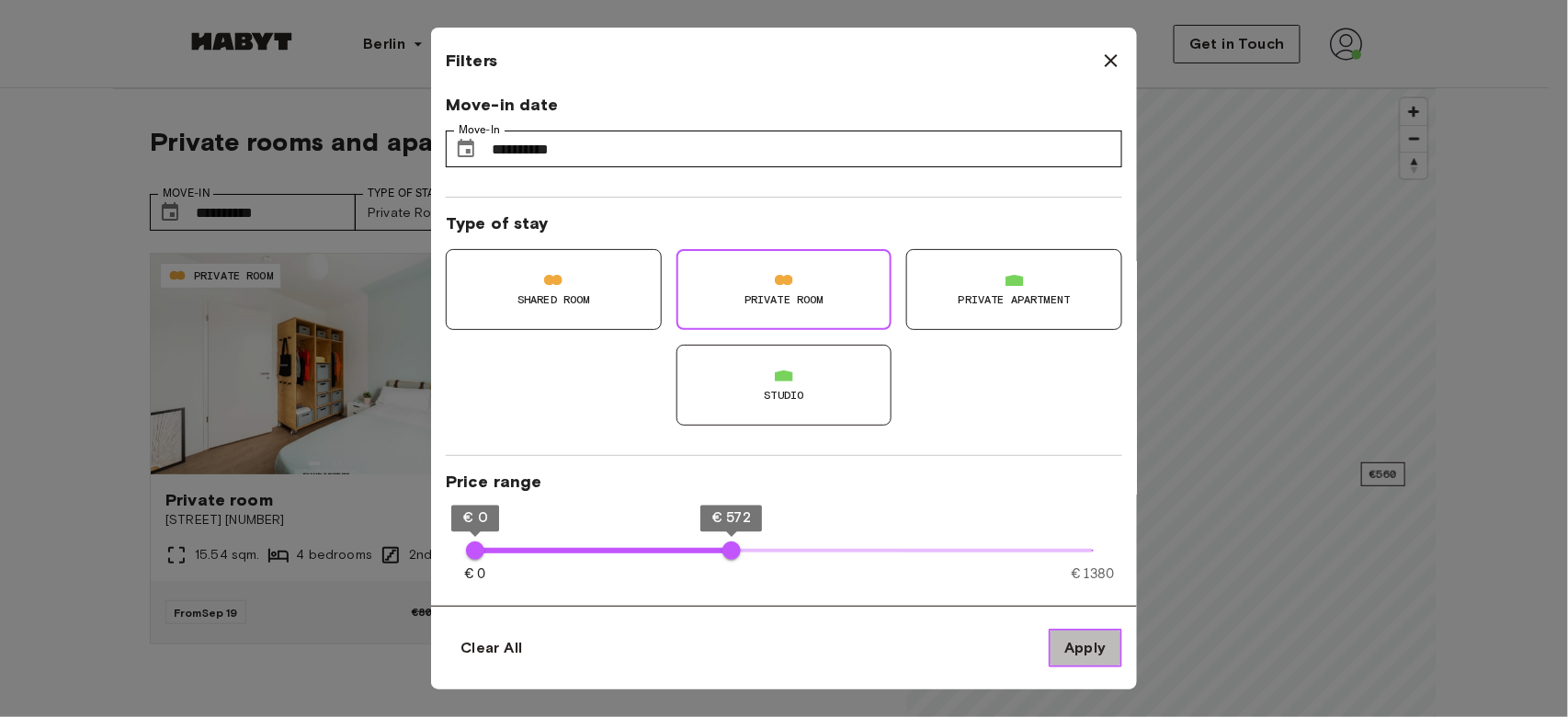 click on "Apply" at bounding box center [1085, 648] 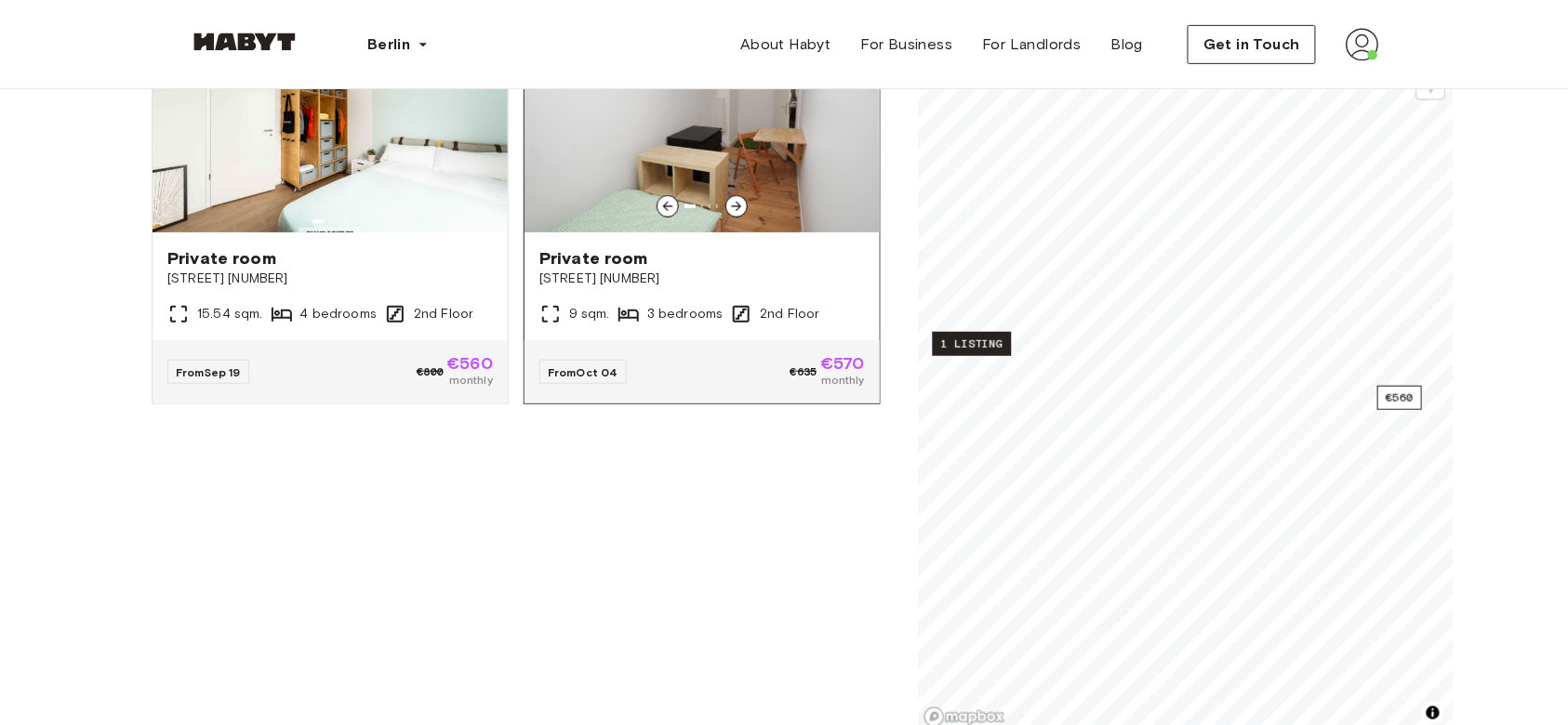 scroll, scrollTop: 0, scrollLeft: 0, axis: both 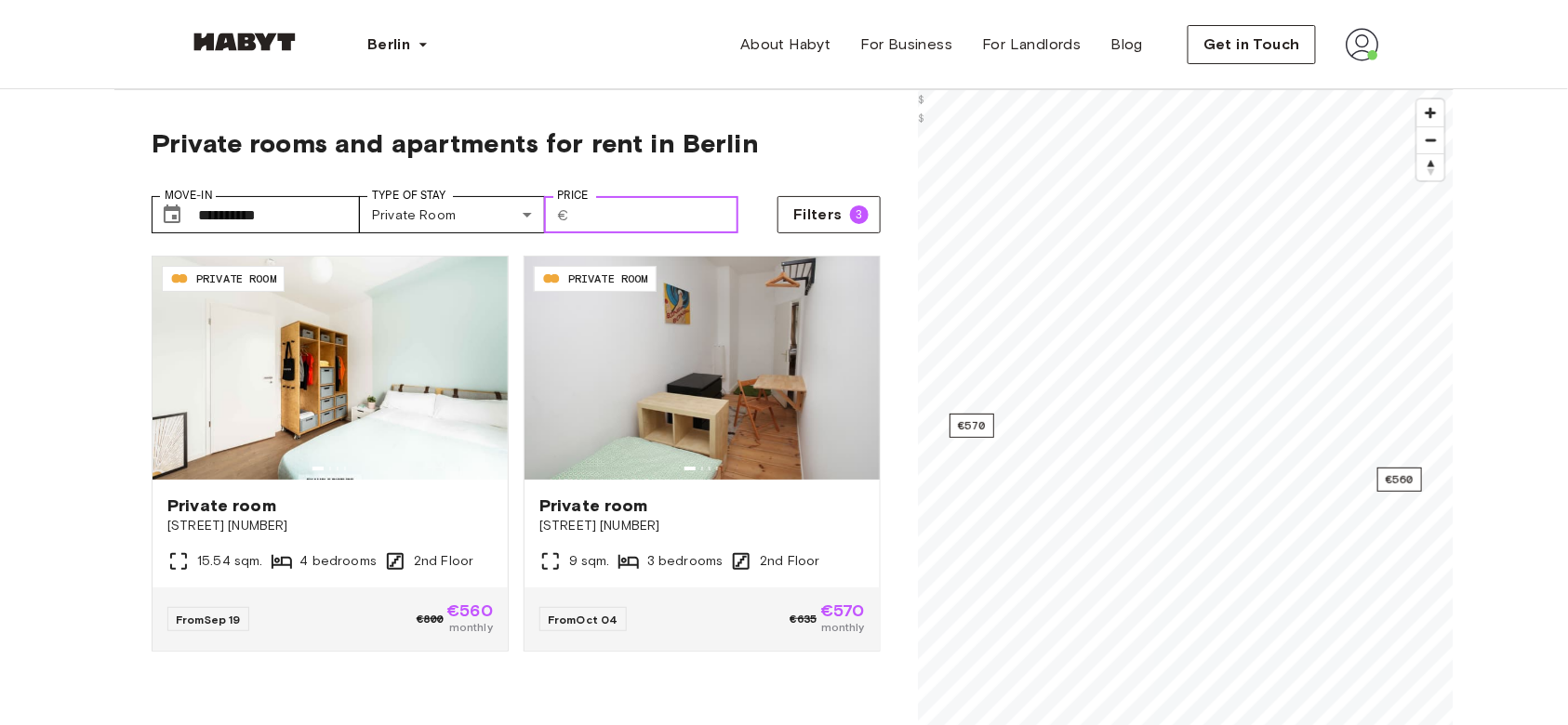 click on "***" at bounding box center (658, 215) 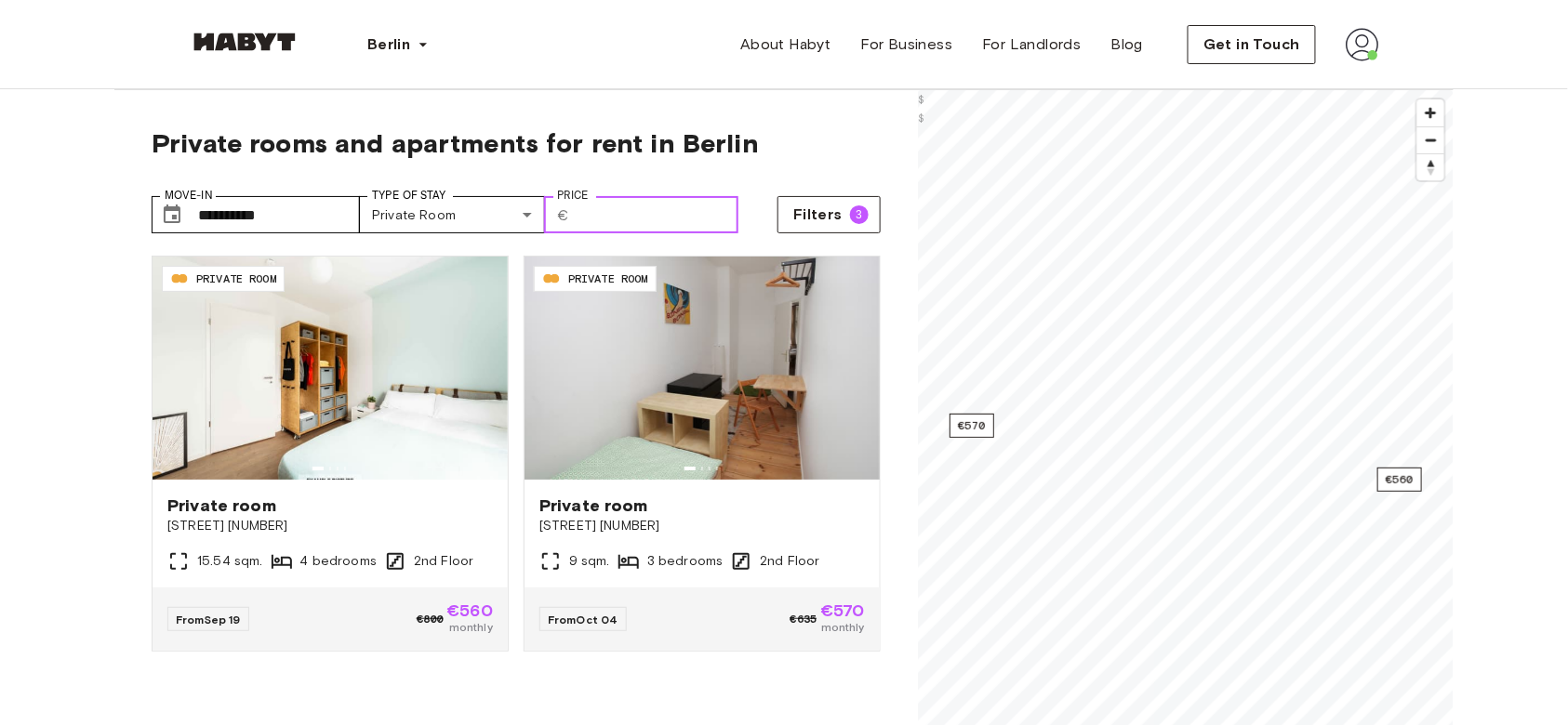 drag, startPoint x: 686, startPoint y: 208, endPoint x: 594, endPoint y: 210, distance: 92.0217 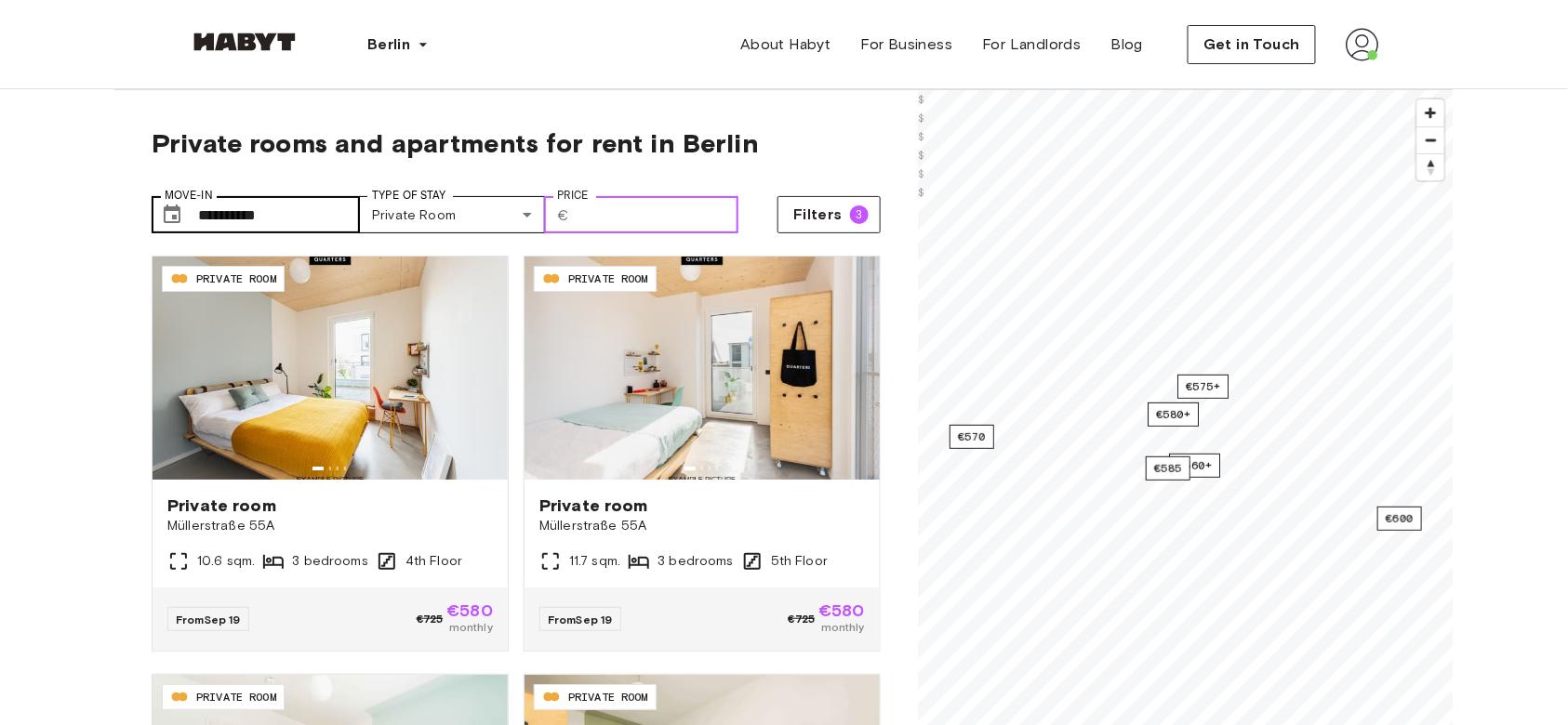 type on "***" 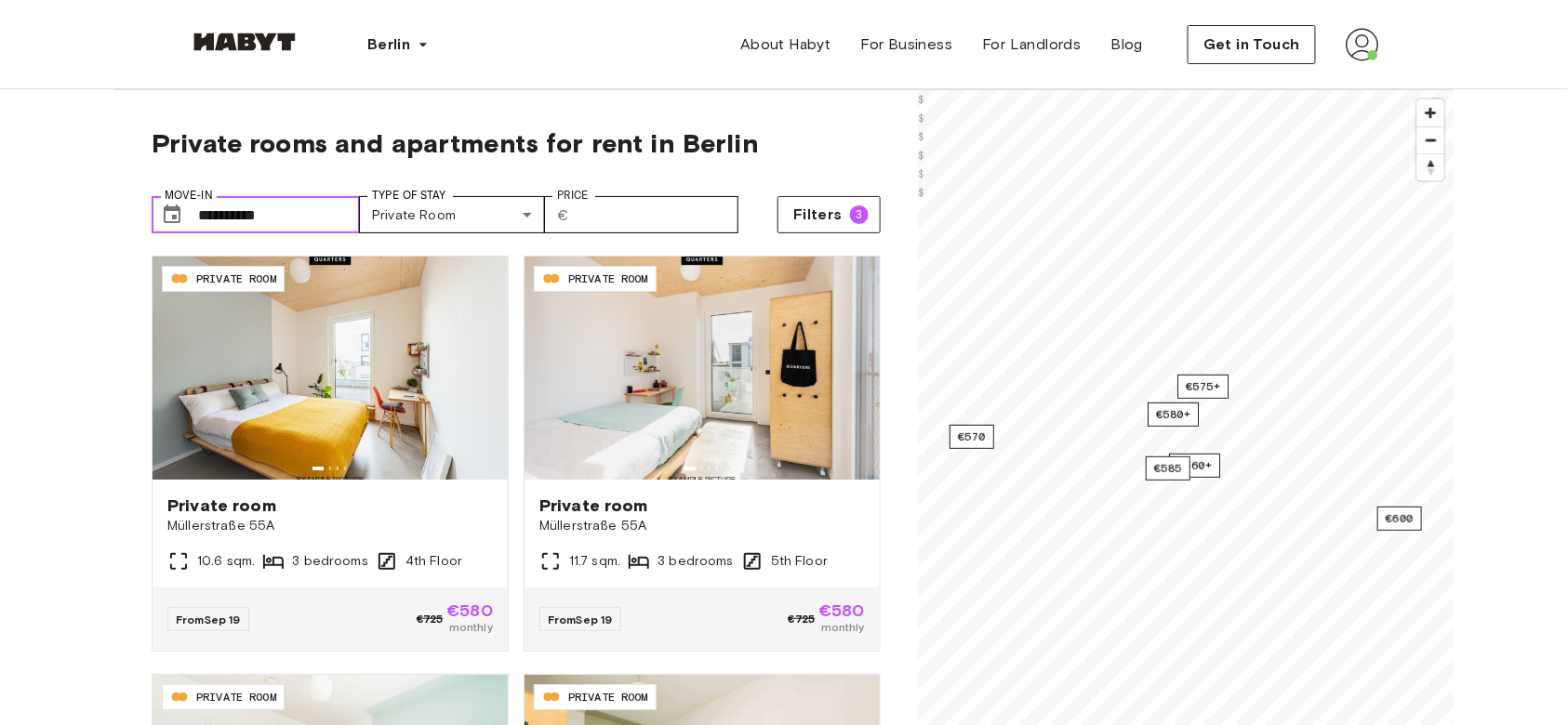 click on "**********" at bounding box center (279, 215) 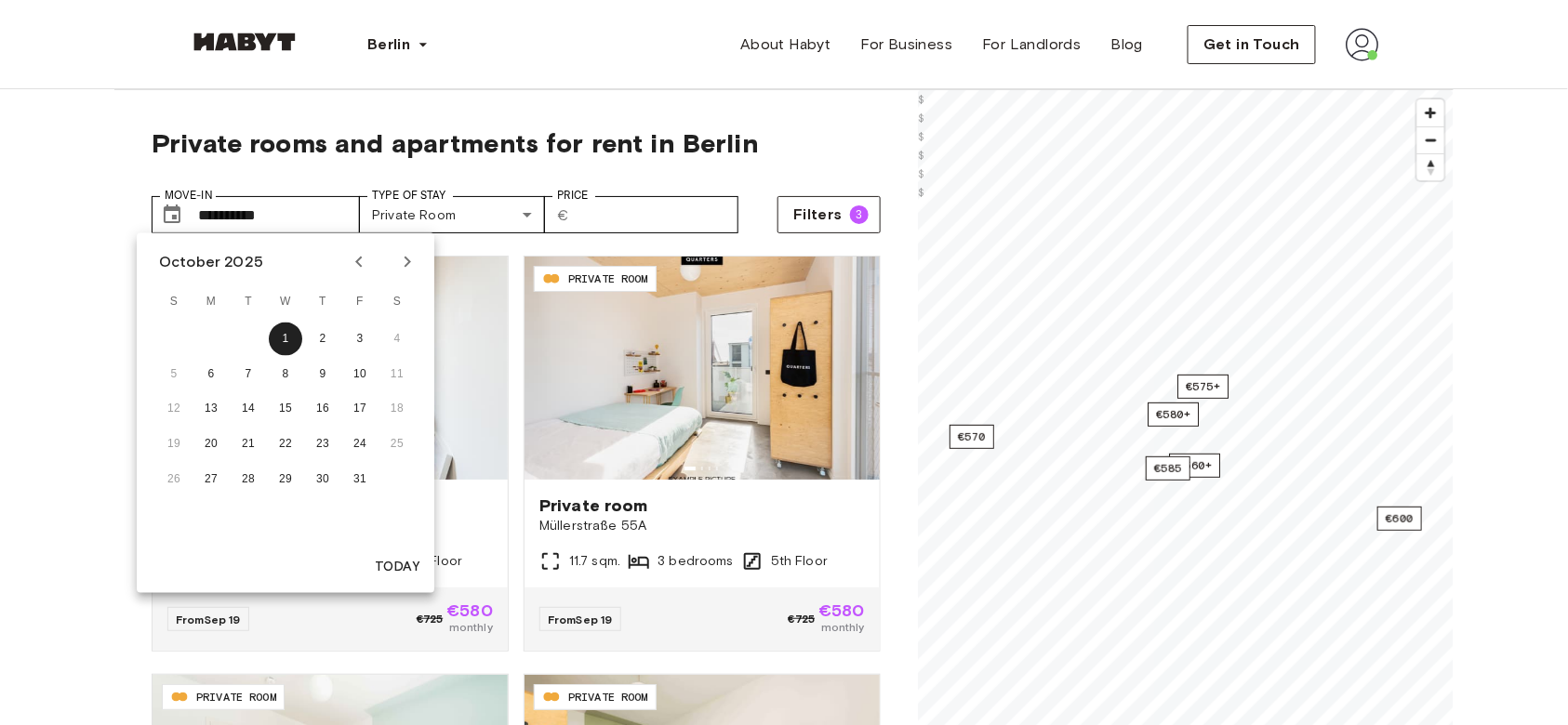 click on "**********" at bounding box center (784, 1839) 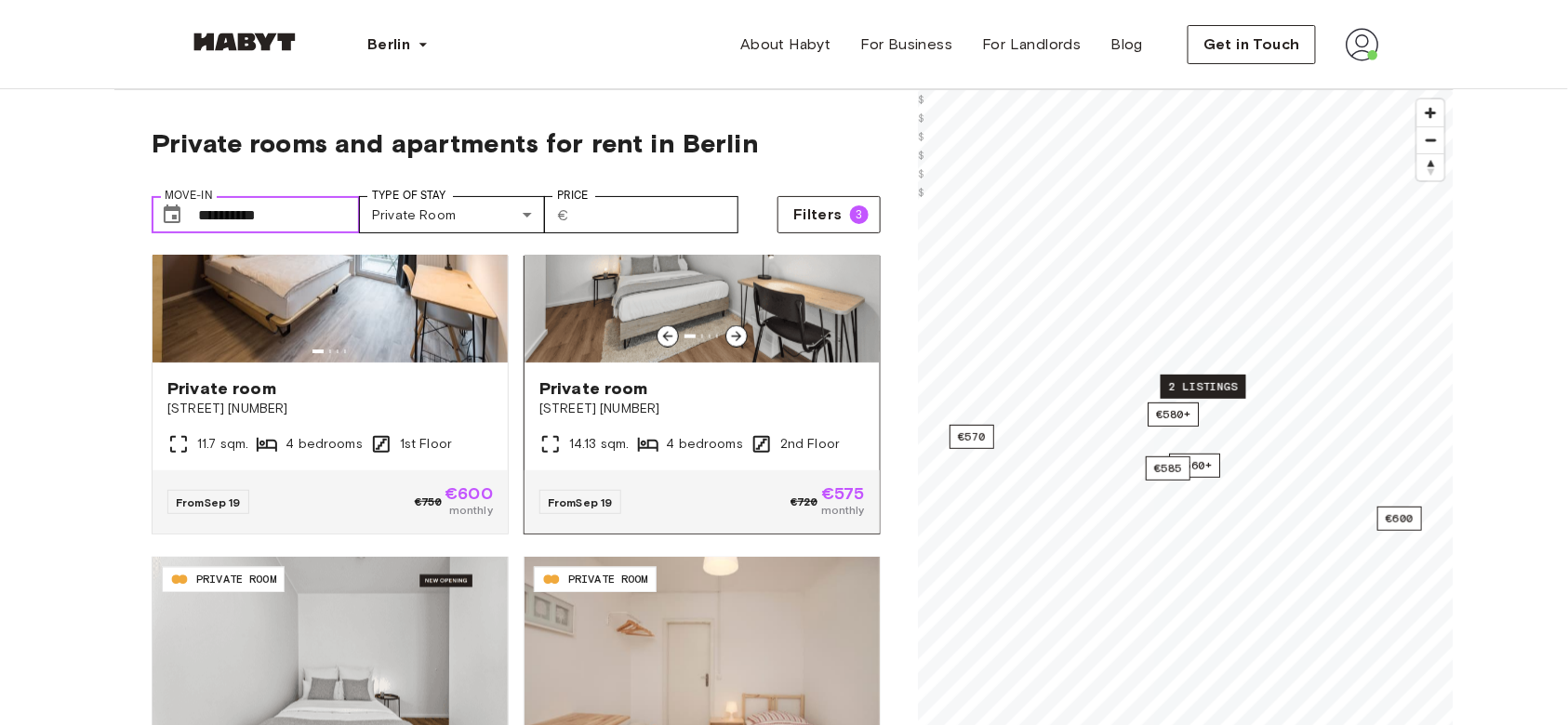 scroll, scrollTop: 991, scrollLeft: 0, axis: vertical 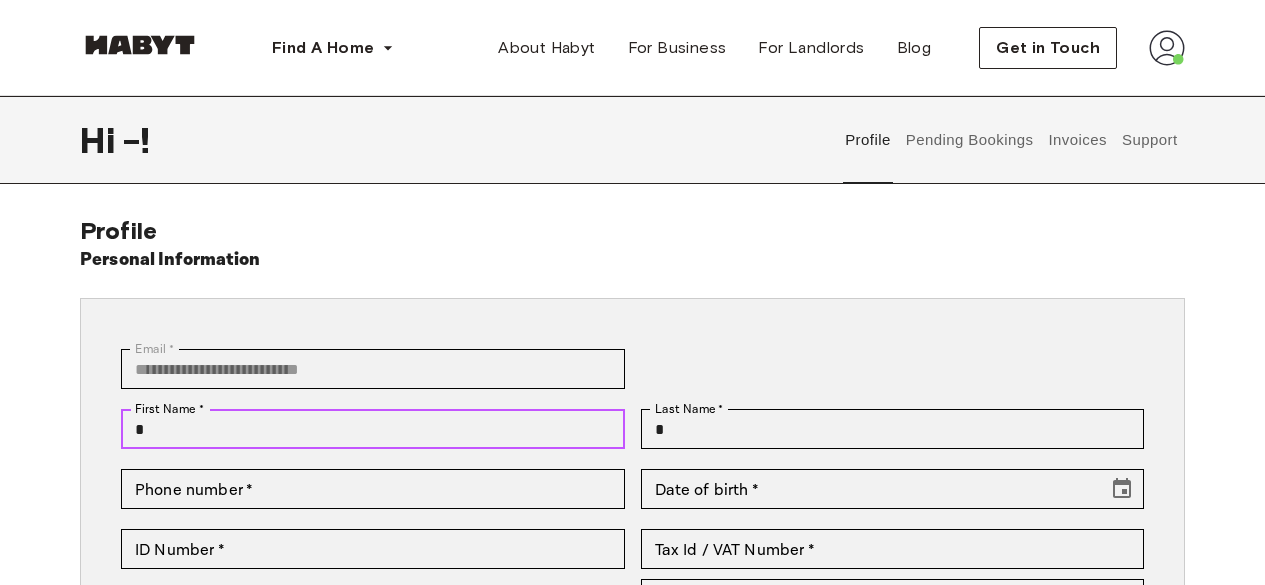click on "*" at bounding box center [373, 429] 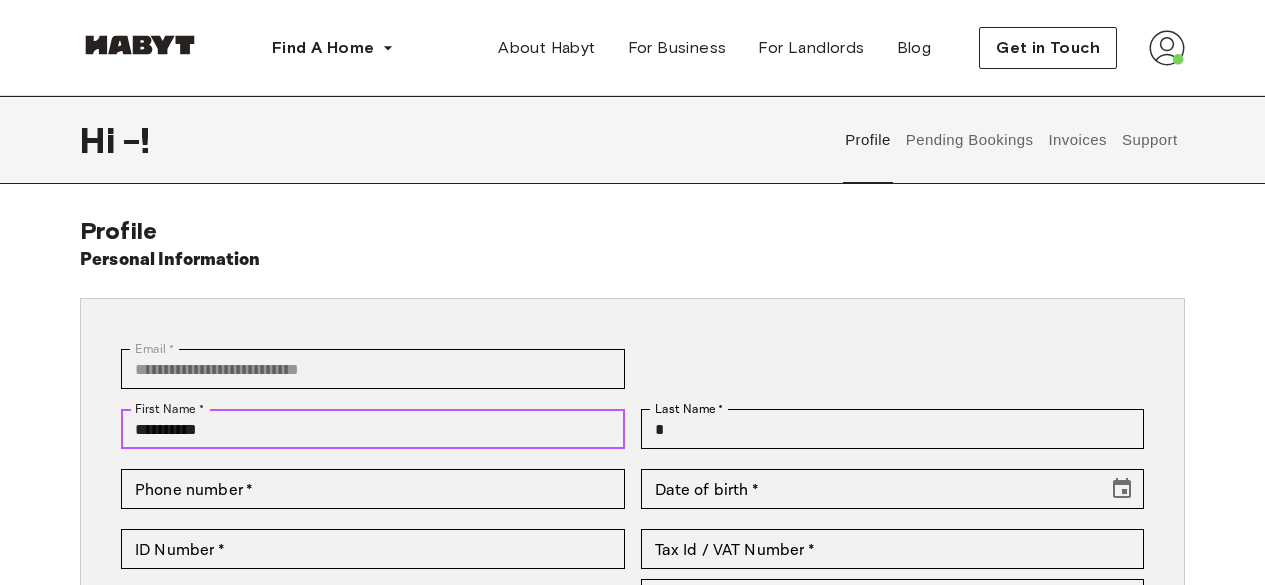 type on "*********" 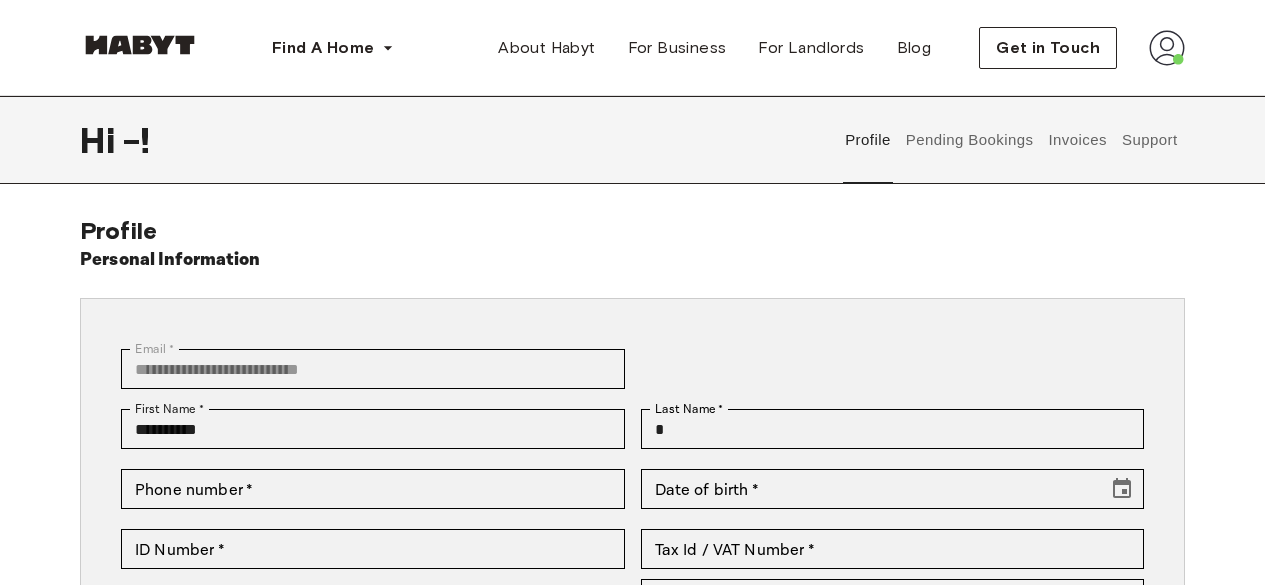 click on "Last Name   * * Last Name   *" at bounding box center (885, 429) 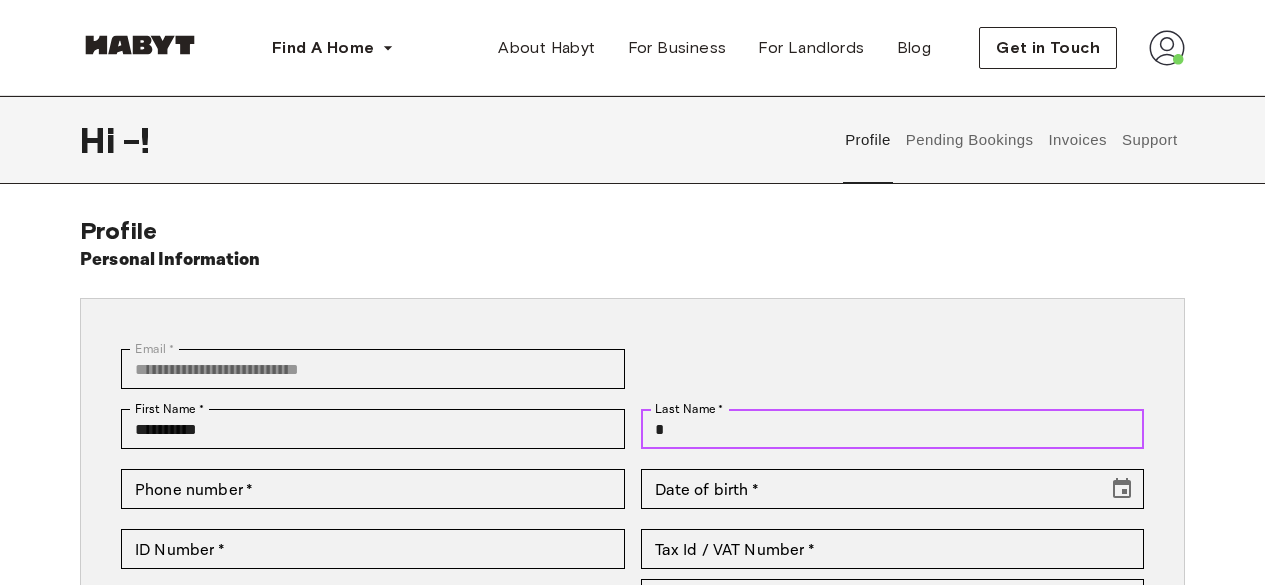 click on "*" at bounding box center [893, 429] 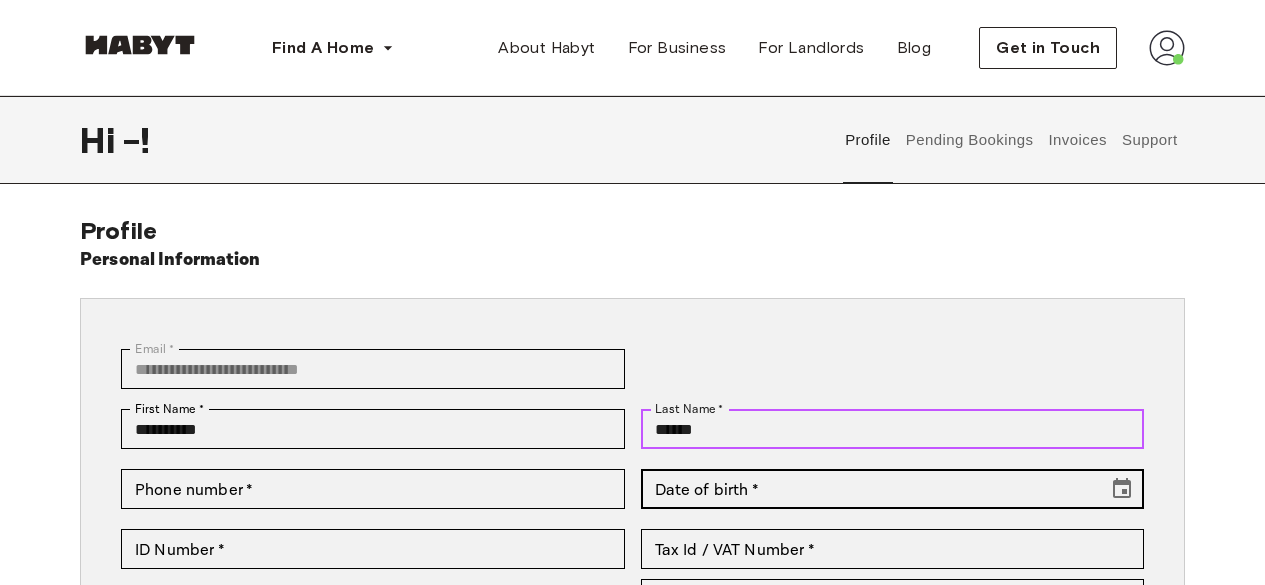 type on "******" 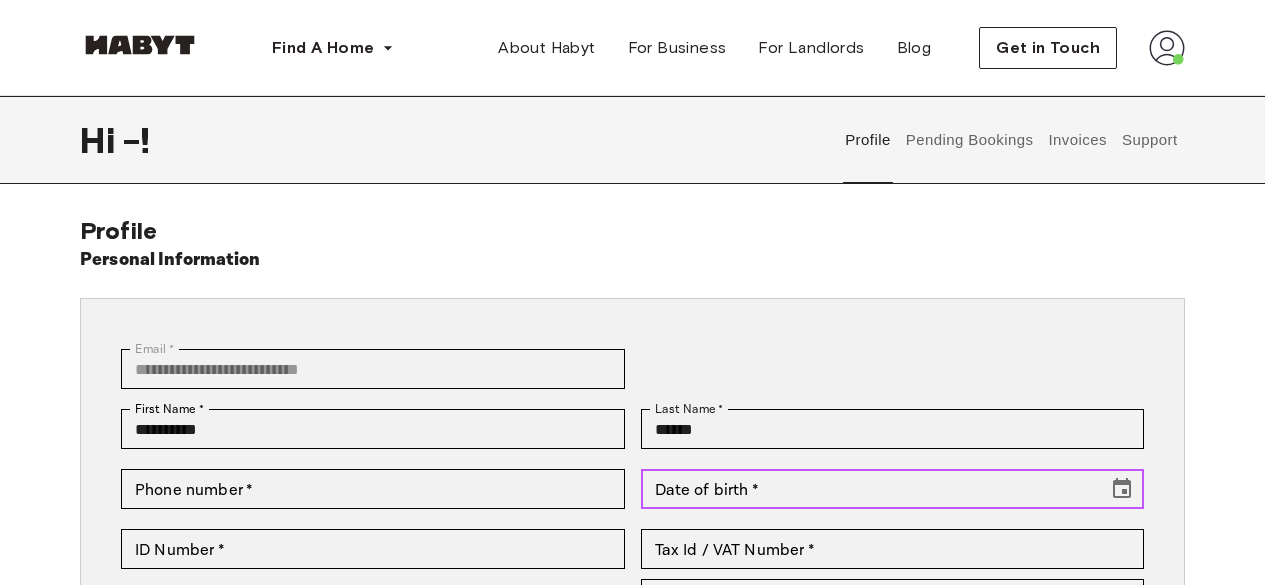 click on "Date of birth   *" at bounding box center (868, 489) 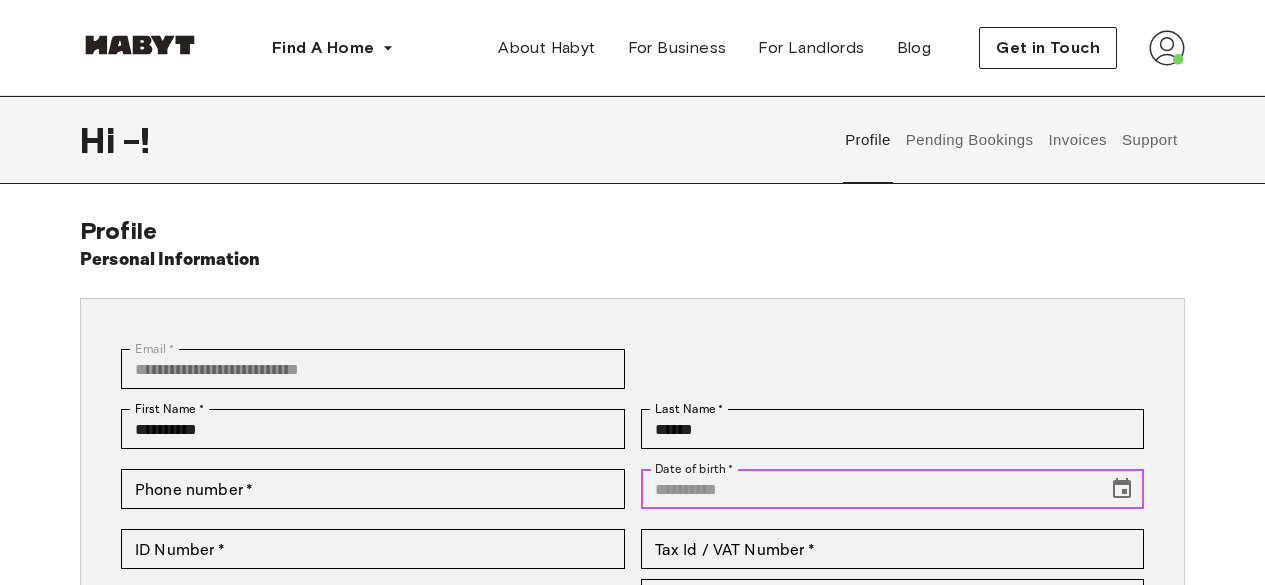 click on "Date of birth   *" at bounding box center (868, 489) 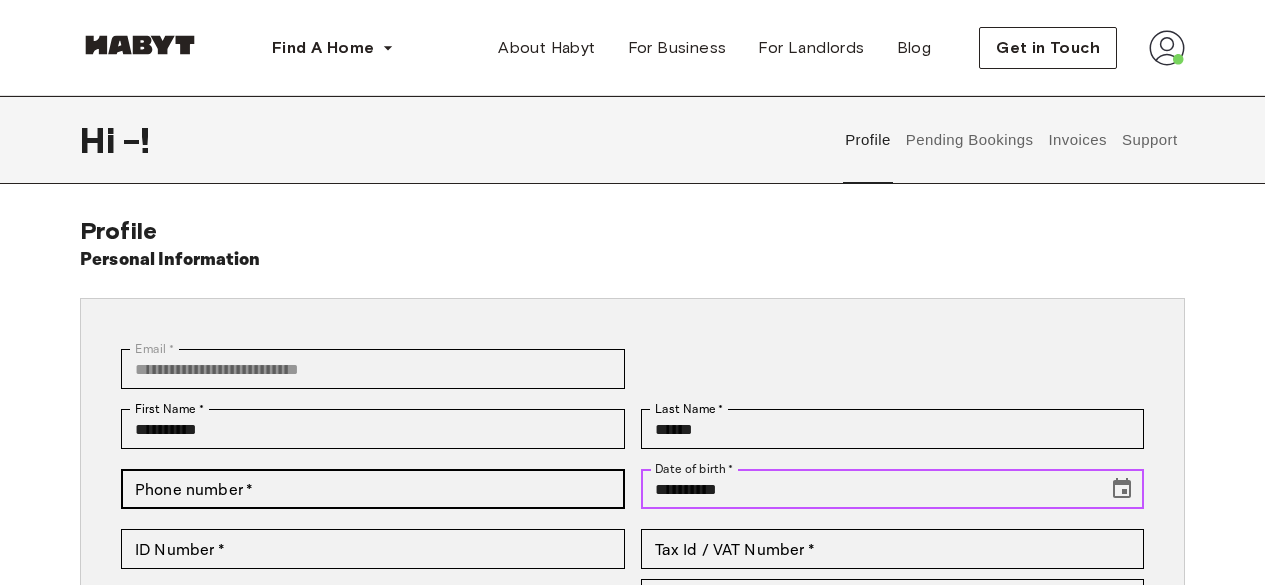 type on "**********" 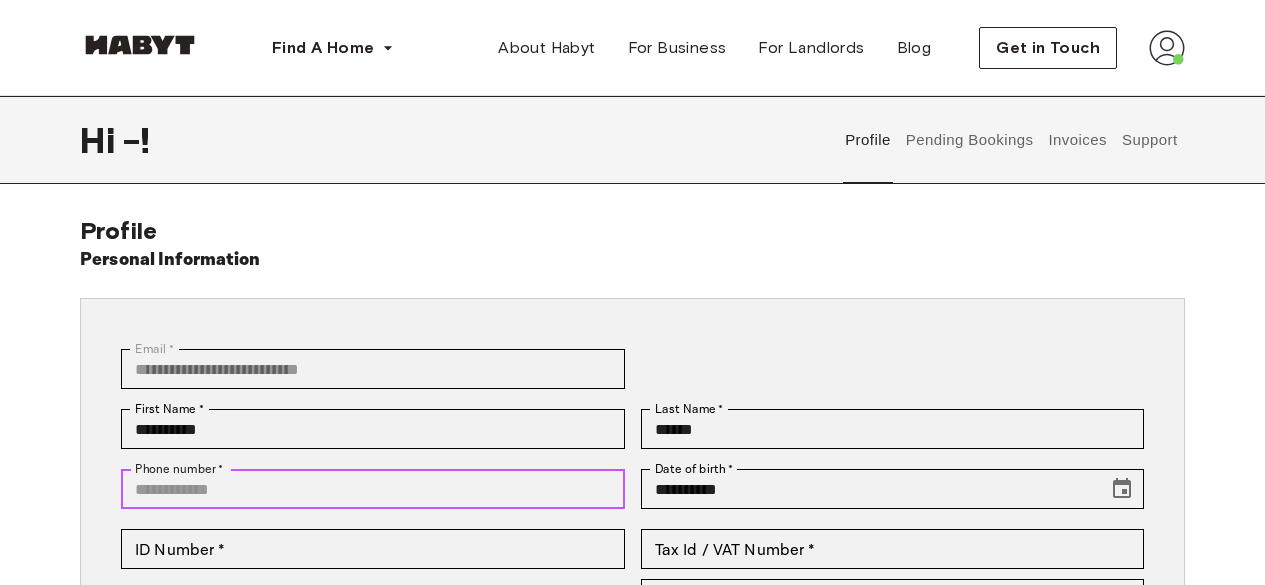 click on "Phone number   *" at bounding box center [373, 489] 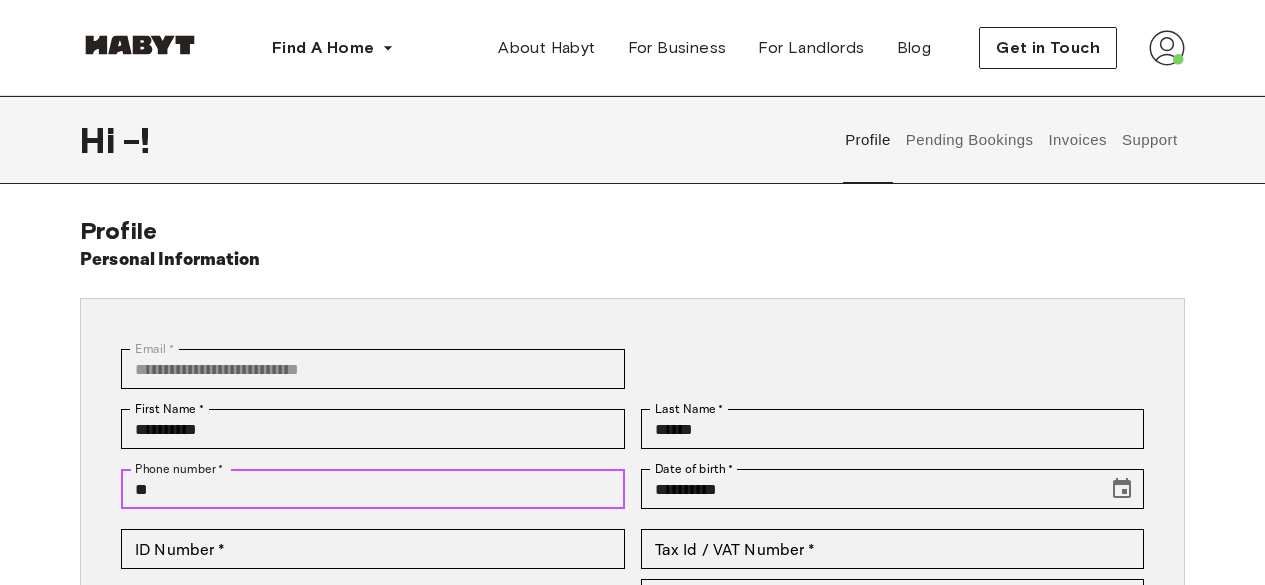 type on "*" 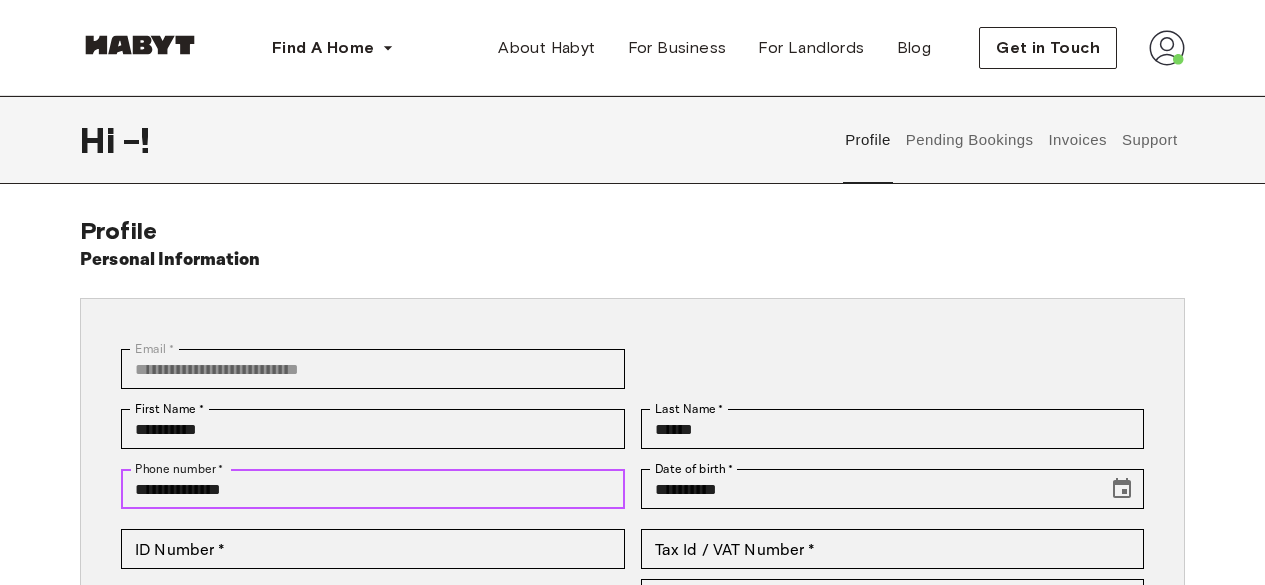 type on "**********" 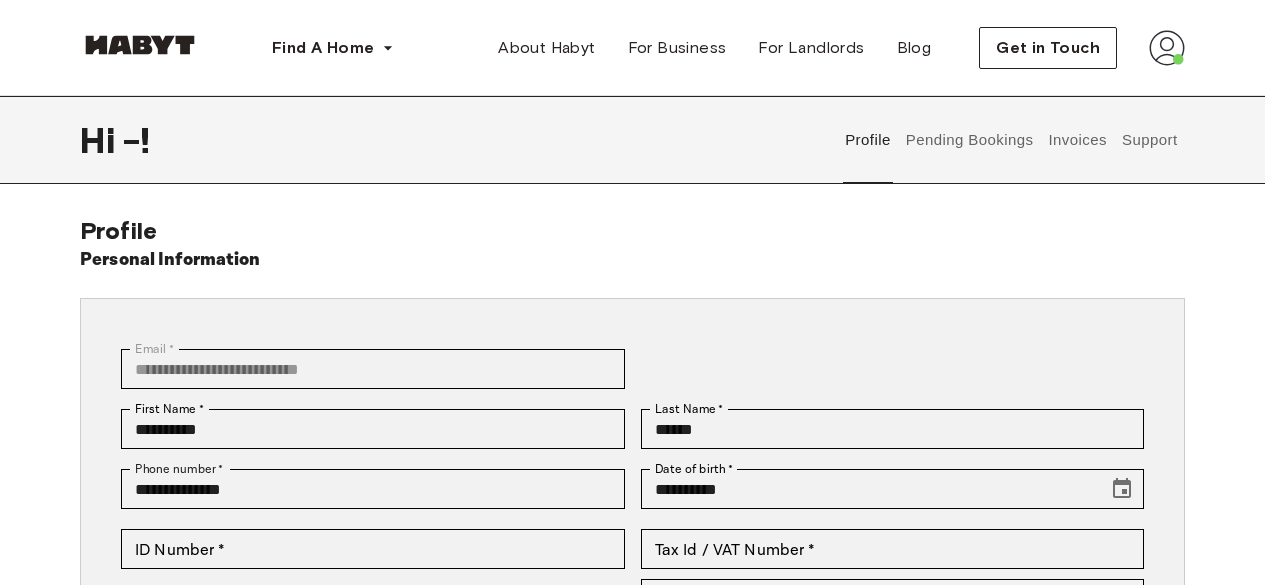 click on "First Name   * ********* First Name   *" at bounding box center (365, 429) 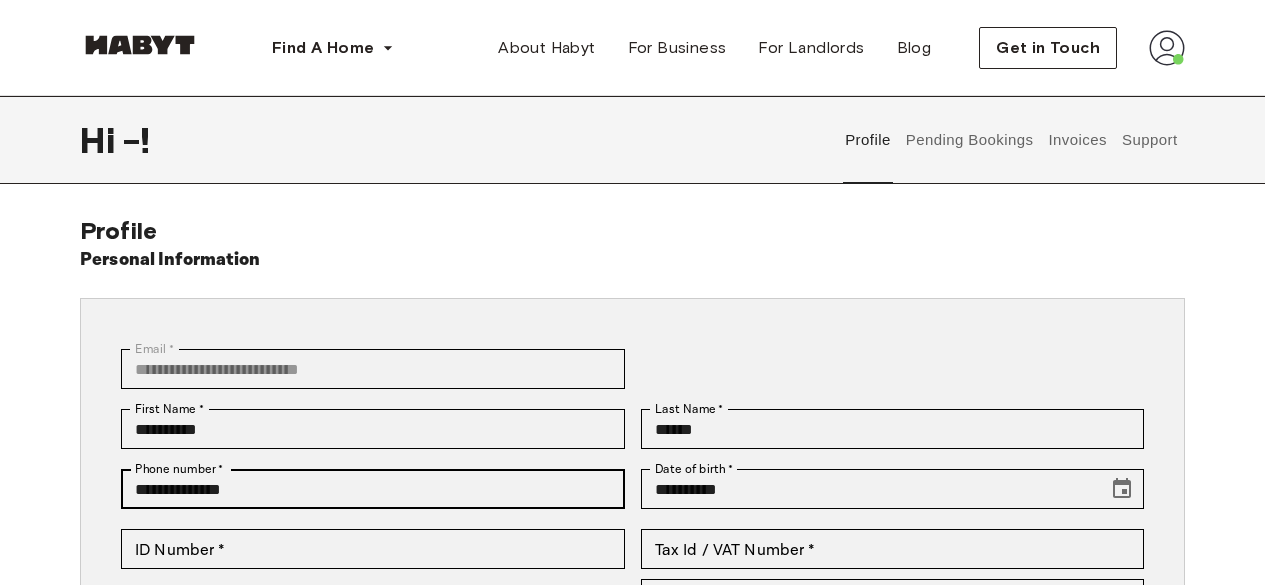 scroll, scrollTop: 100, scrollLeft: 0, axis: vertical 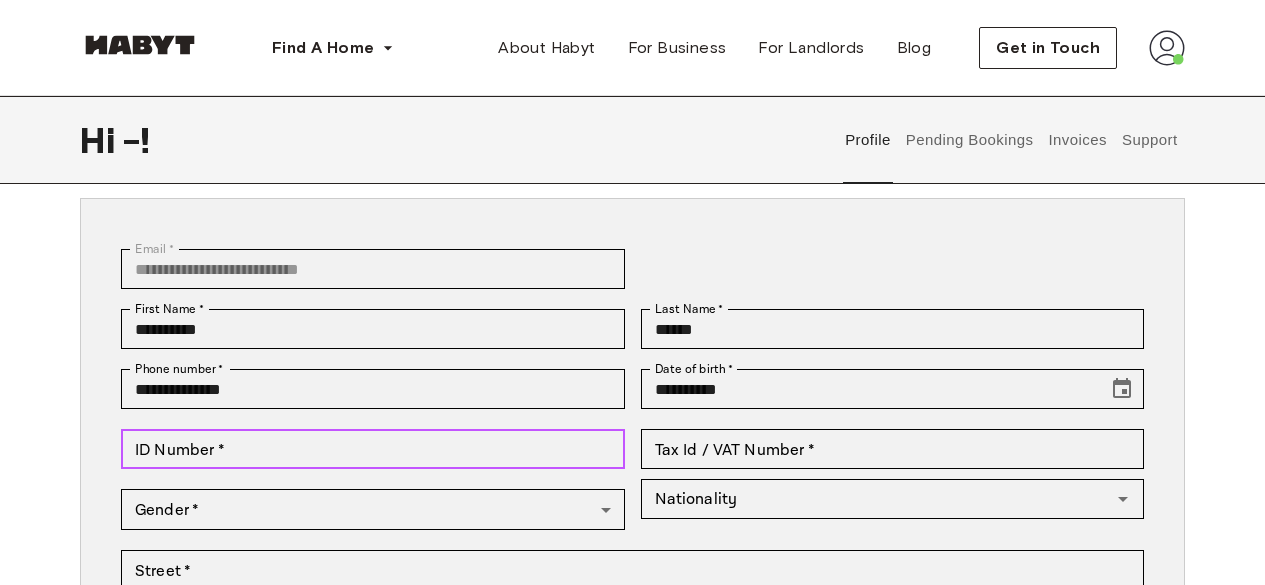 click on "ID Number   *" at bounding box center [373, 449] 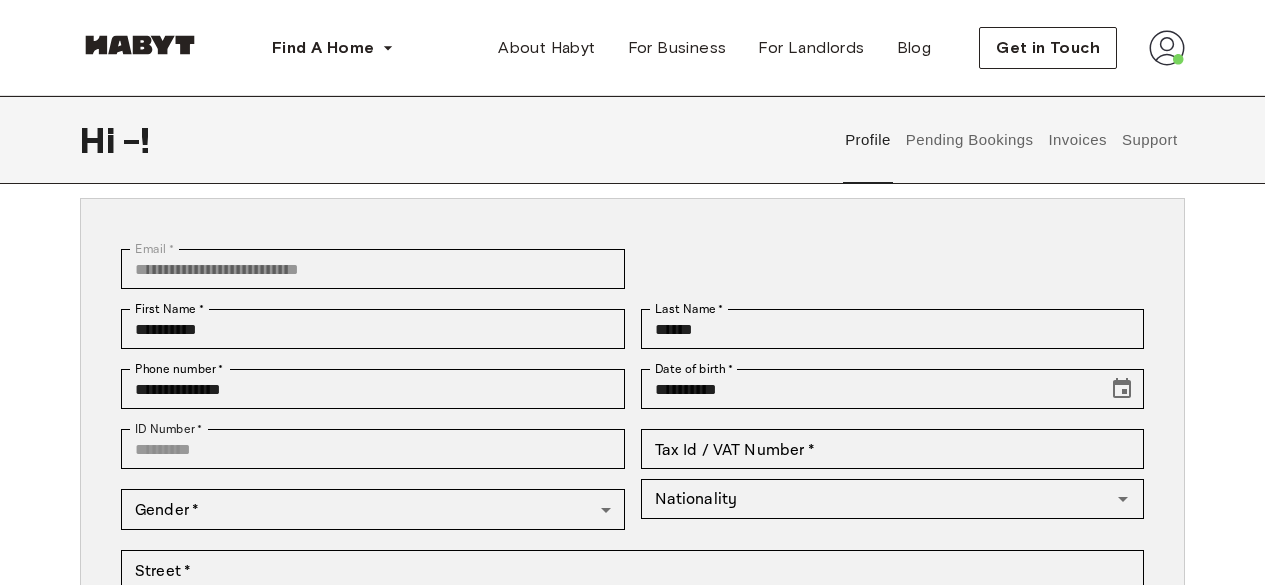click on "**********" at bounding box center [632, 499] 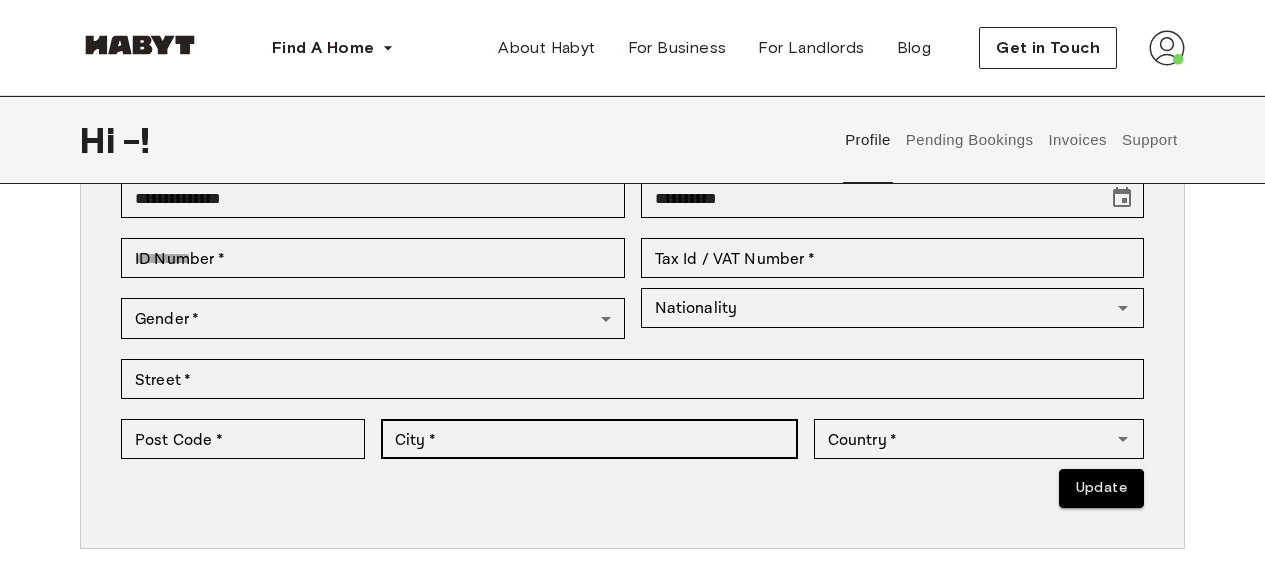 scroll, scrollTop: 300, scrollLeft: 0, axis: vertical 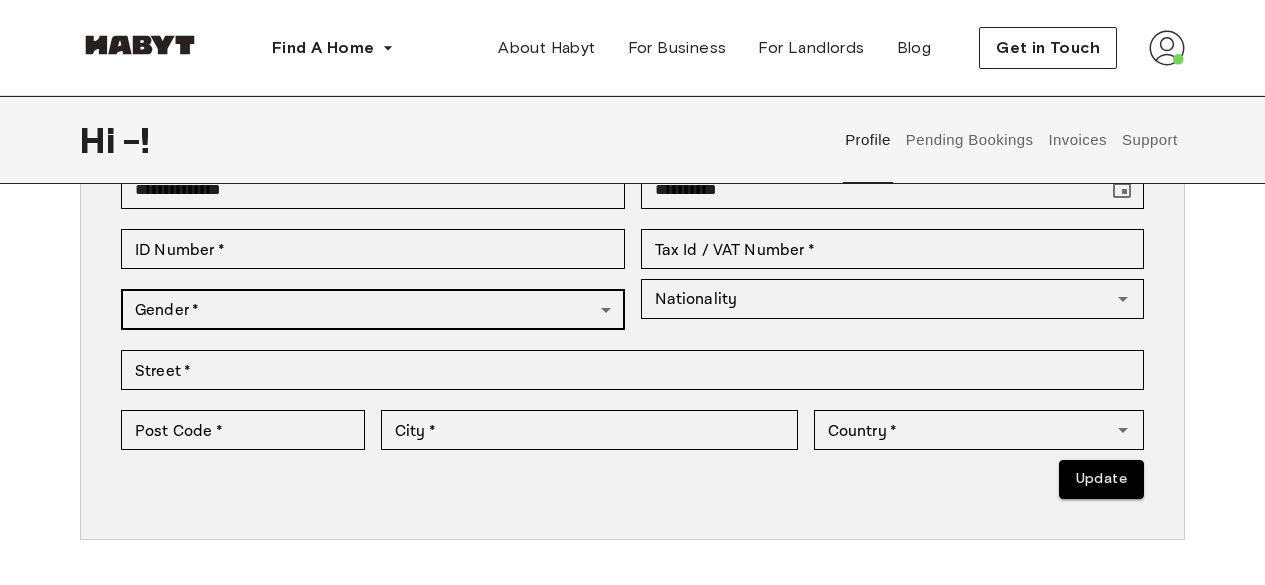 click on "**********" at bounding box center [632, 649] 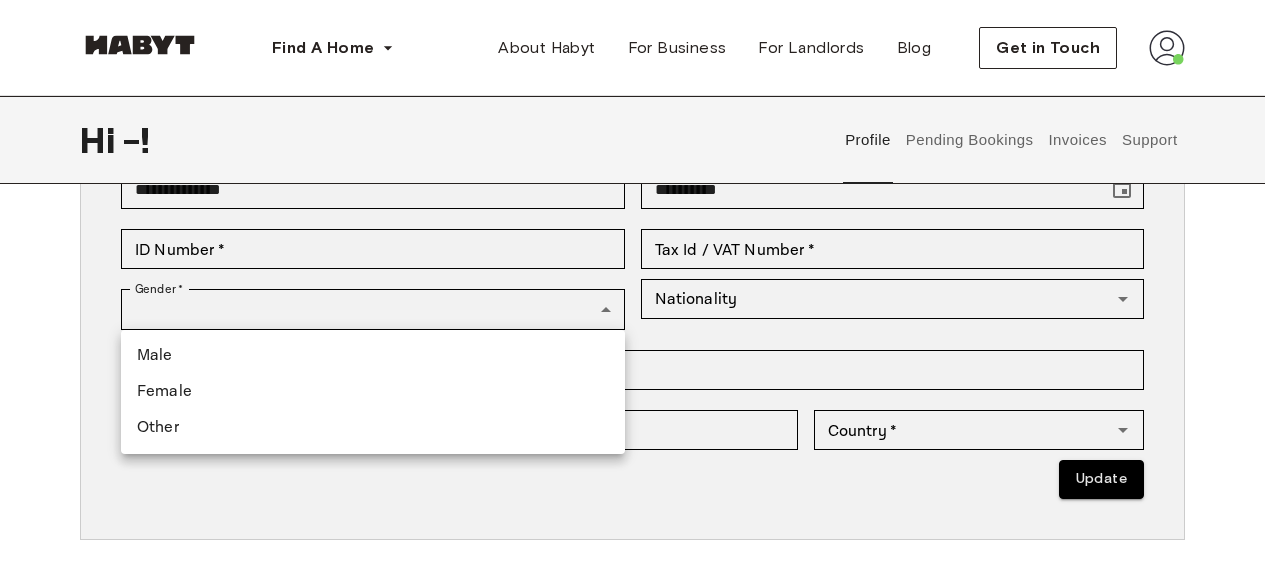 click on "Male" at bounding box center [373, 356] 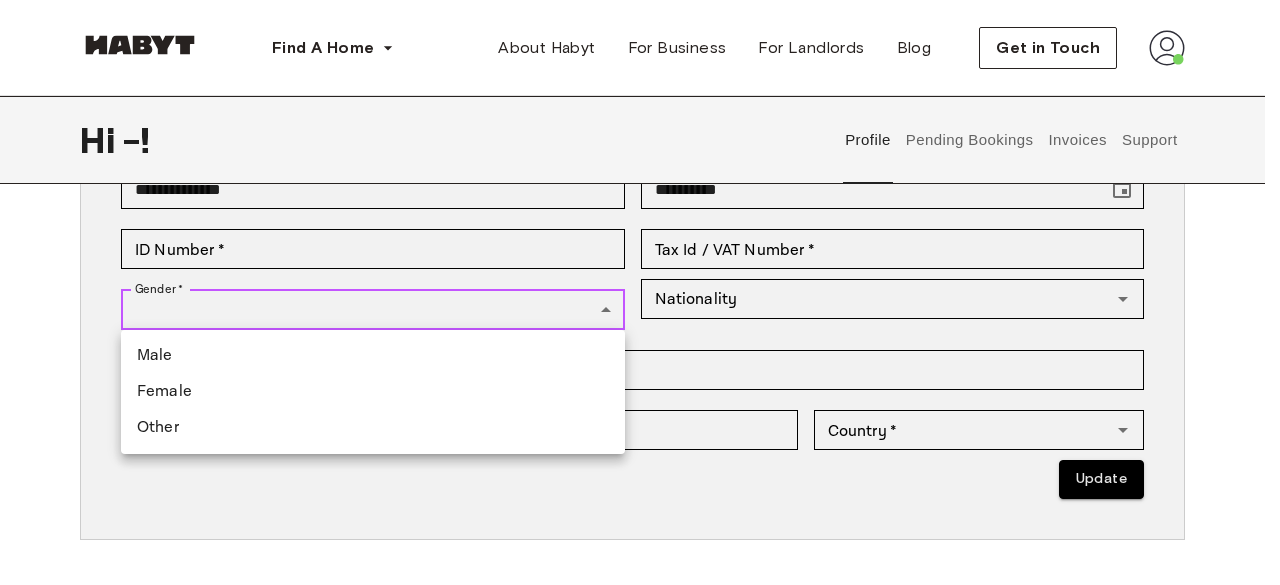 type on "****" 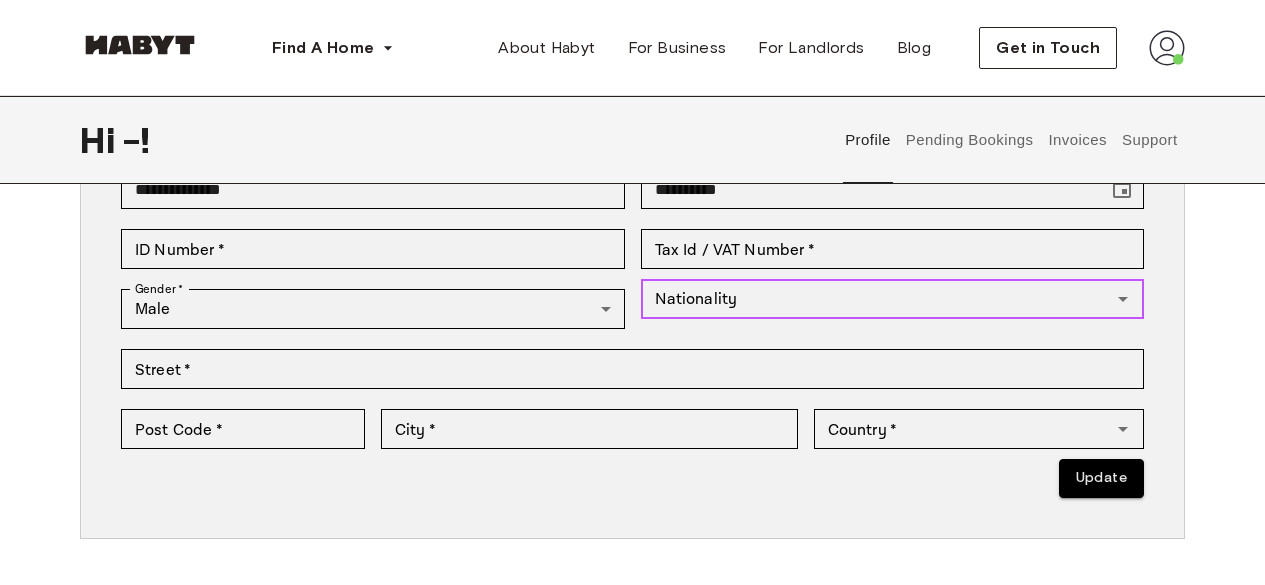 click on "Nationality Nationality" at bounding box center (893, 299) 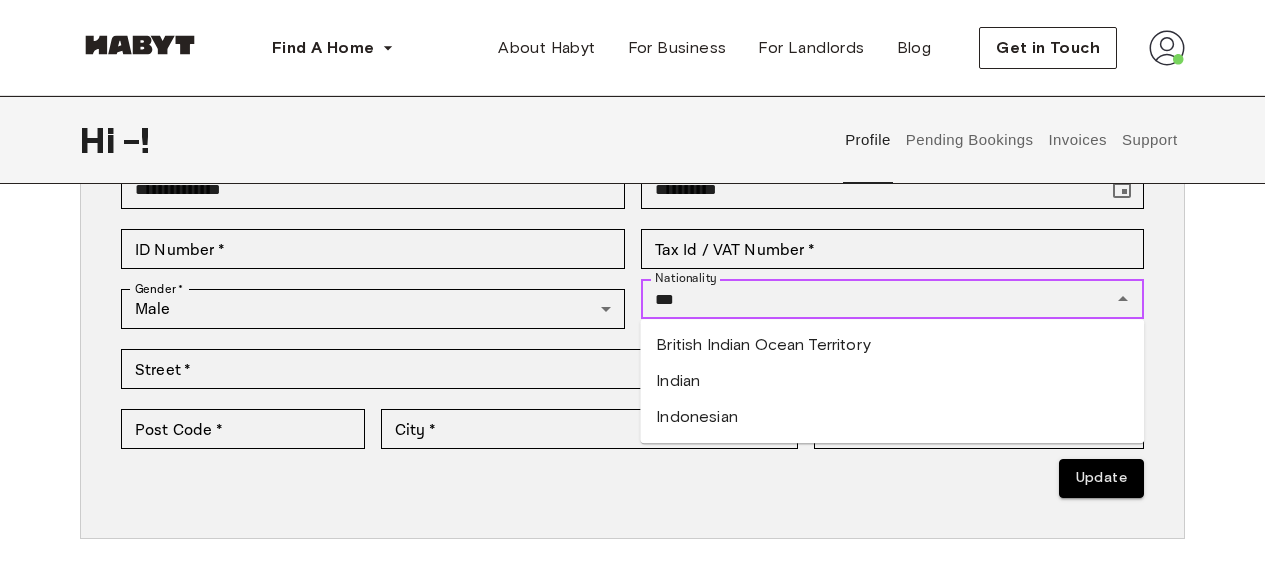 click on "Indian" at bounding box center [892, 381] 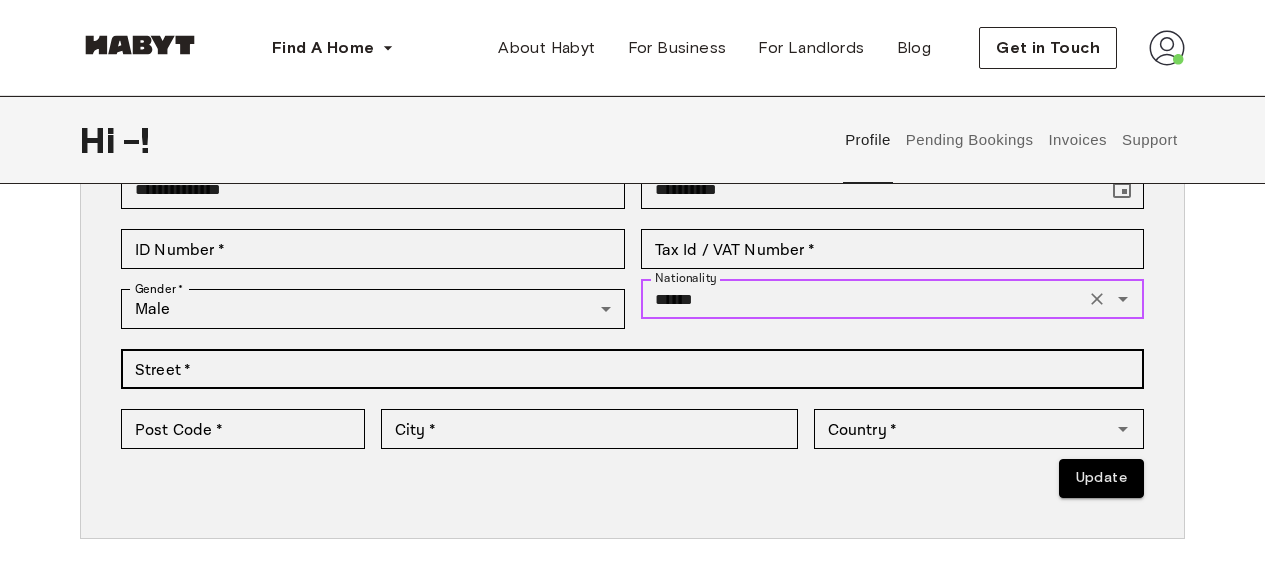 type on "******" 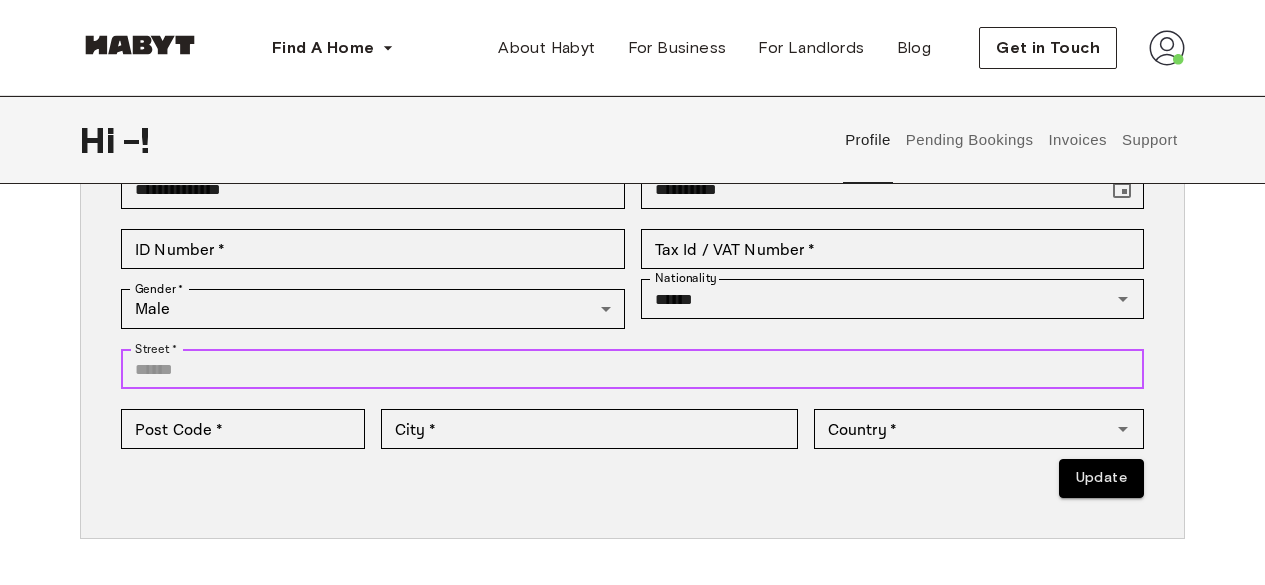 click on "Street   *" at bounding box center [632, 369] 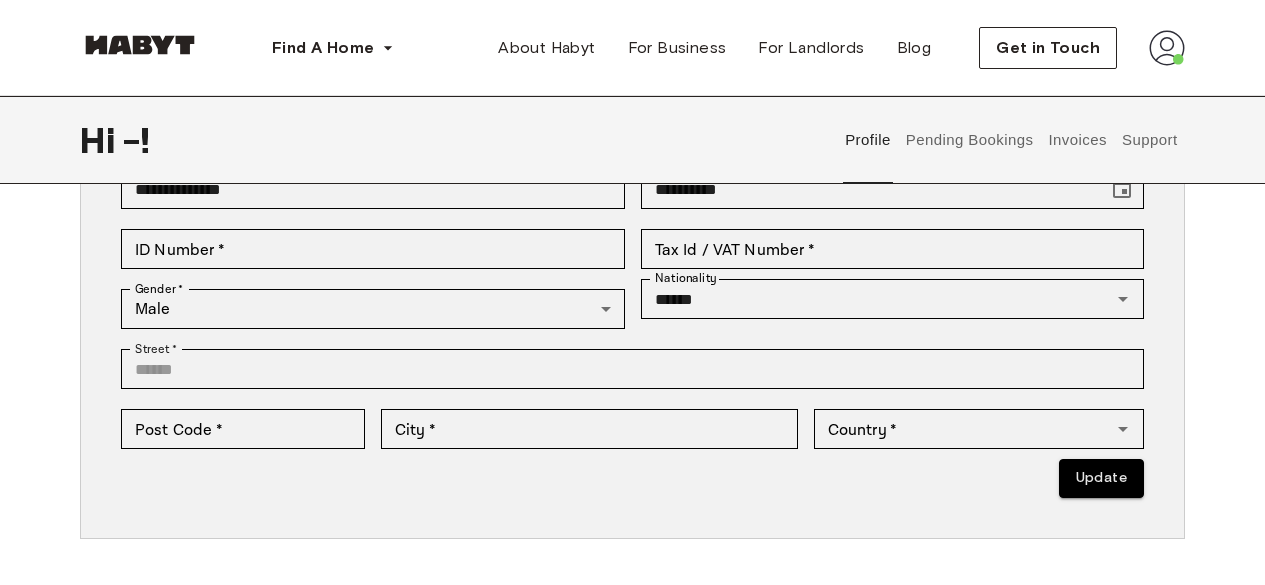 click on "**********" at bounding box center [632, 298] 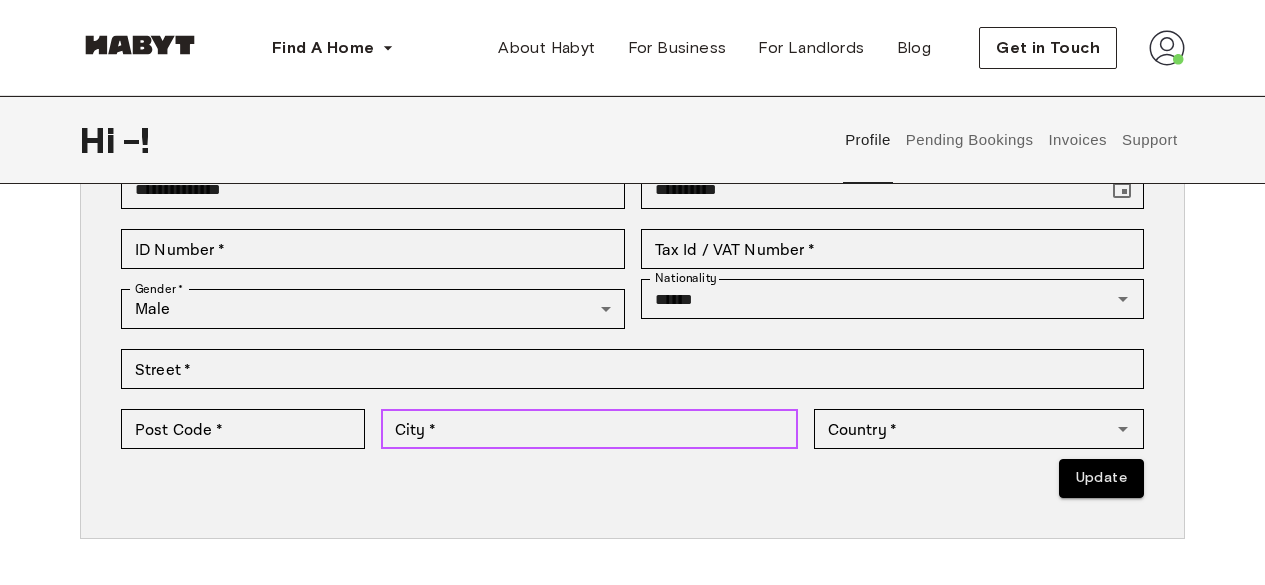 click on "City   *" at bounding box center (589, 429) 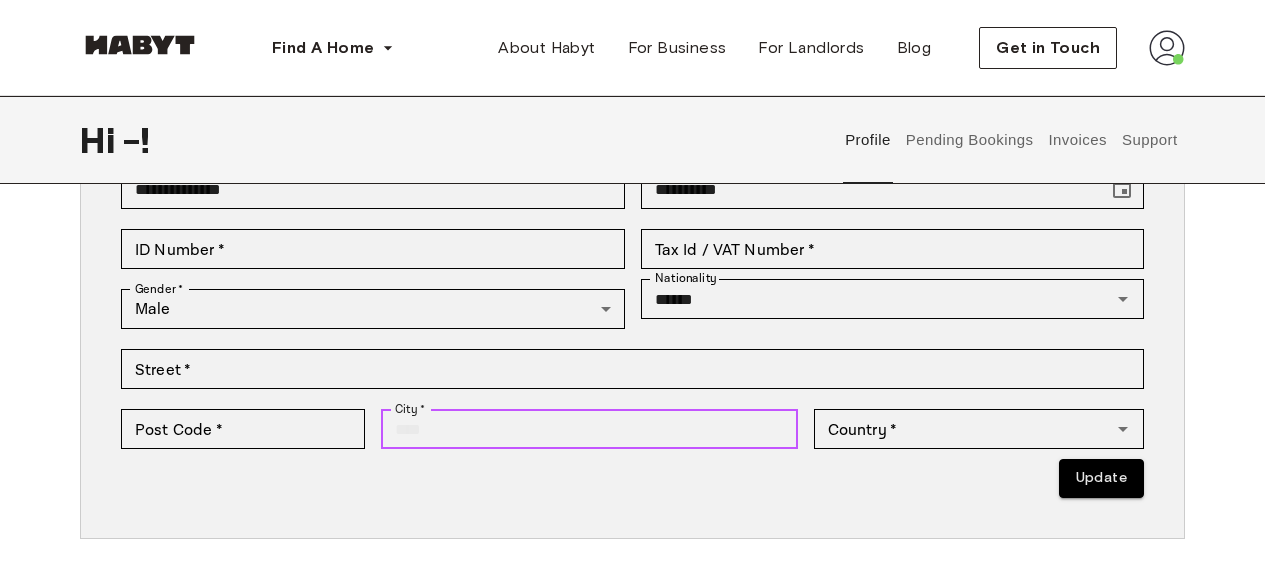 type on "*" 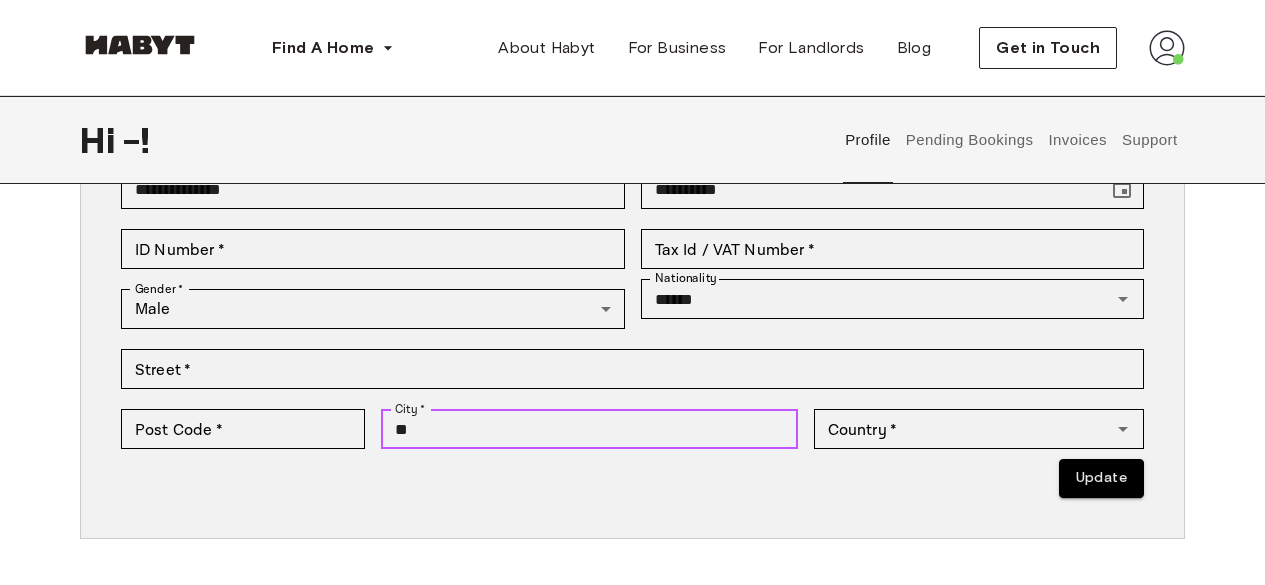 type on "*" 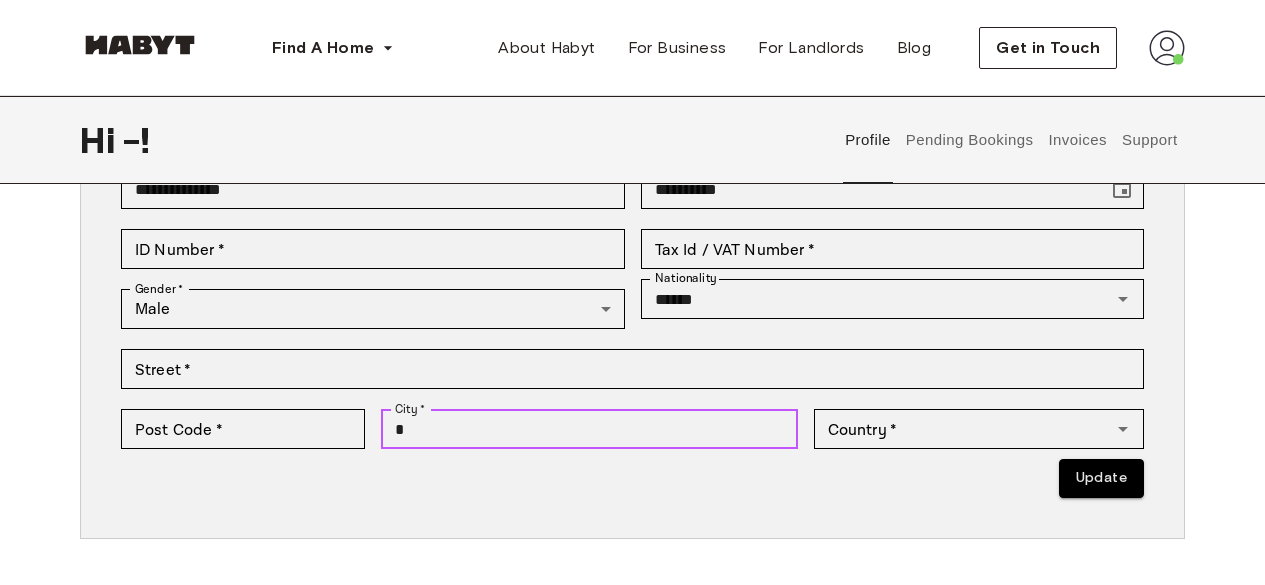 type 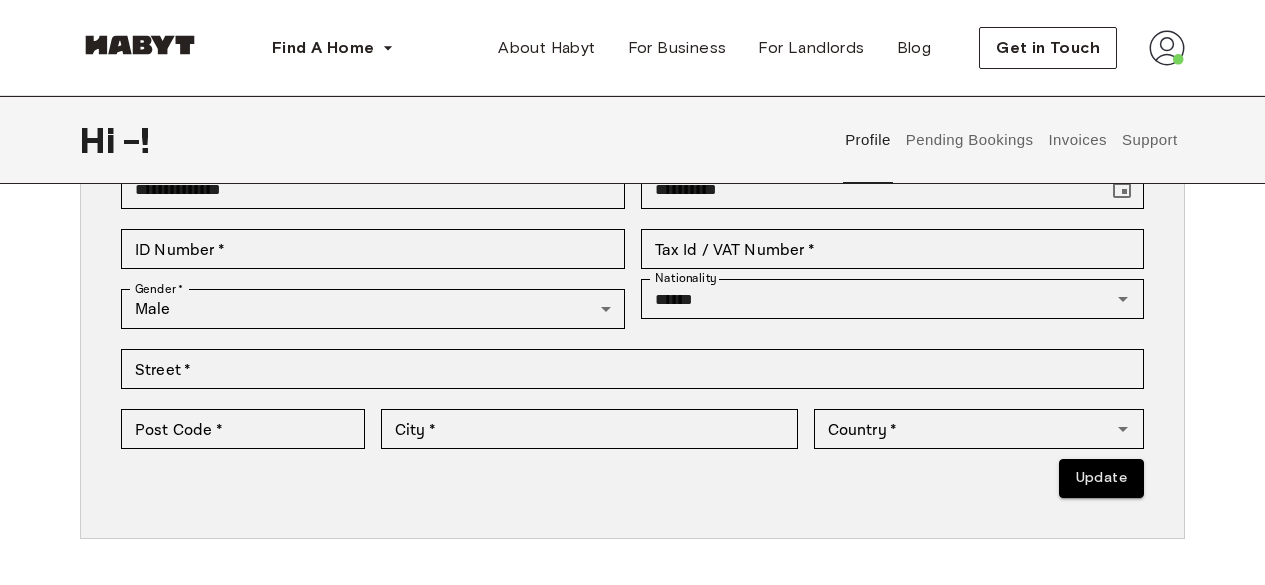 click on "Update" at bounding box center [632, 478] 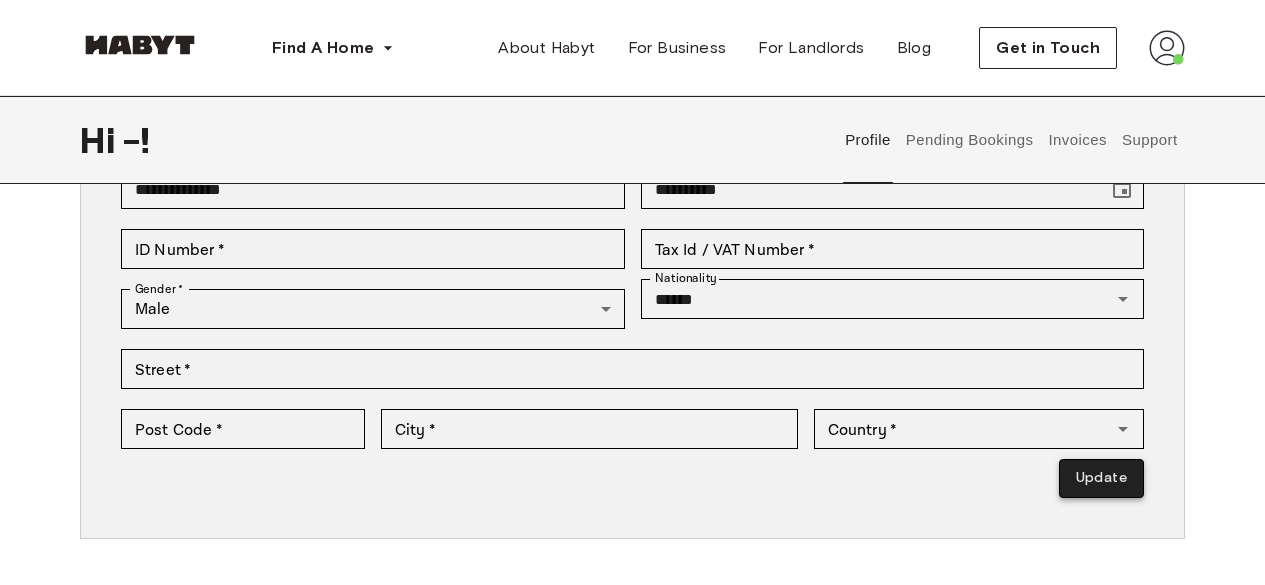 click on "Update" at bounding box center [1101, 478] 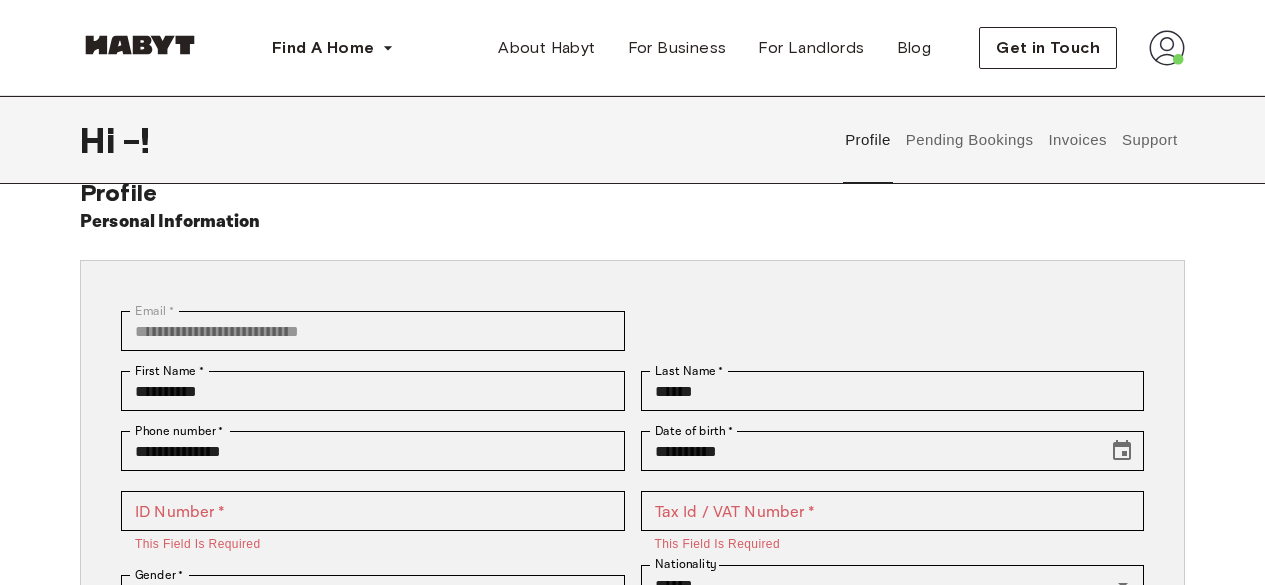 scroll, scrollTop: 0, scrollLeft: 0, axis: both 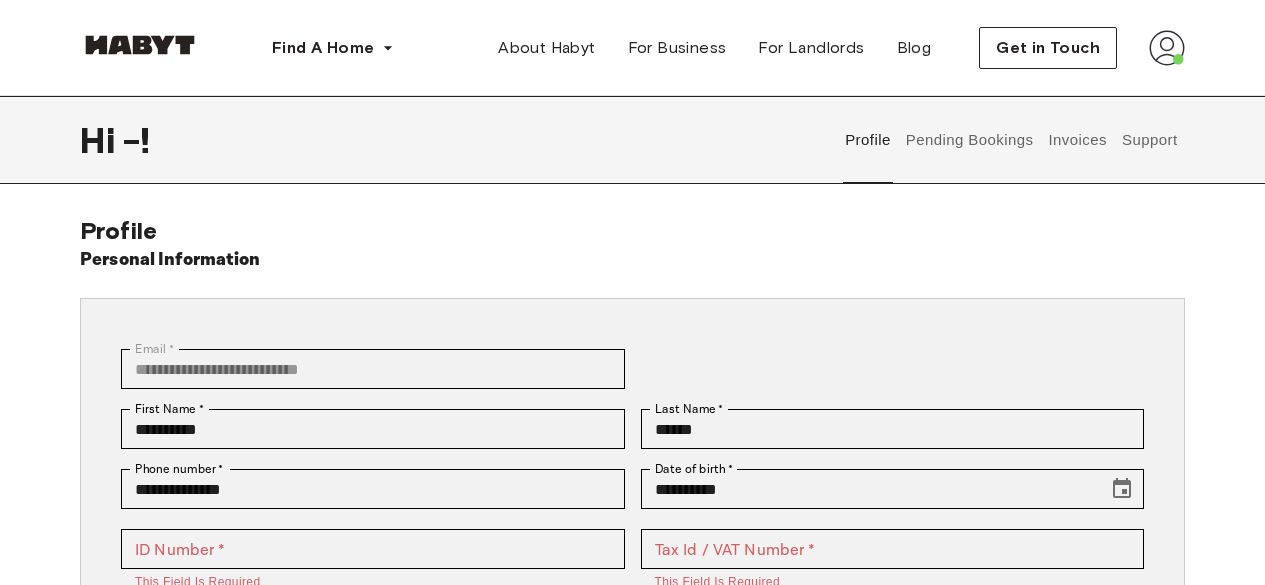 click on "Pending Bookings" at bounding box center (969, 140) 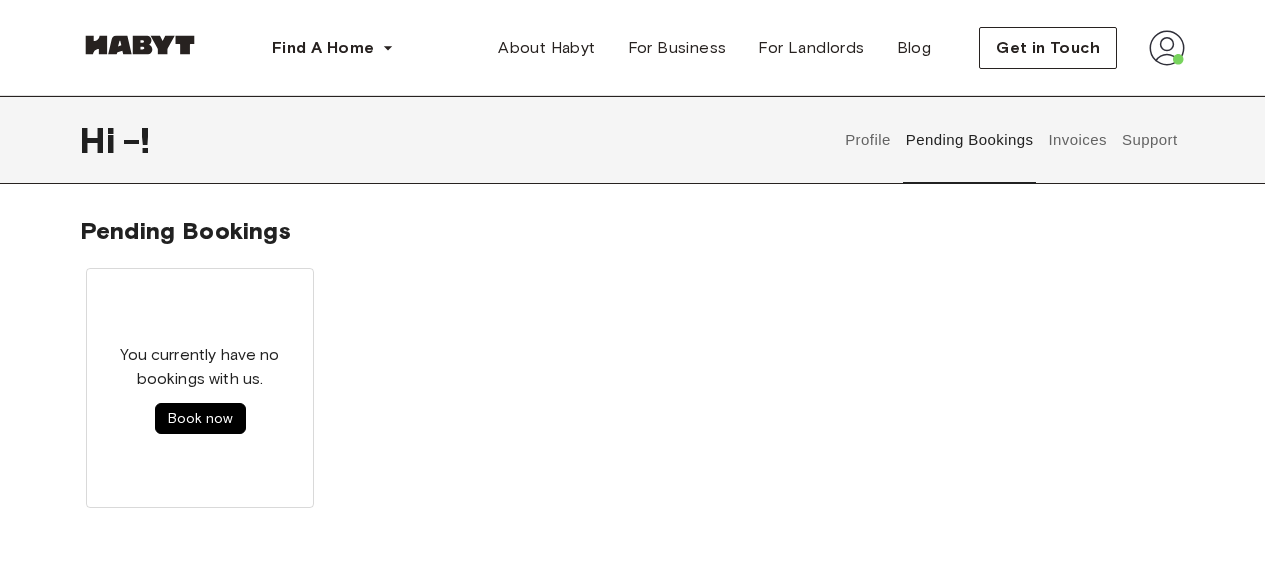 click on "Invoices" at bounding box center [1077, 140] 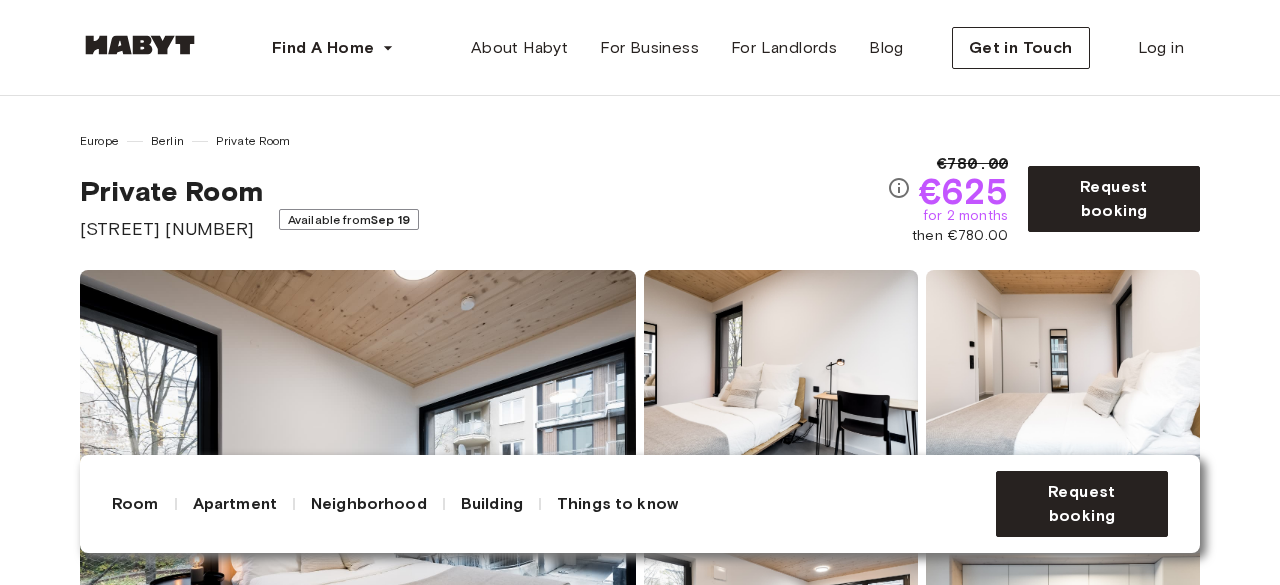 click at bounding box center (358, 510) 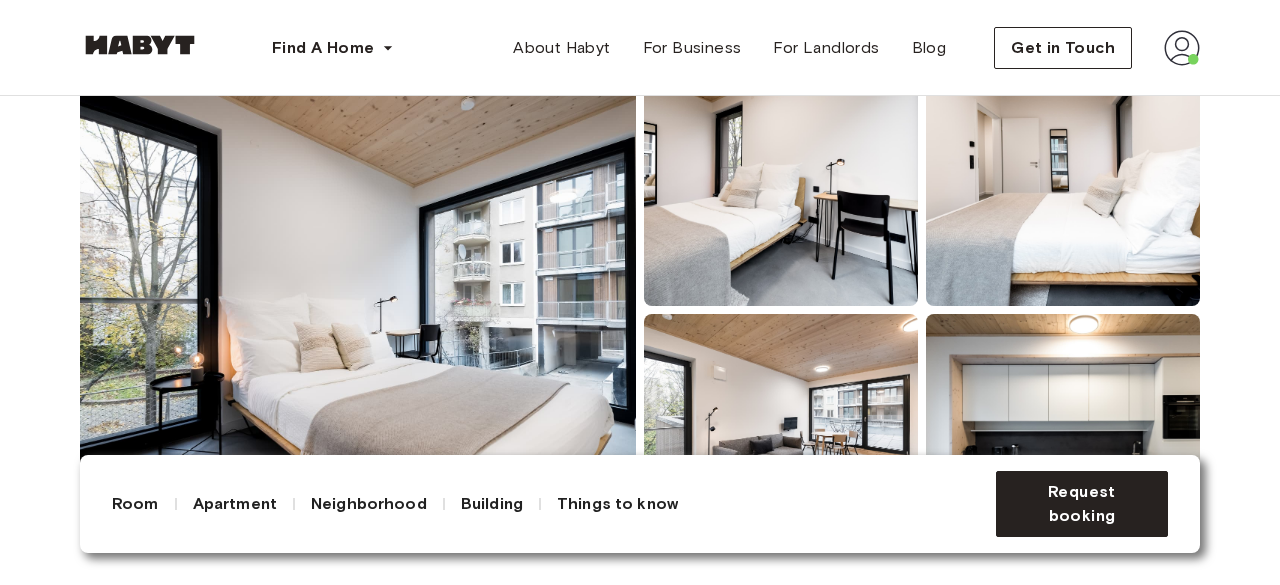 scroll, scrollTop: 200, scrollLeft: 0, axis: vertical 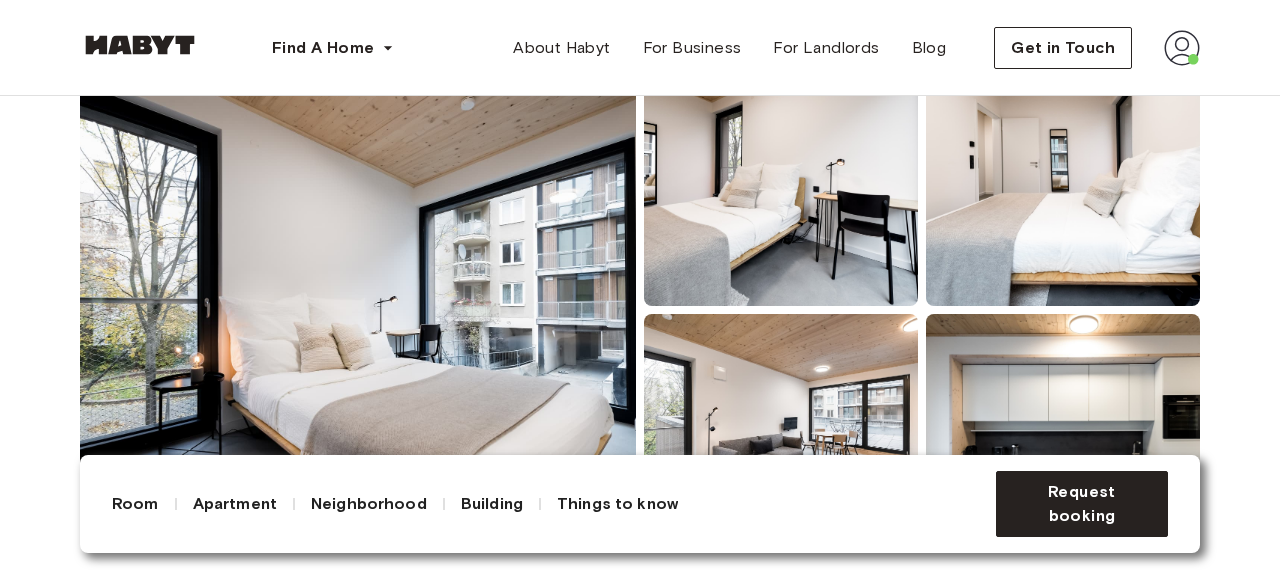 click at bounding box center (358, 310) 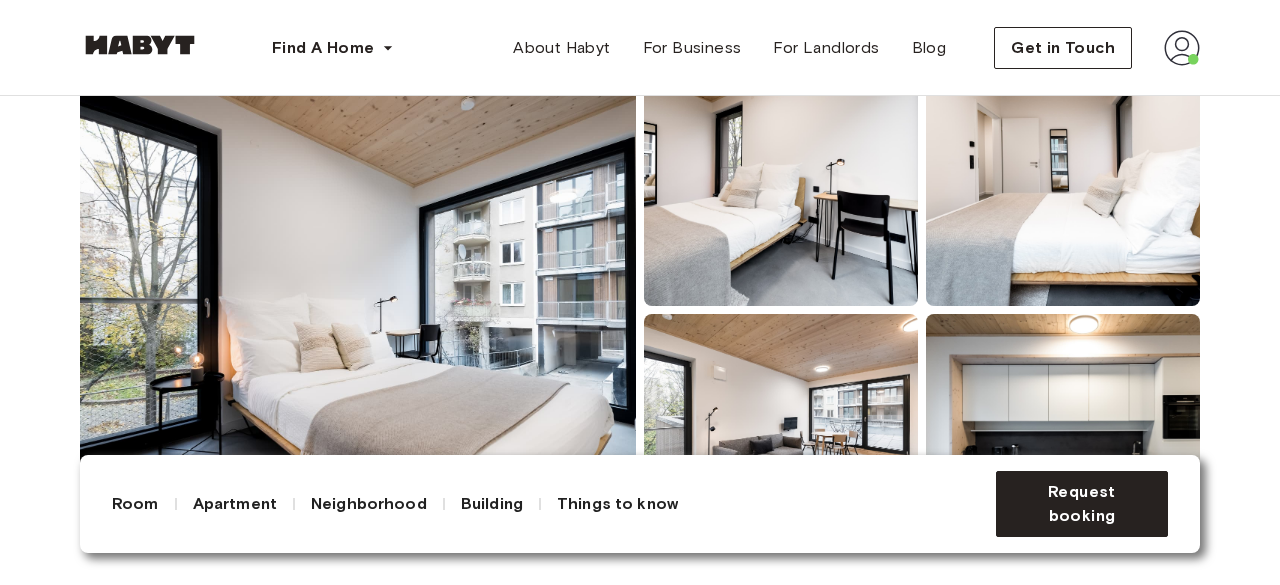 scroll, scrollTop: 0, scrollLeft: 0, axis: both 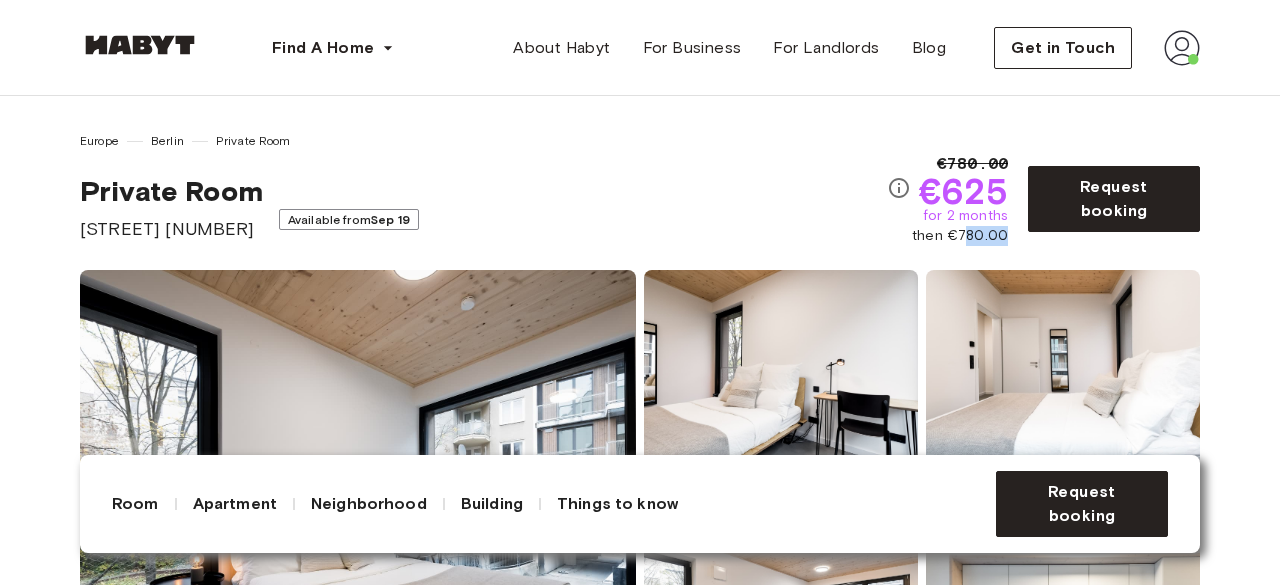 drag, startPoint x: 966, startPoint y: 239, endPoint x: 1021, endPoint y: 243, distance: 55.145264 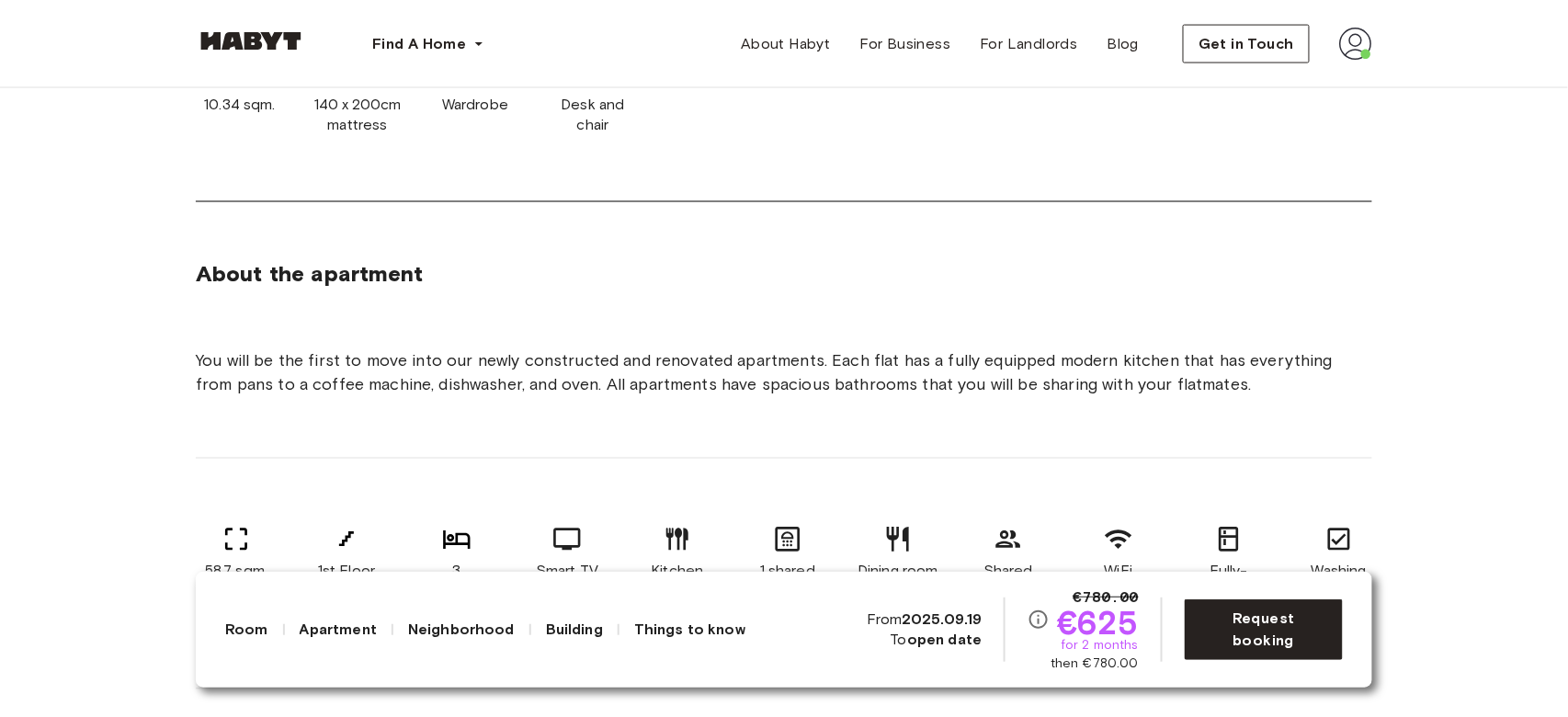 scroll, scrollTop: 1225, scrollLeft: 0, axis: vertical 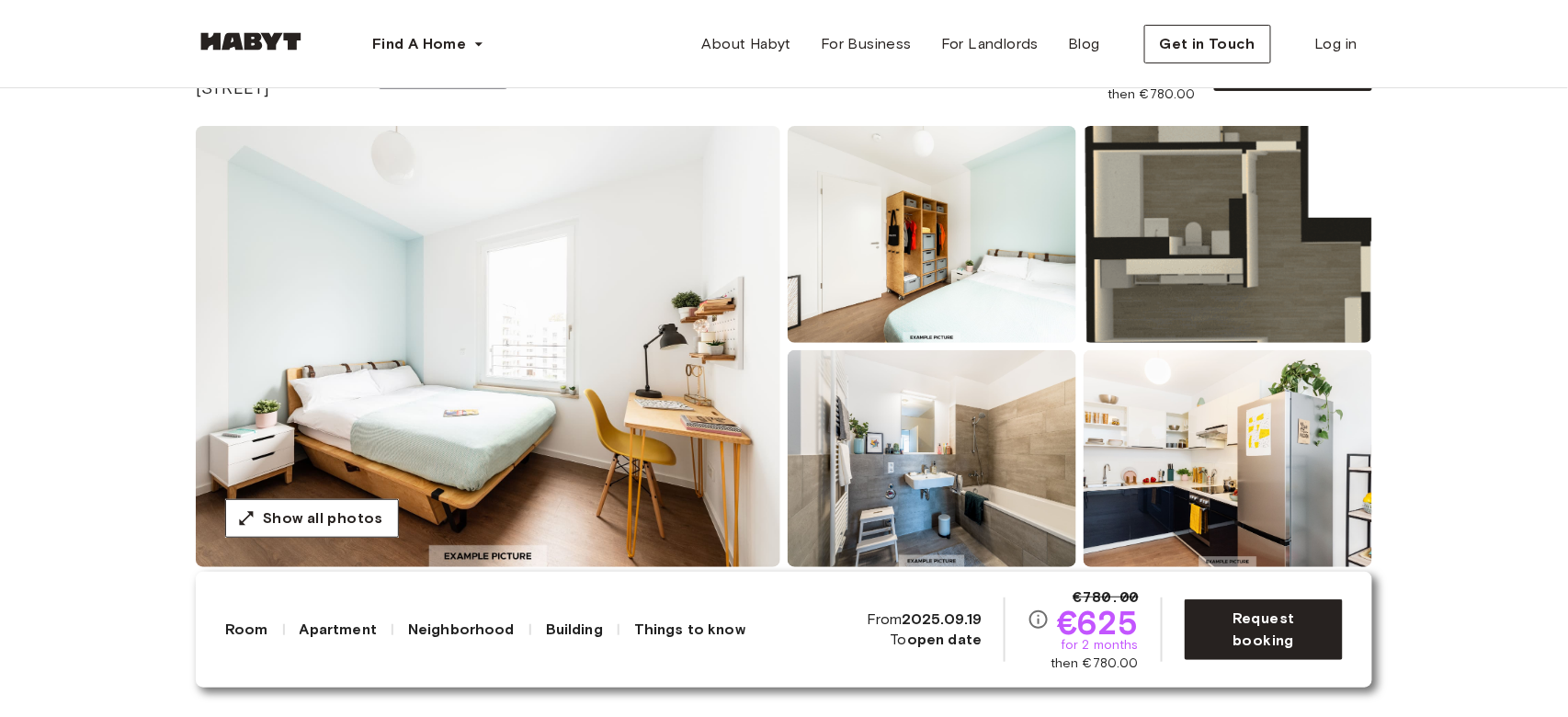 click at bounding box center (488, 347) 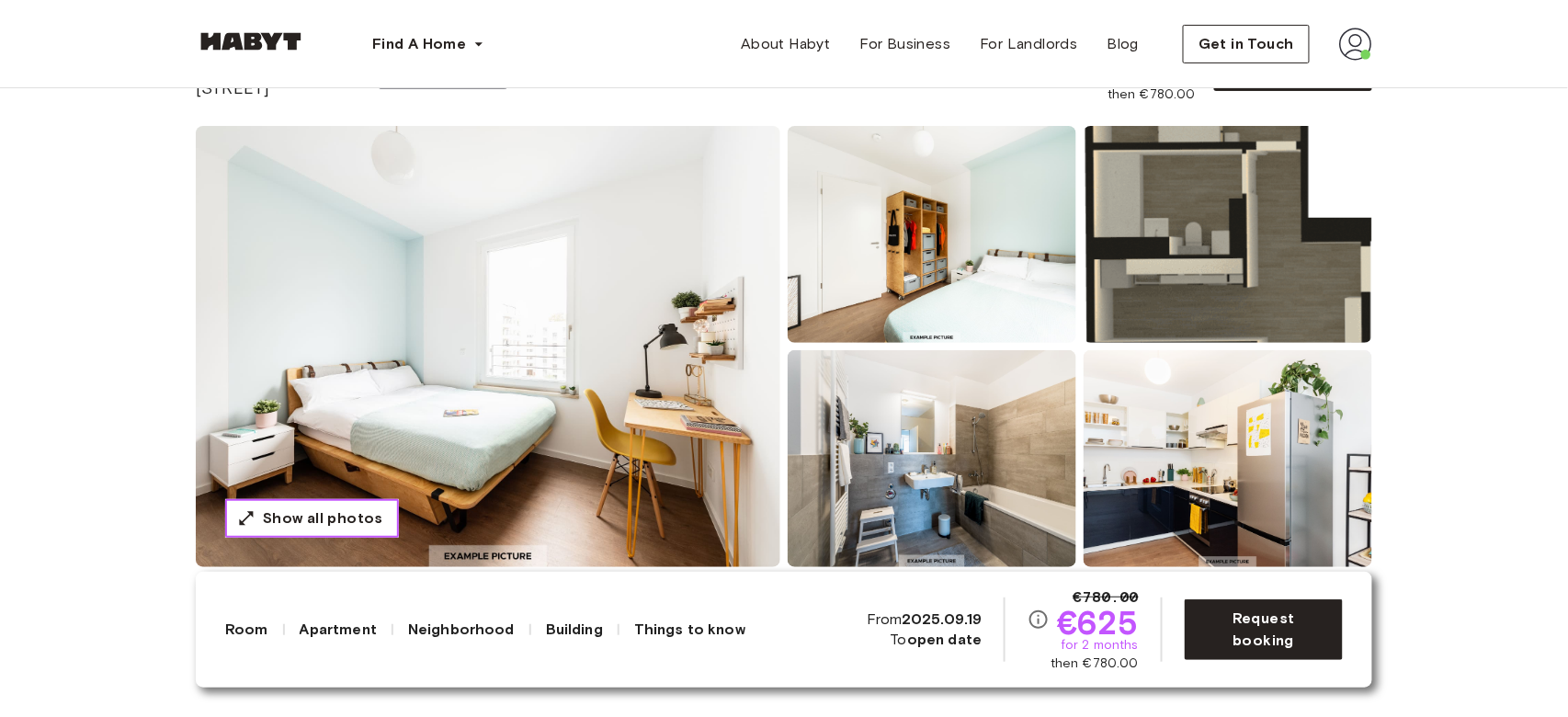 click on "Show all photos" at bounding box center (312, 518) 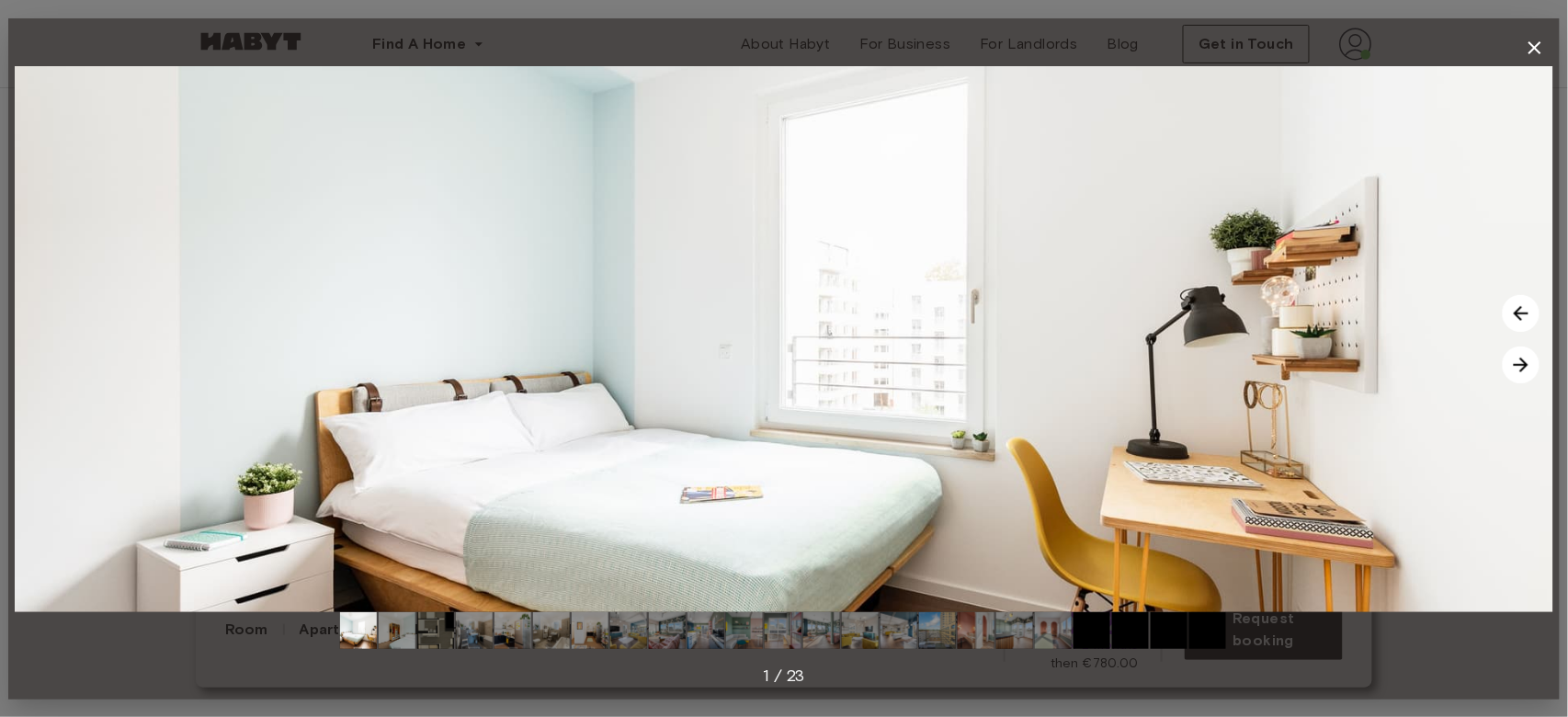 click at bounding box center [1521, 365] 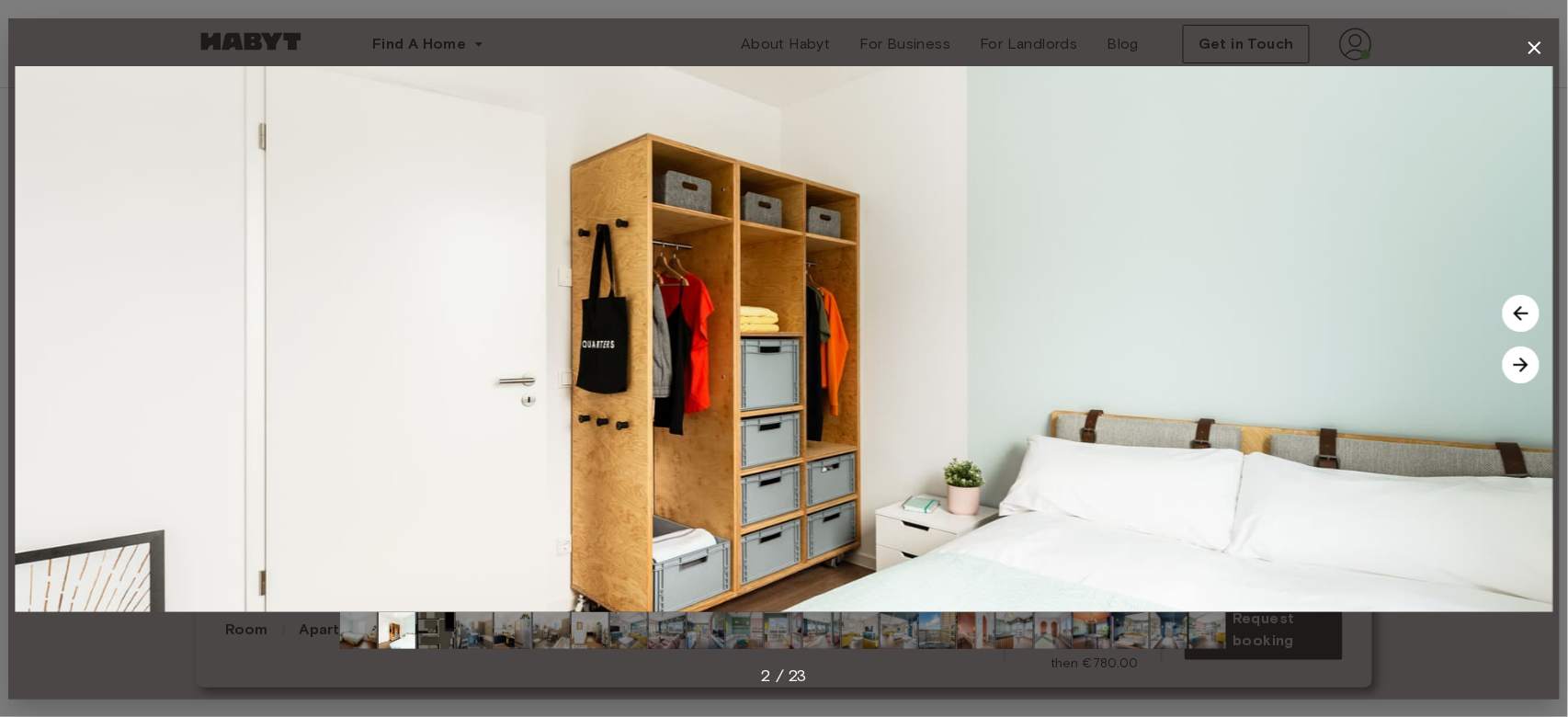 click at bounding box center (1521, 365) 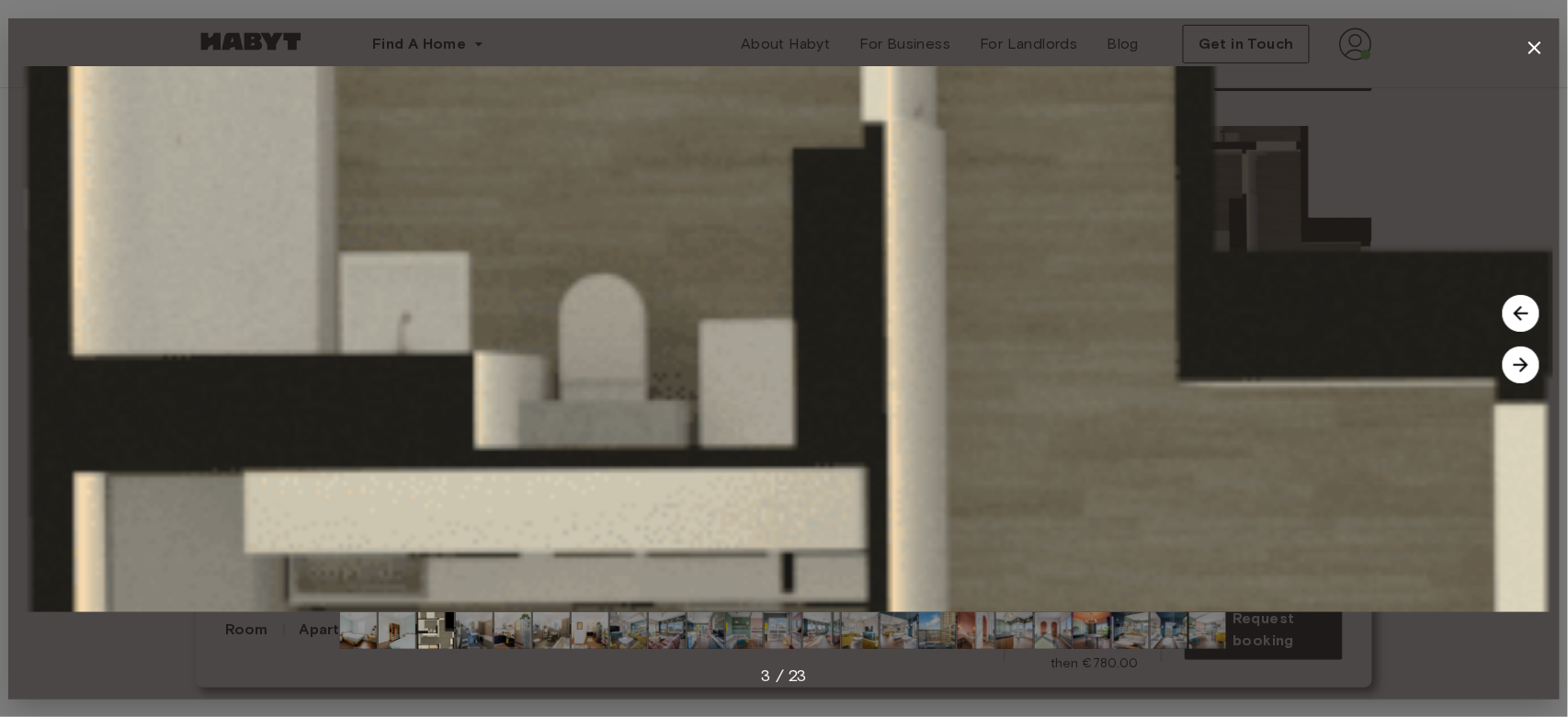click at bounding box center [1521, 365] 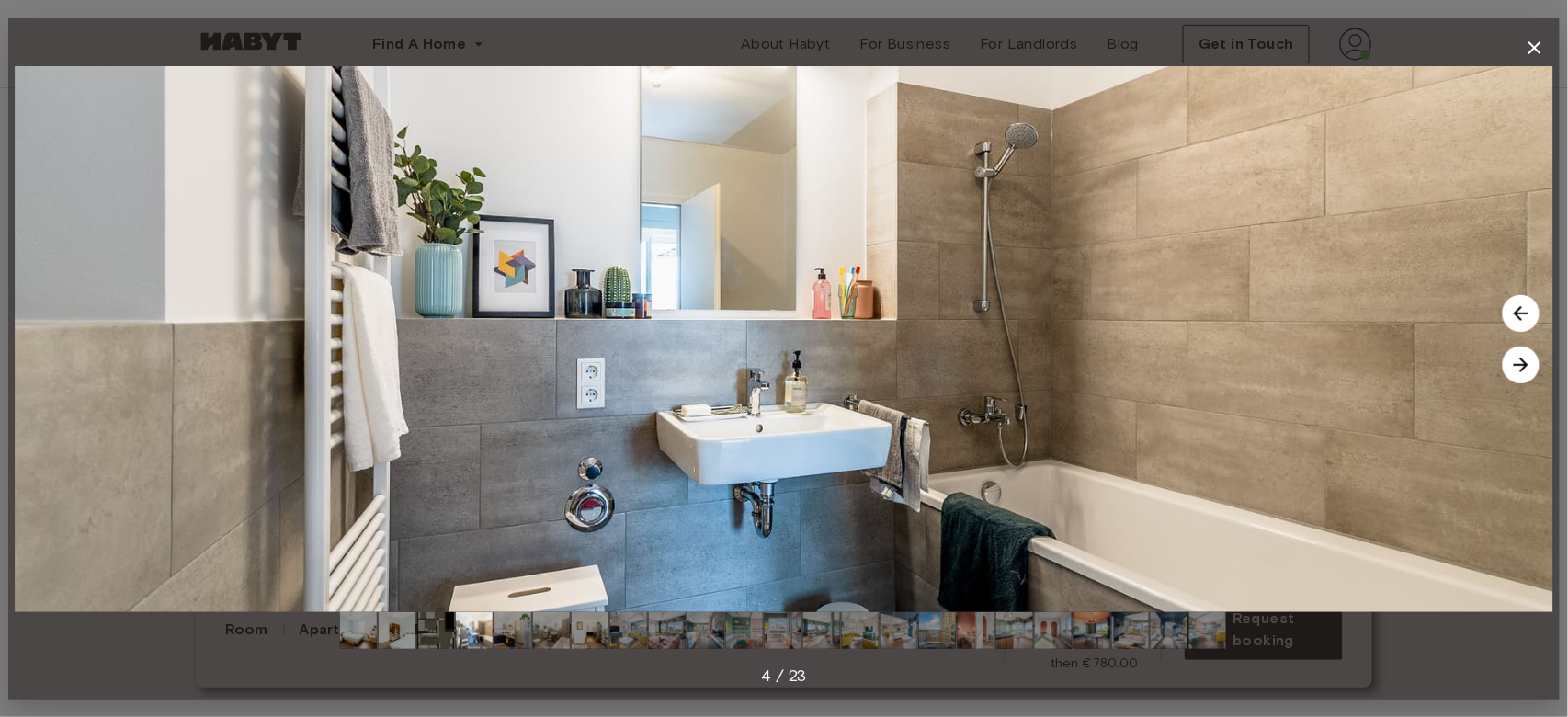 click at bounding box center [1521, 313] 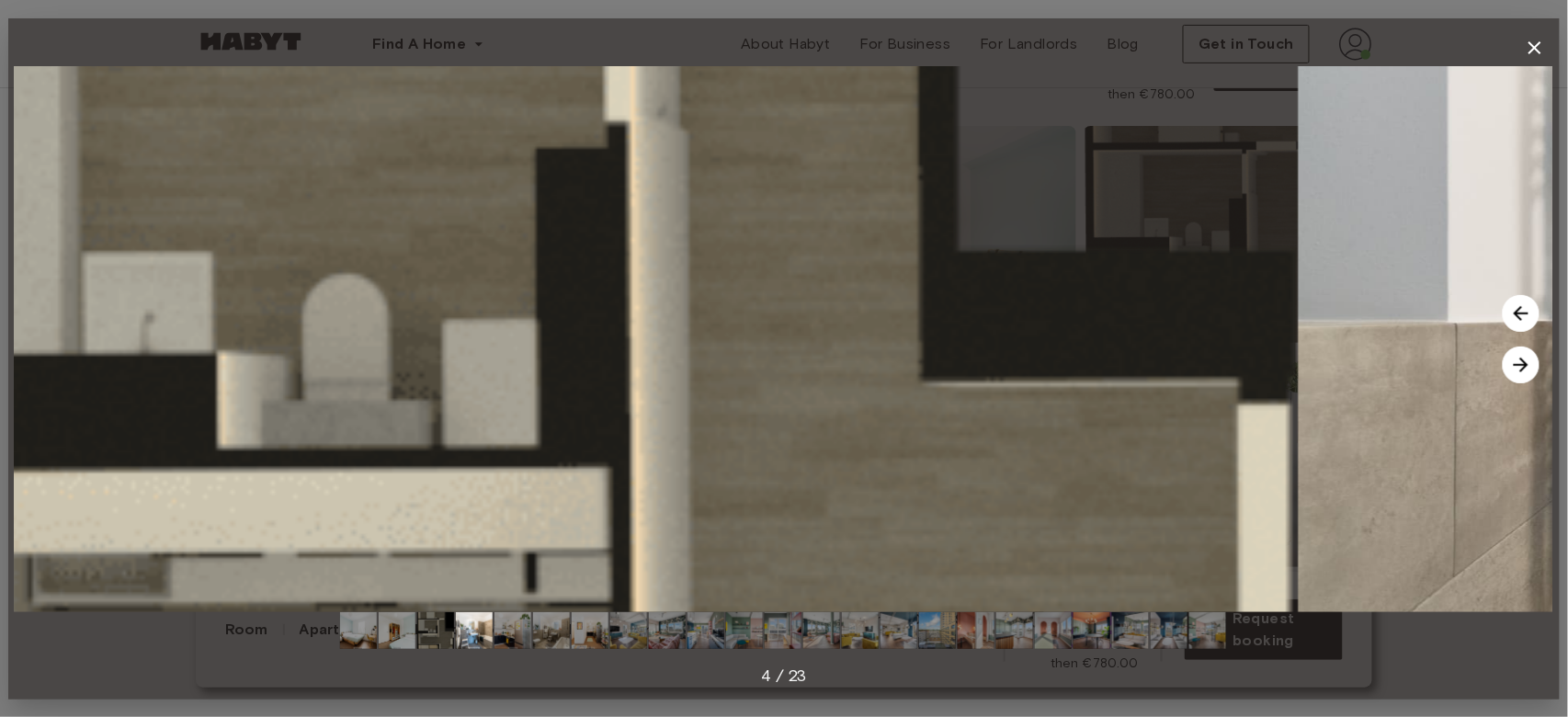click at bounding box center [1521, 313] 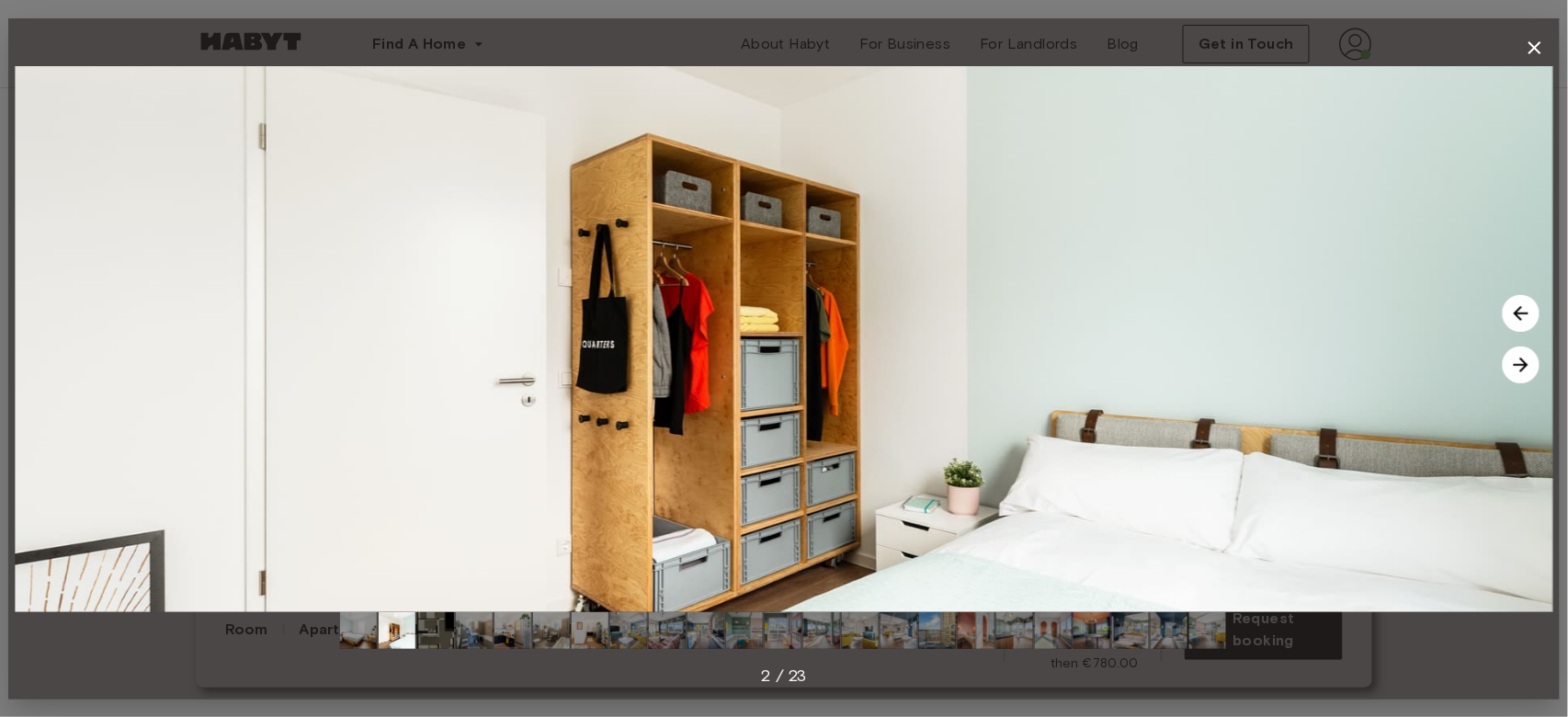 click at bounding box center [1521, 365] 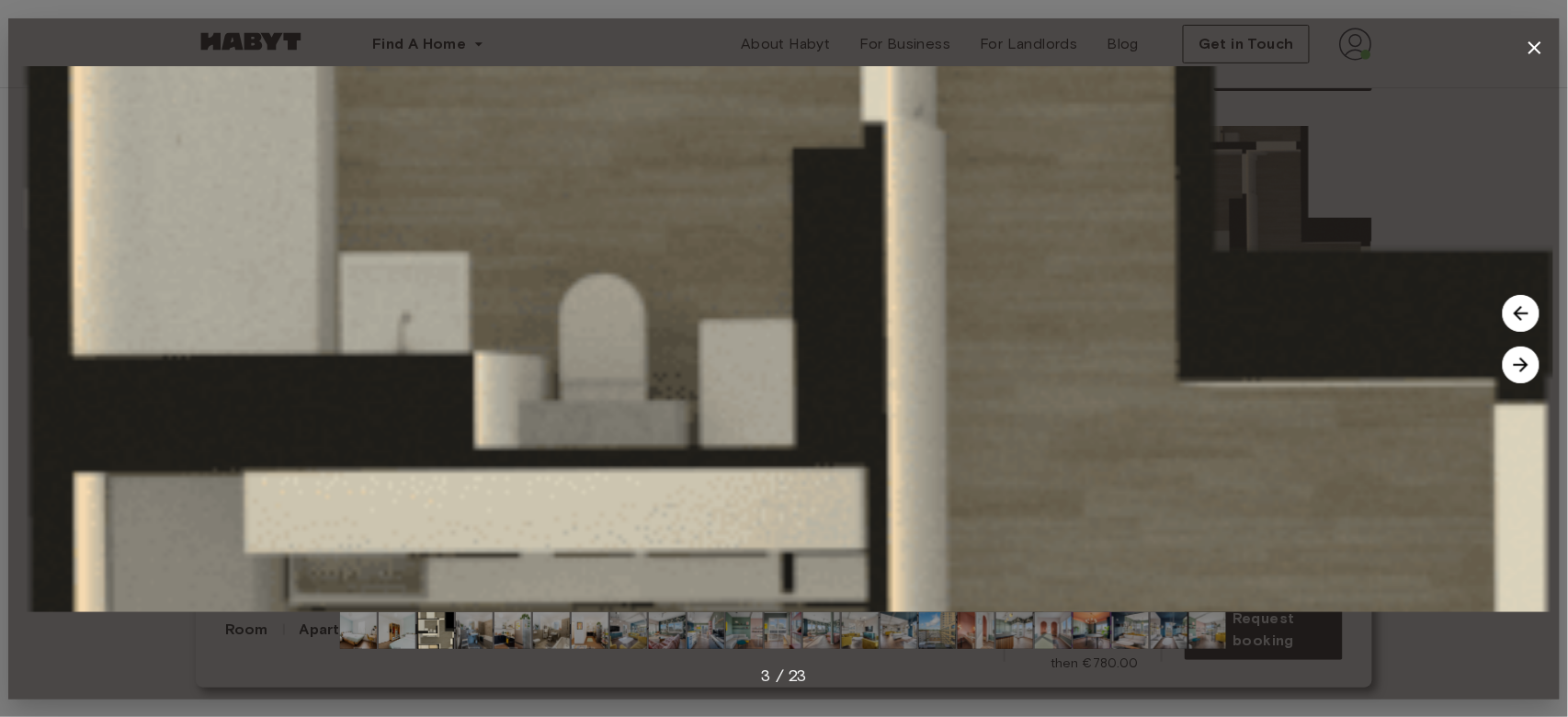 click at bounding box center [1521, 313] 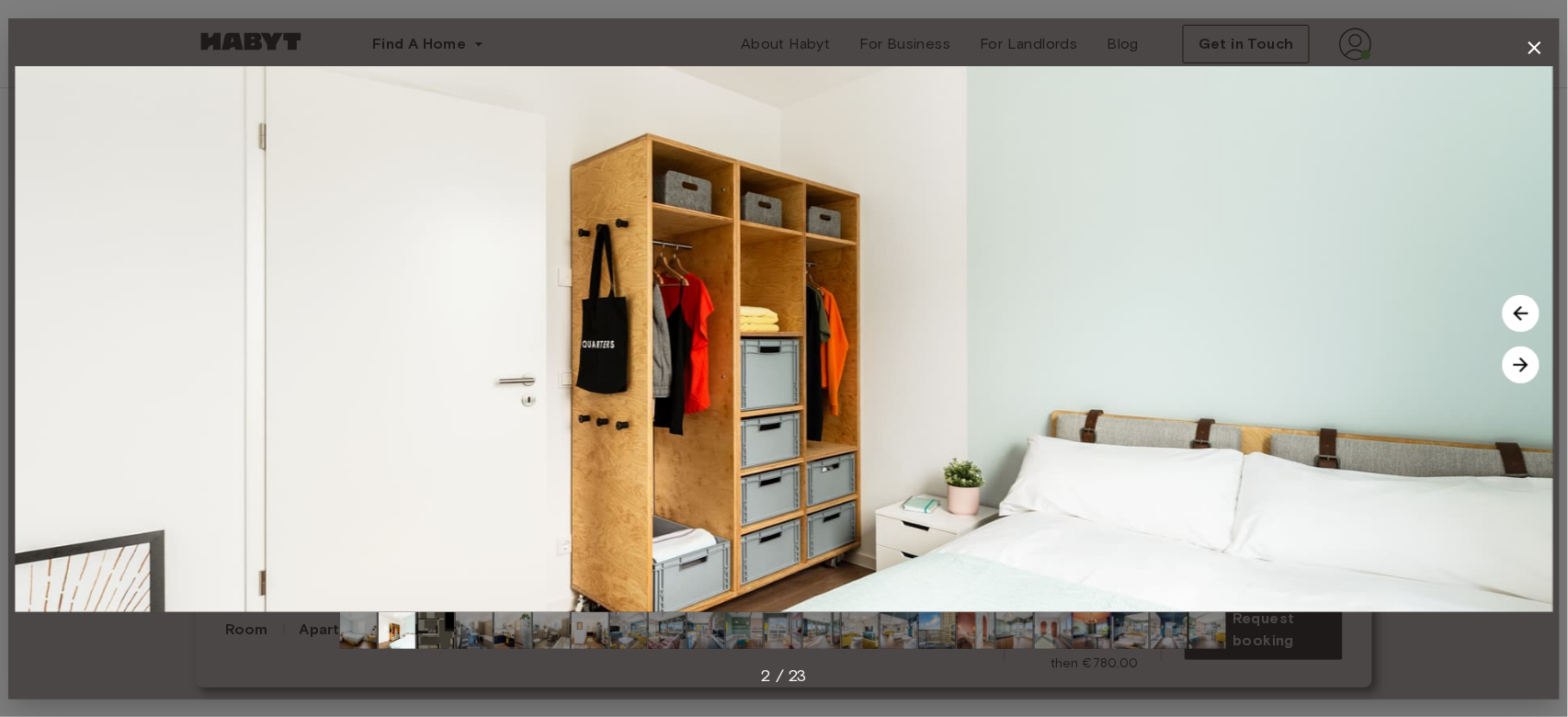 click at bounding box center [1521, 365] 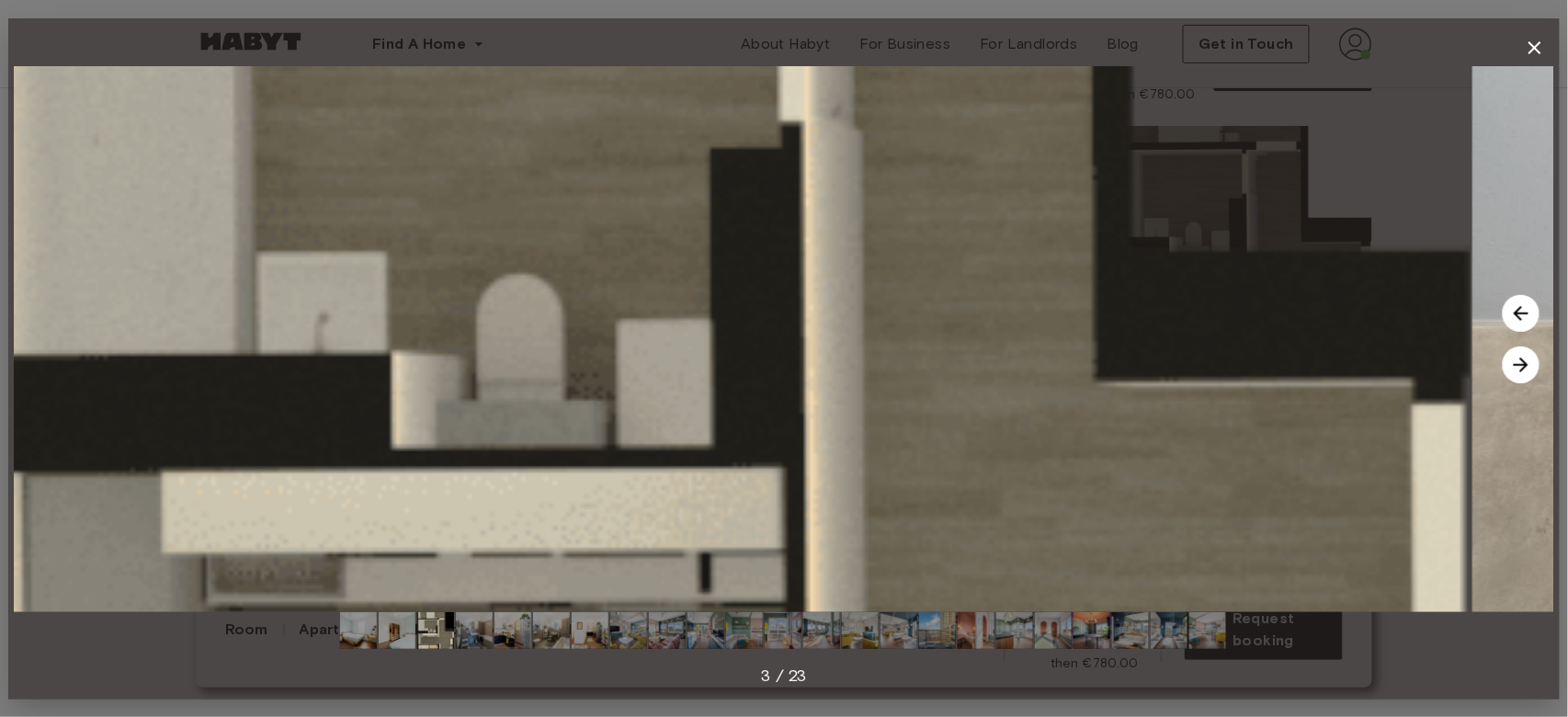 drag, startPoint x: 1201, startPoint y: 301, endPoint x: 957, endPoint y: 443, distance: 282.31188 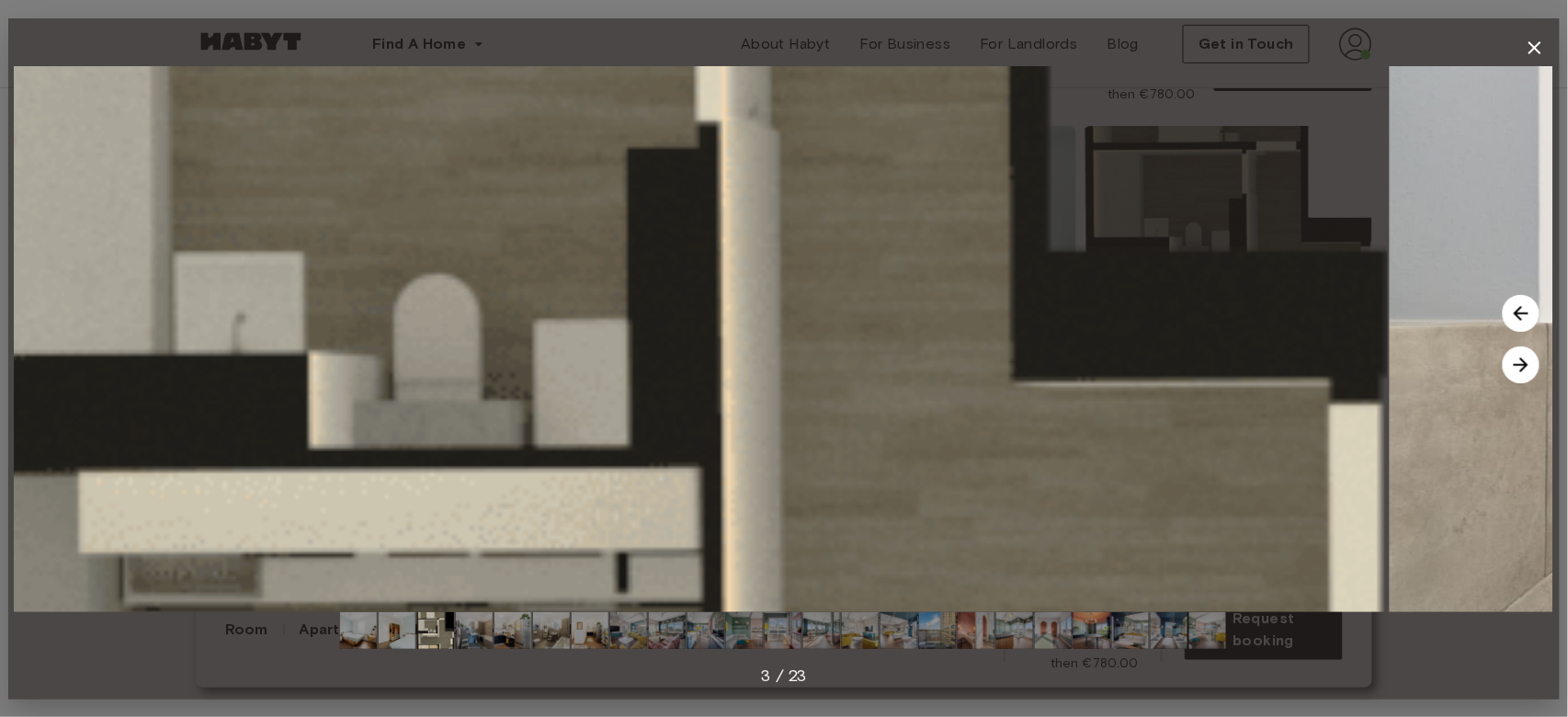 drag, startPoint x: 1052, startPoint y: 371, endPoint x: 1395, endPoint y: 505, distance: 368.24584 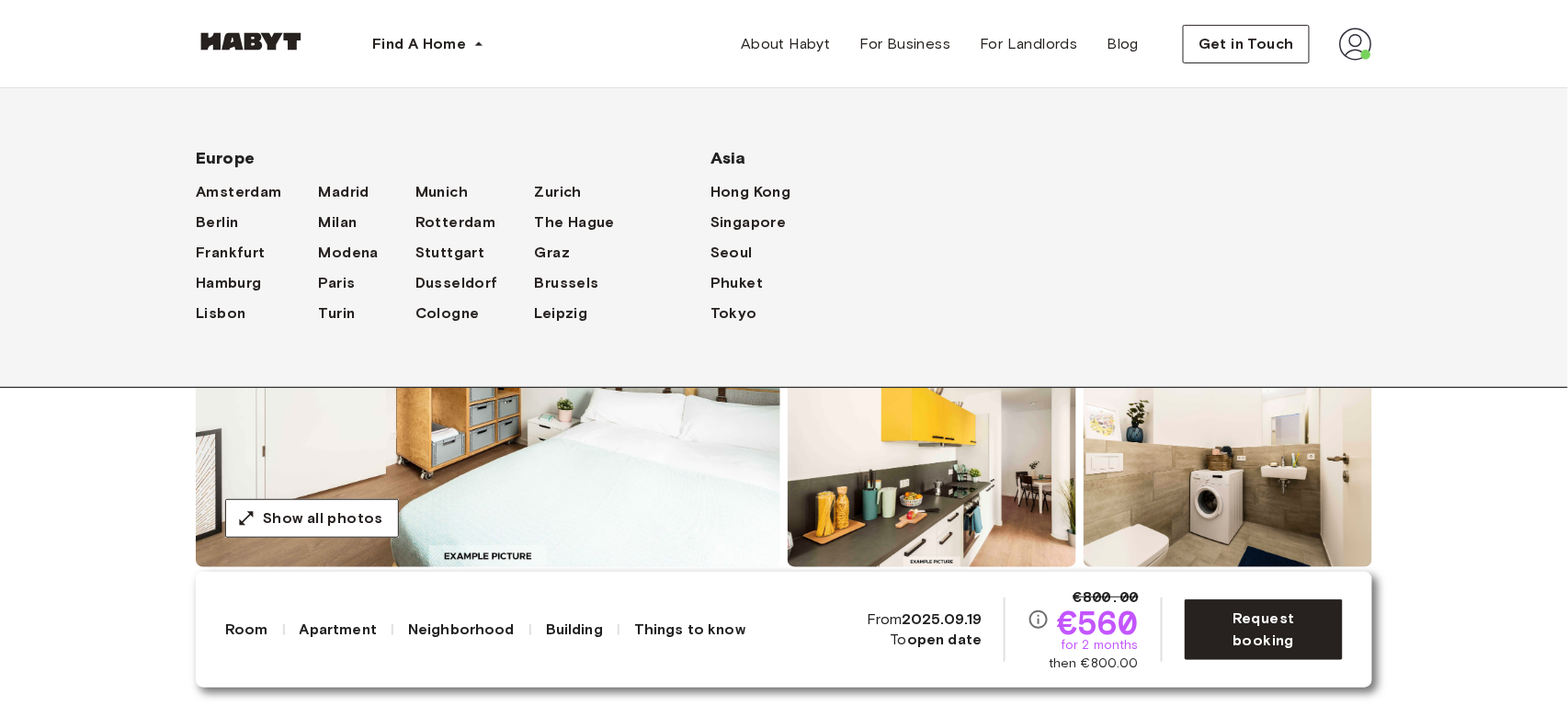 click on "Europe Berlin Private Room Private Room Klara-Franke-Straße [NUMBER]-[NUMBER] Available from  Sep 19 €800.00 €560 for 2 months then €800.00 Request booking Show all photos About the room Ref. number:   DE-01-09-008-02Q Our rooms come fully furnished with everything you need such as a custom-made wardrobe and bed frame including a comfy premium mattress. Depending on size you’ll also have a nightstand and desk in there. If you want to work on that tan, you can get one of the rooms with a private or shared balcony or terrace. 15.54 sqm. Rail line-facing view Shared balcony 140 x 200cm mattress Wardrobe Desk and chair About the apartment 86 sqm. 2nd Floor 4 bedrooms WiFi Fully-equipped kitchen Kitchen utensils All rooms in this apartment Klara-Franke-Straße [NUMBER]-[NUMBER] 14.24 sqm. 4 bedrooms 2nd Floor From  Jan 01 €790 monthly Klara-Franke-Straße [NUMBER]-[NUMBER] 9.8 sqm. 4 bedrooms 2nd Floor From  Oct 04 €675 monthly Klara-Franke-Straße [NUMBER]-[NUMBER] 15.54 sqm. 4 bedrooms 2nd Floor From  Sep 19 €560 monthly 10.21 sqm. 4 bedrooms" at bounding box center [784, 2875] 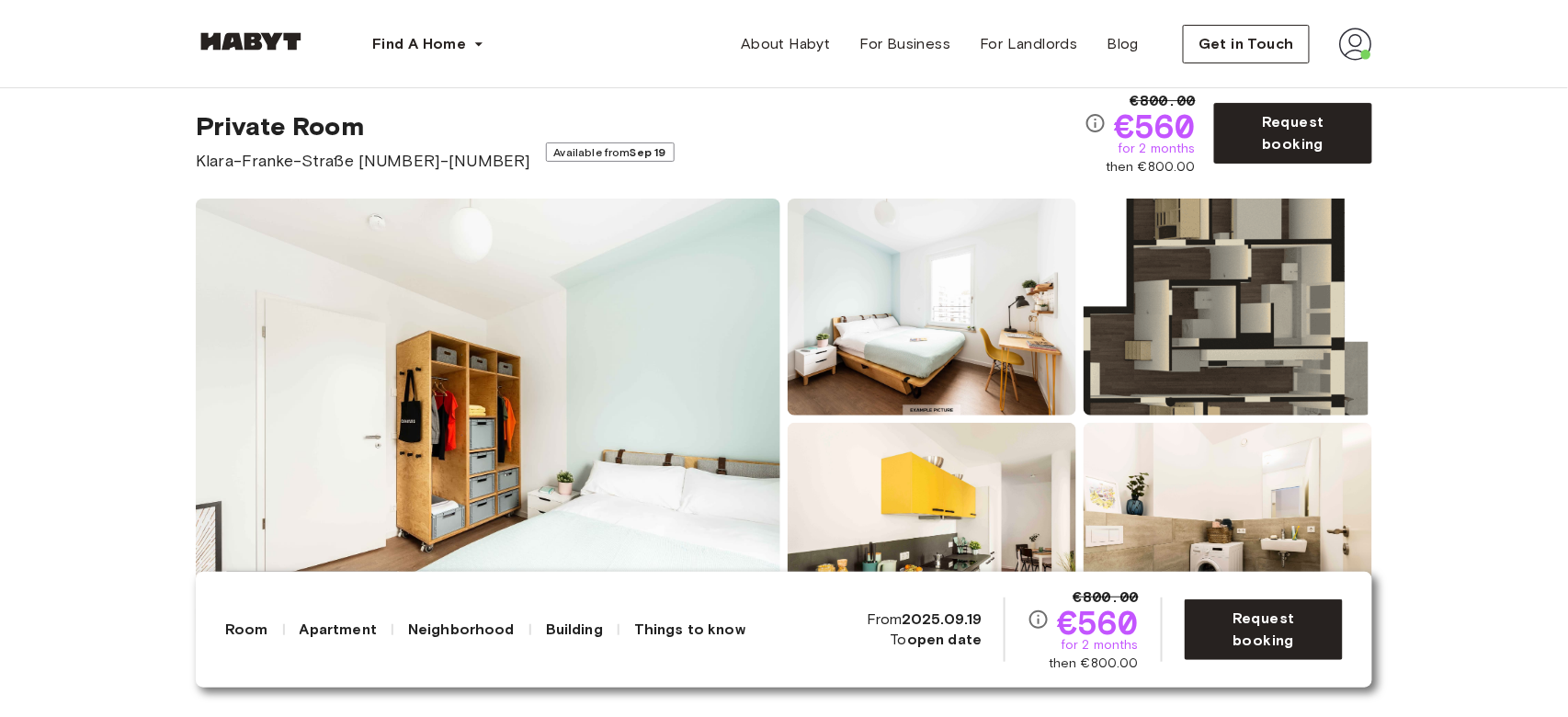 scroll, scrollTop: 0, scrollLeft: 0, axis: both 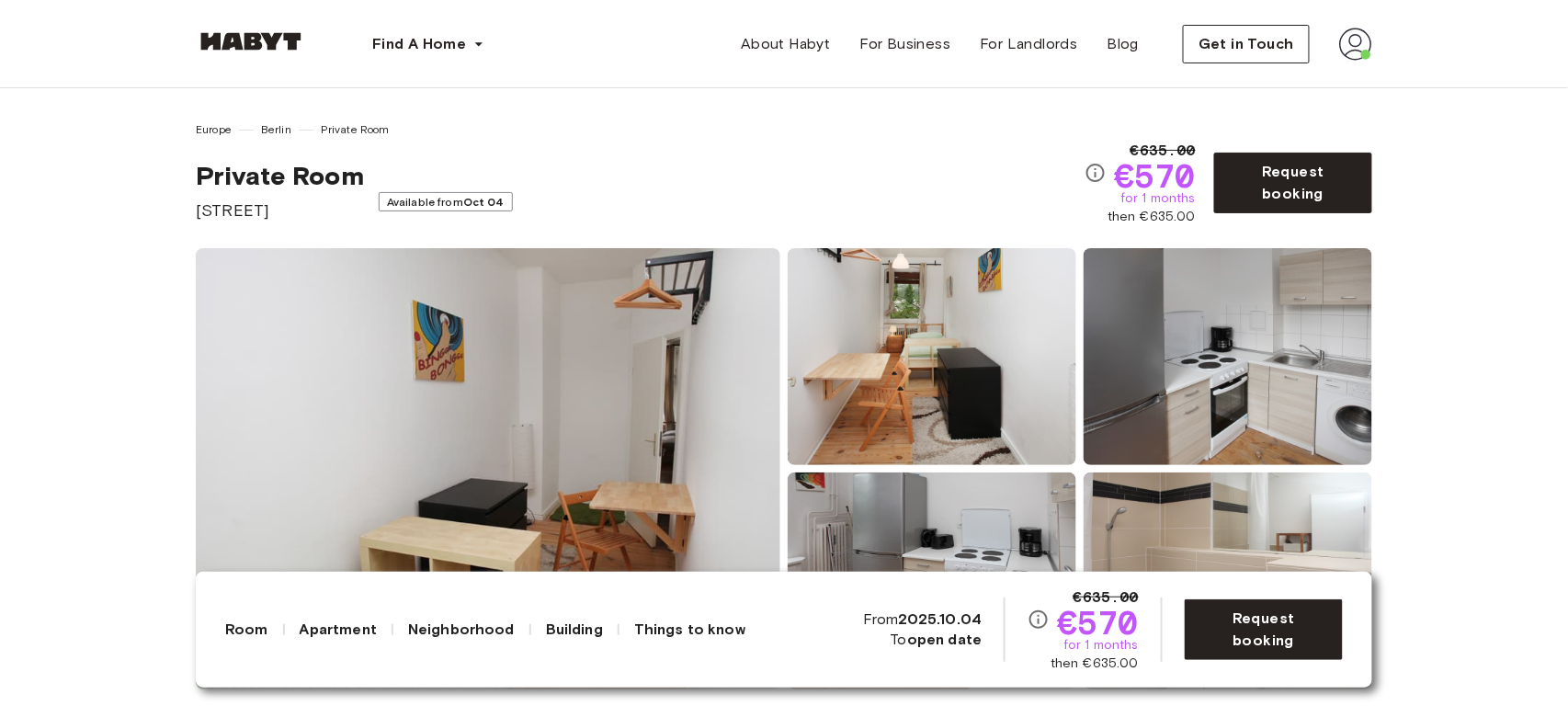 click at bounding box center (488, 469) 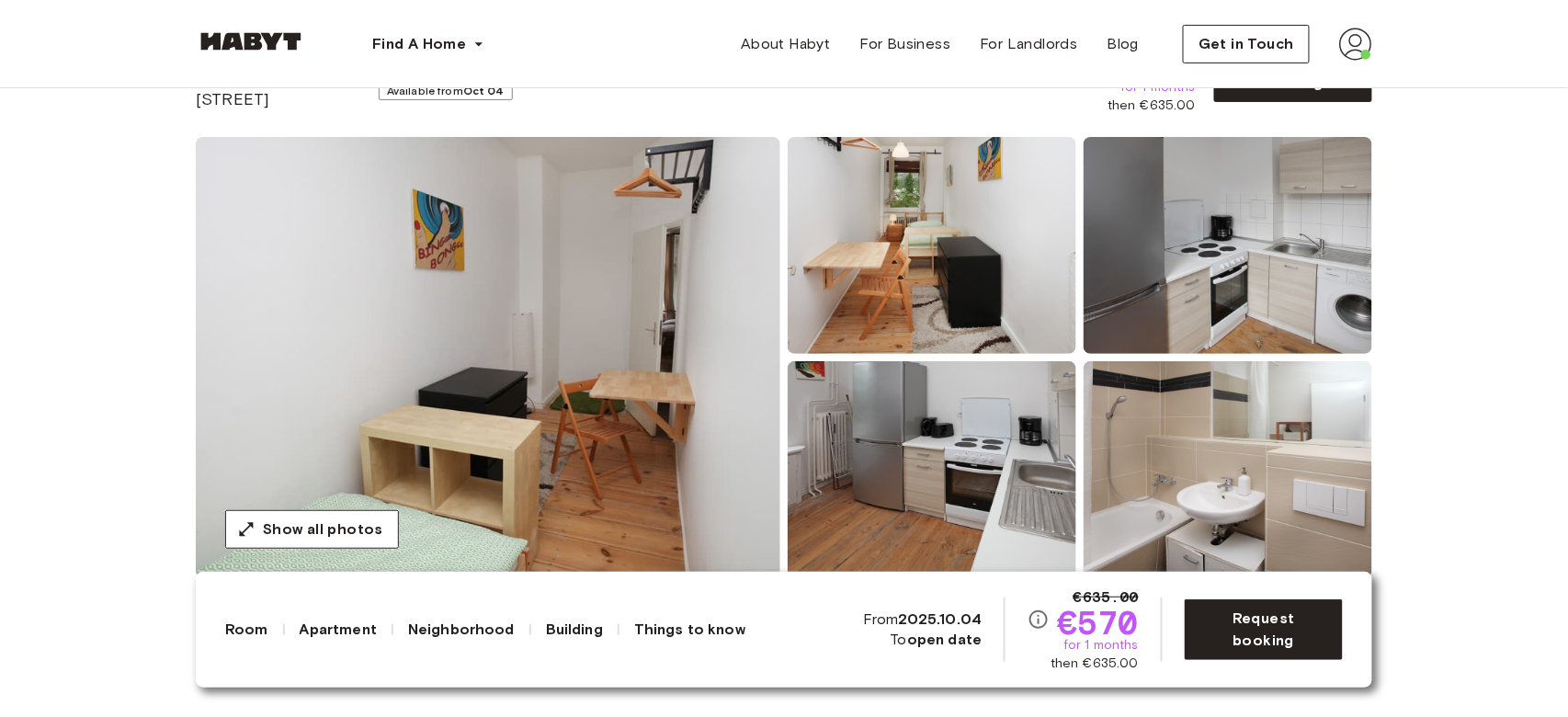 scroll, scrollTop: 122, scrollLeft: 0, axis: vertical 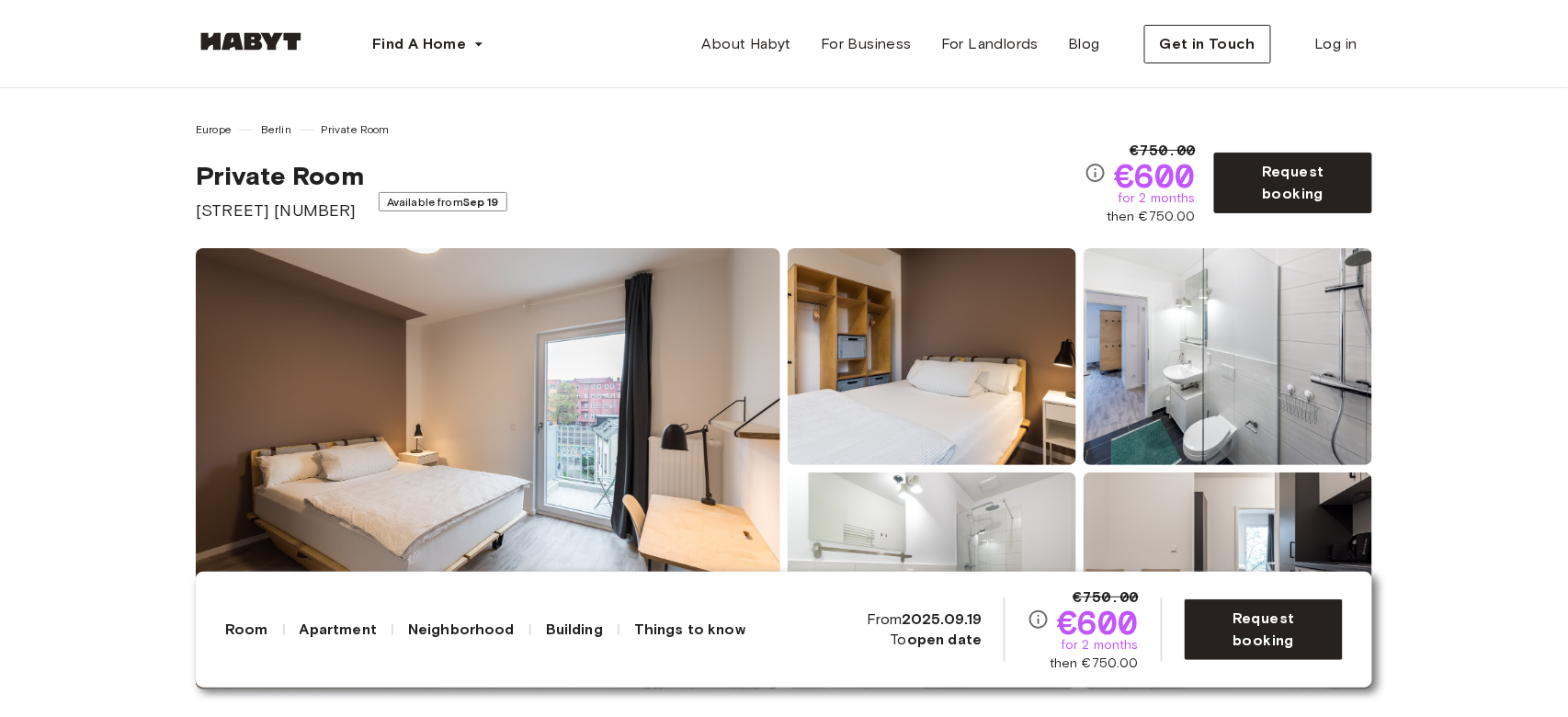 drag, startPoint x: 1154, startPoint y: 224, endPoint x: 1165, endPoint y: 227, distance: 11.401754 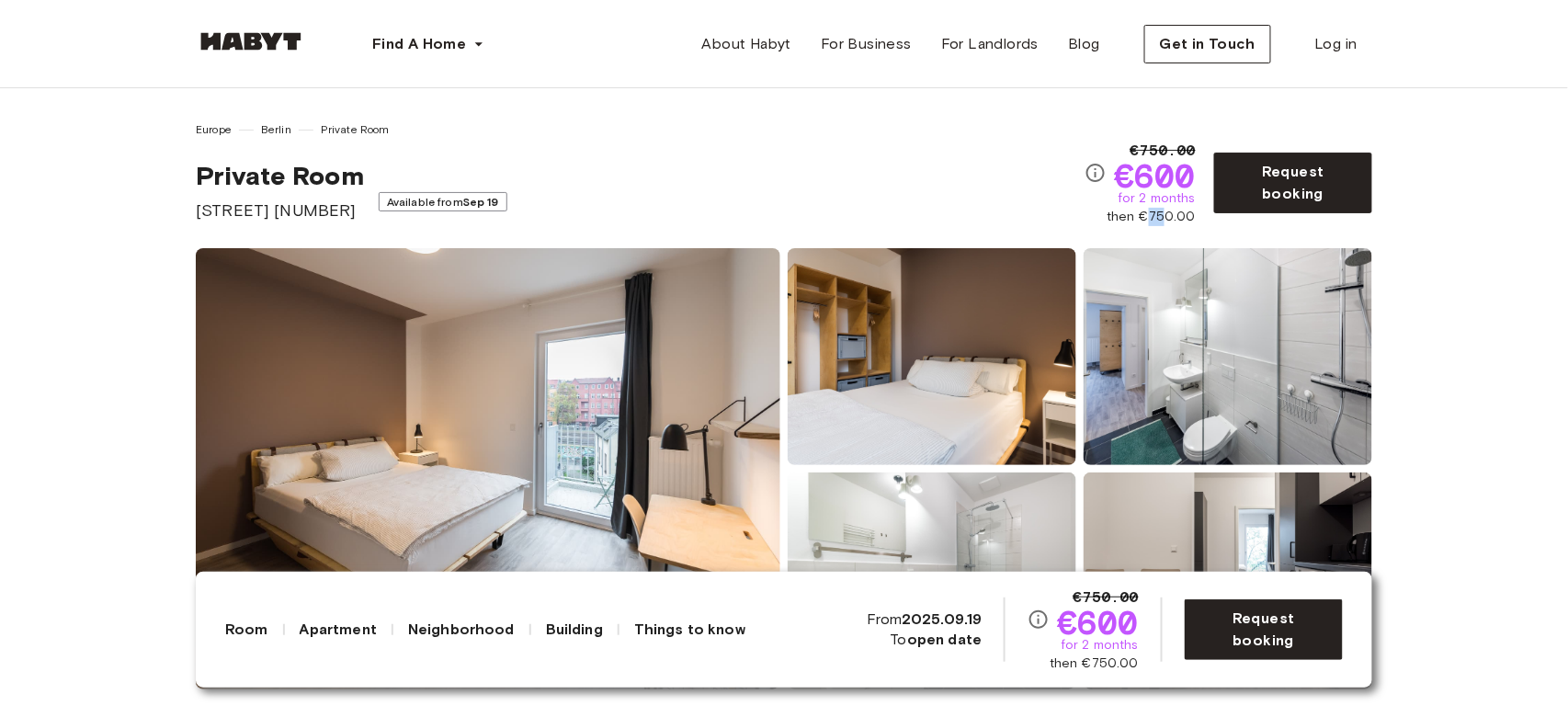 click on "Europe [CITY] Private Room Private Room [STREET] [NUMBER] Available from  [DATE] €[PRICE] €[PRICE] for 2 months then €[PRICE] Request booking Show all photos" at bounding box center [784, 389] 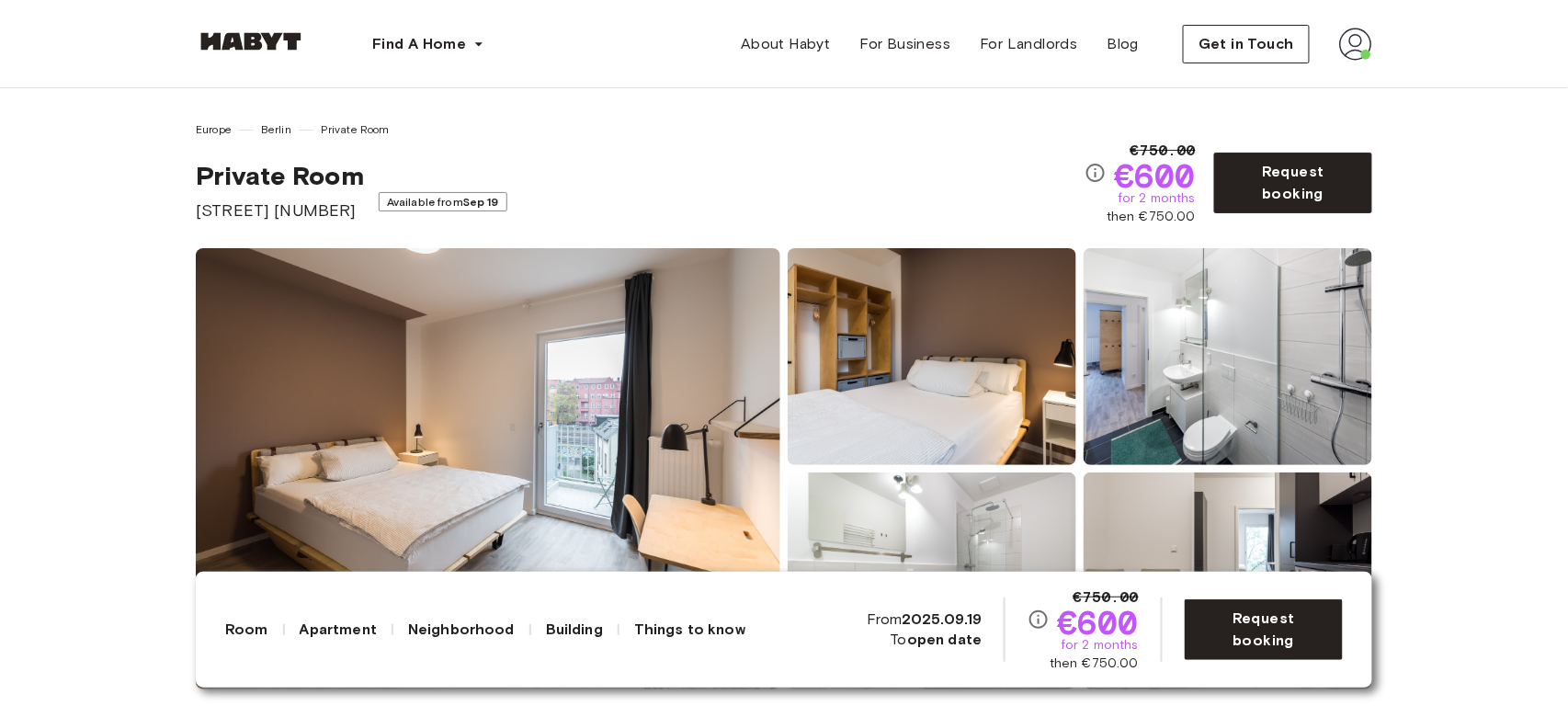 click 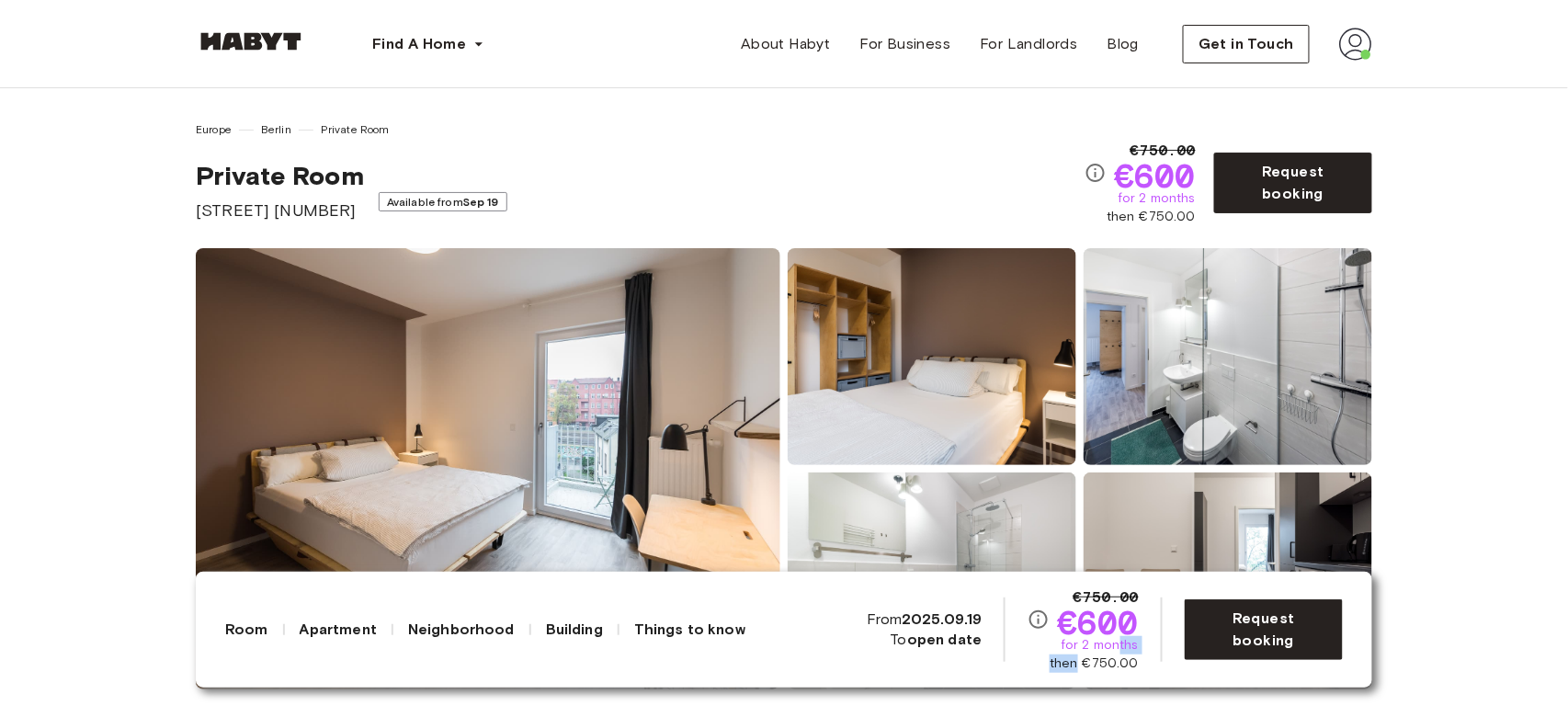drag, startPoint x: 1082, startPoint y: 654, endPoint x: 1121, endPoint y: 646, distance: 39.812058 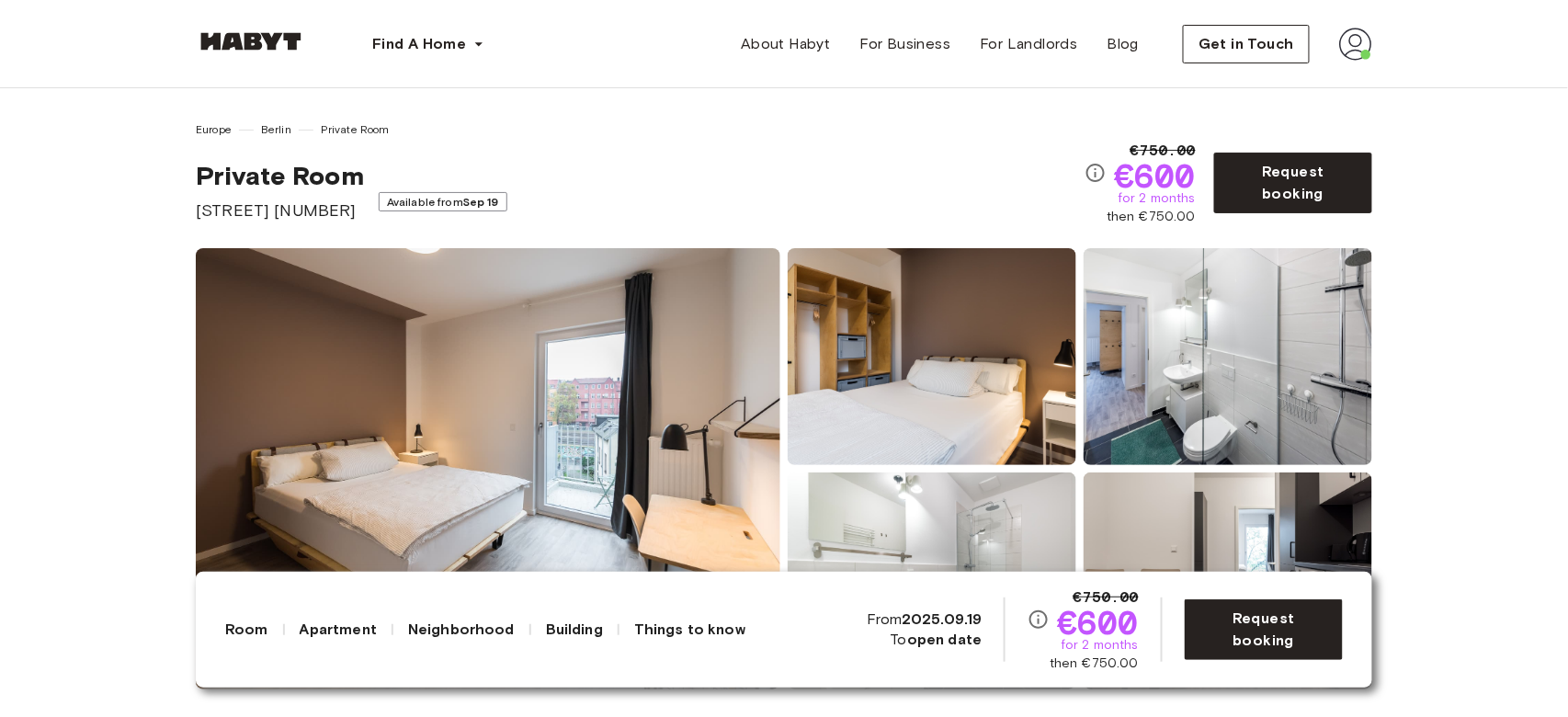click on "for 2 months" at bounding box center (1099, 645) 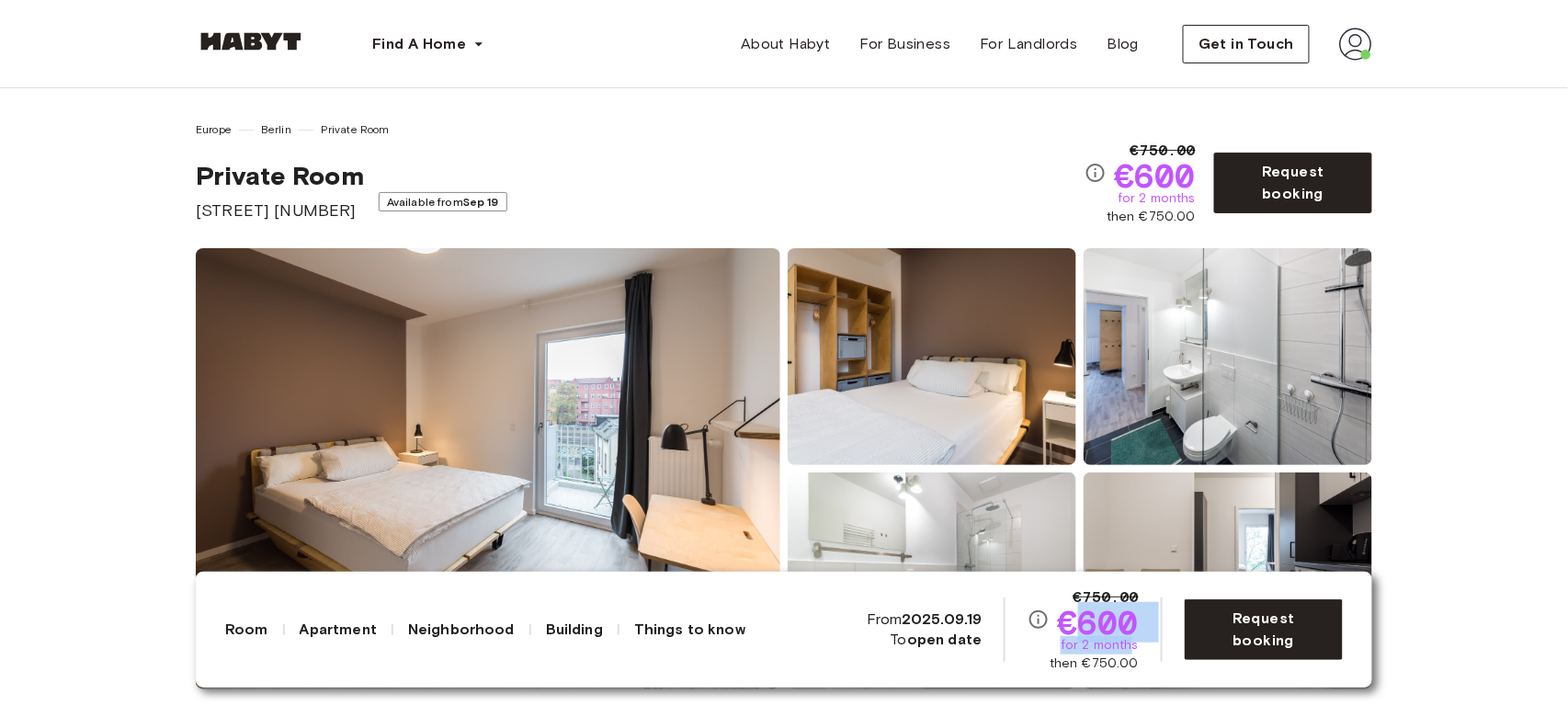 drag, startPoint x: 1096, startPoint y: 625, endPoint x: 1134, endPoint y: 647, distance: 43.908997 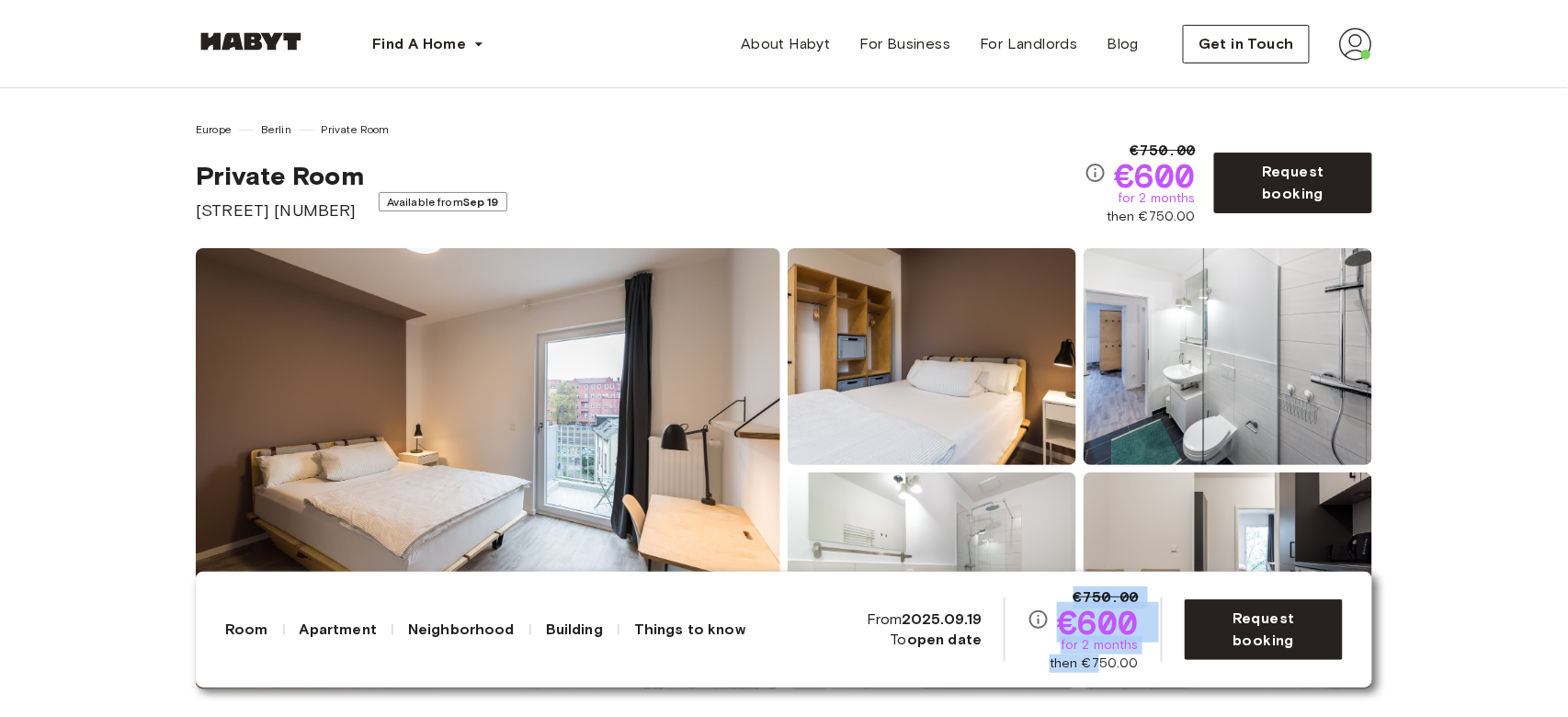 drag, startPoint x: 1104, startPoint y: 668, endPoint x: 1164, endPoint y: 677, distance: 60.67125 